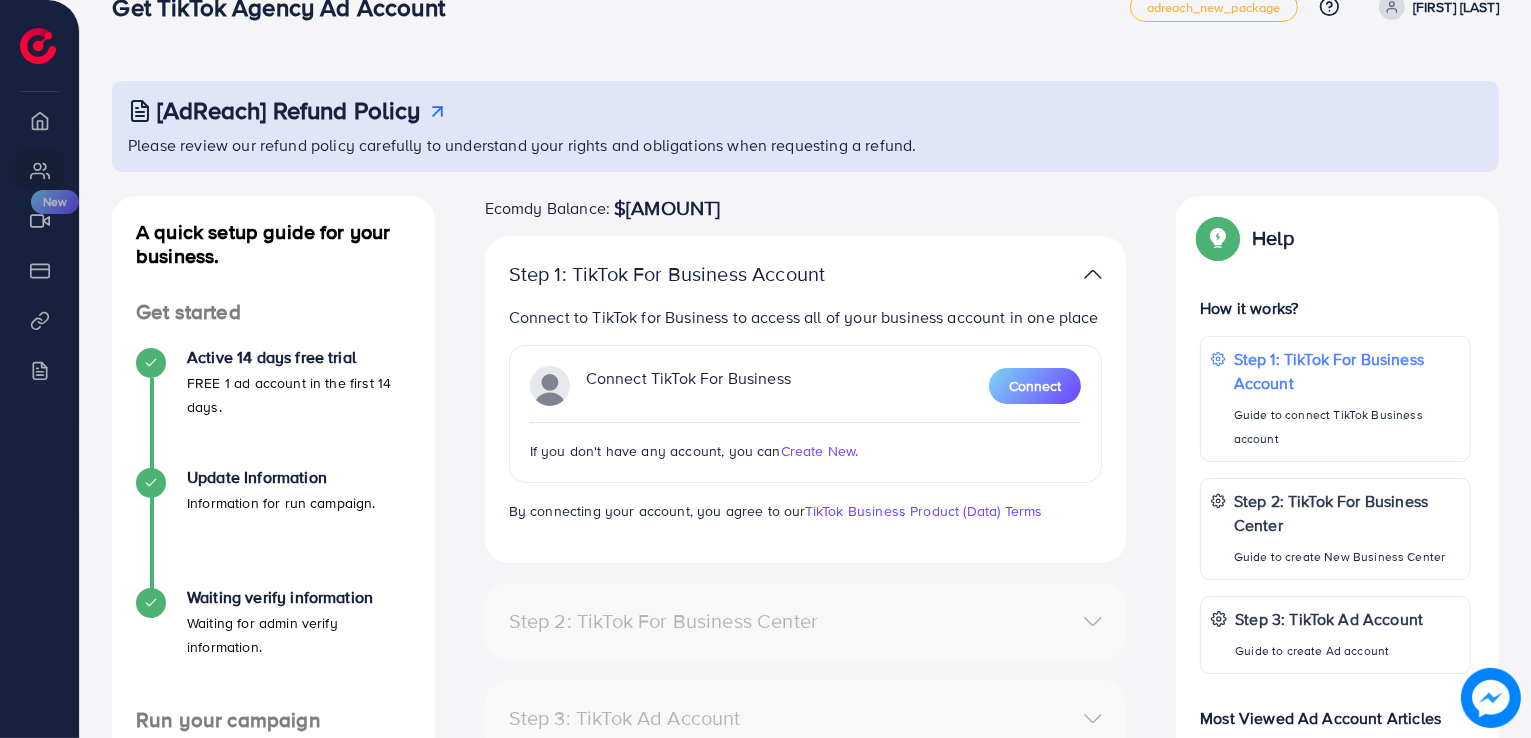scroll, scrollTop: 42, scrollLeft: 0, axis: vertical 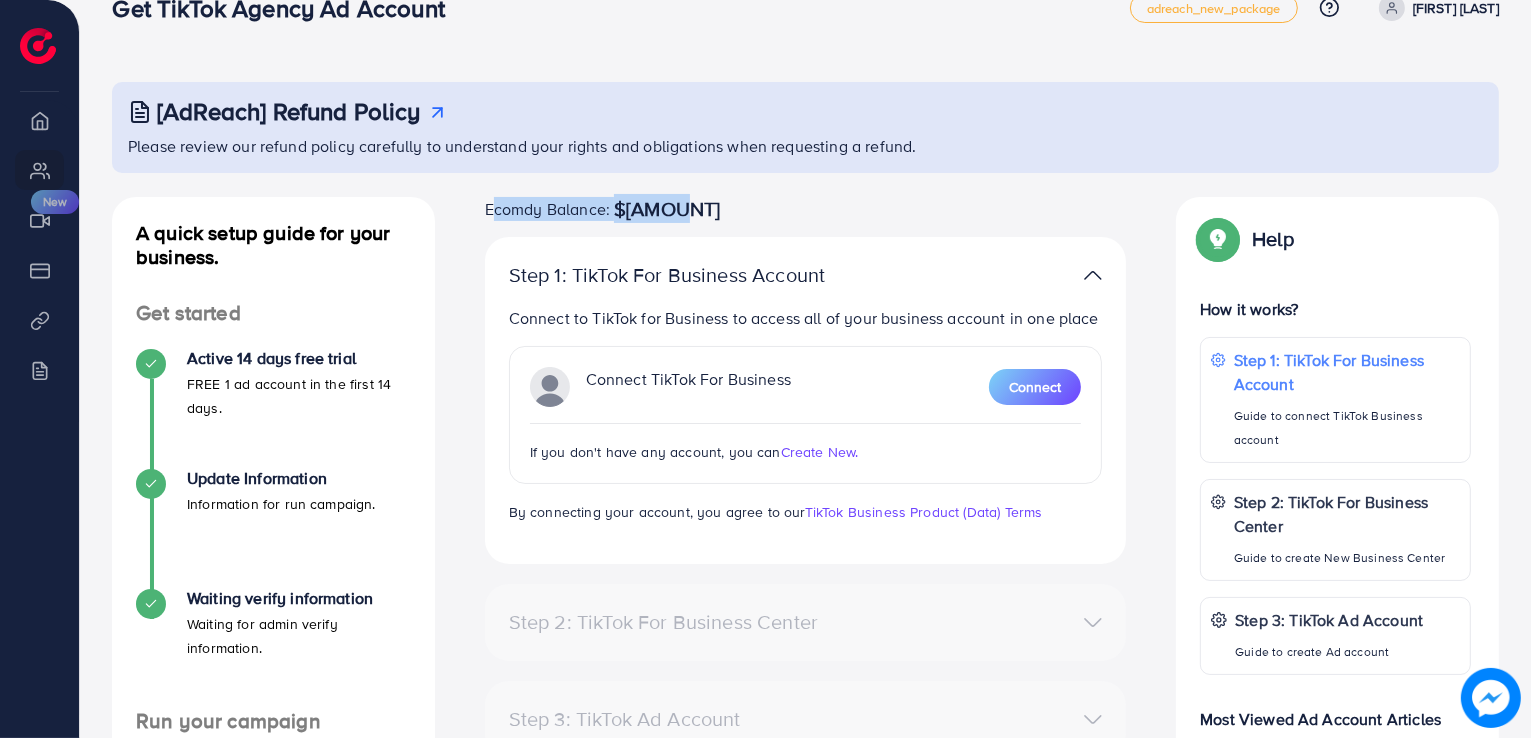 drag, startPoint x: 670, startPoint y: 205, endPoint x: 488, endPoint y: 198, distance: 182.13457 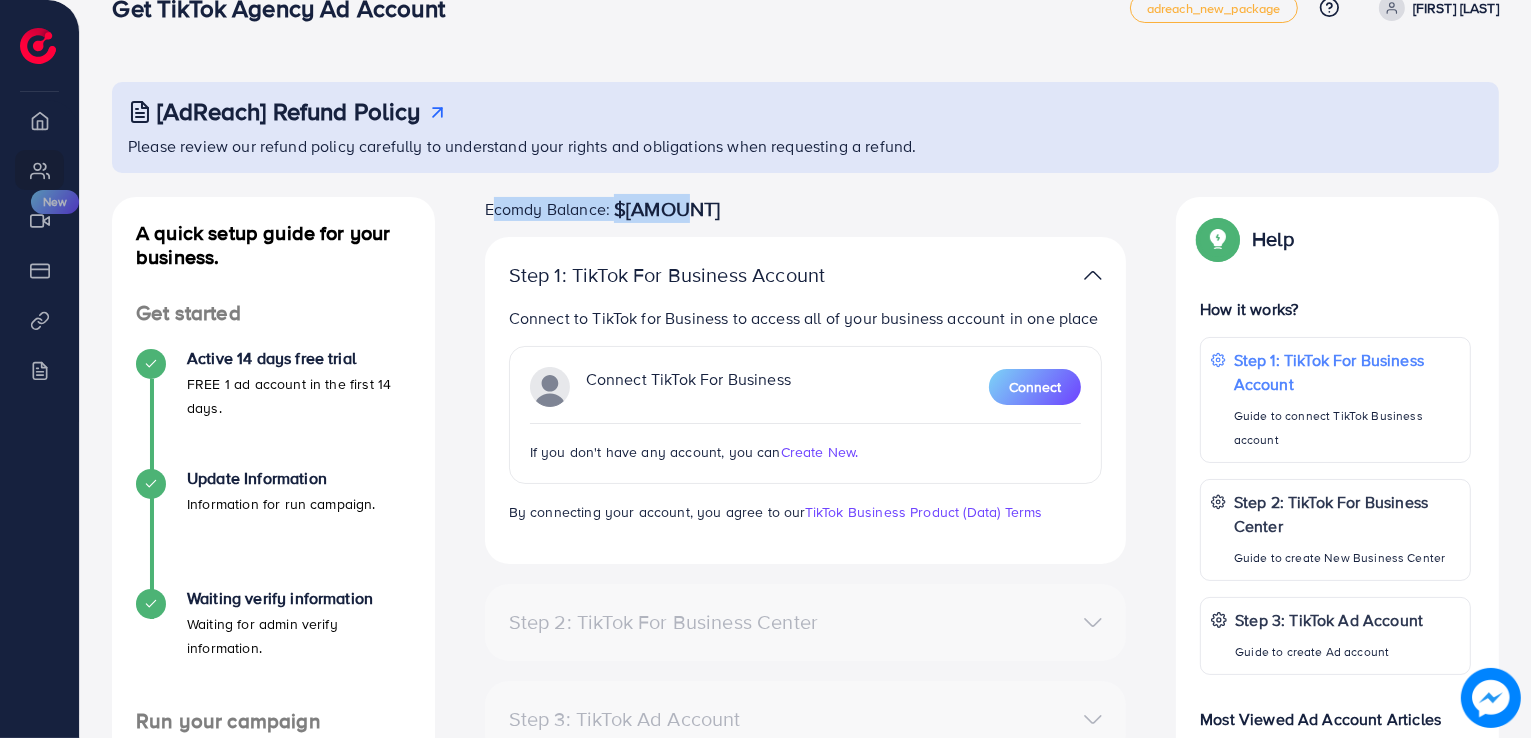 click on "Ecomdy Balance:  $501.5" at bounding box center [603, 209] 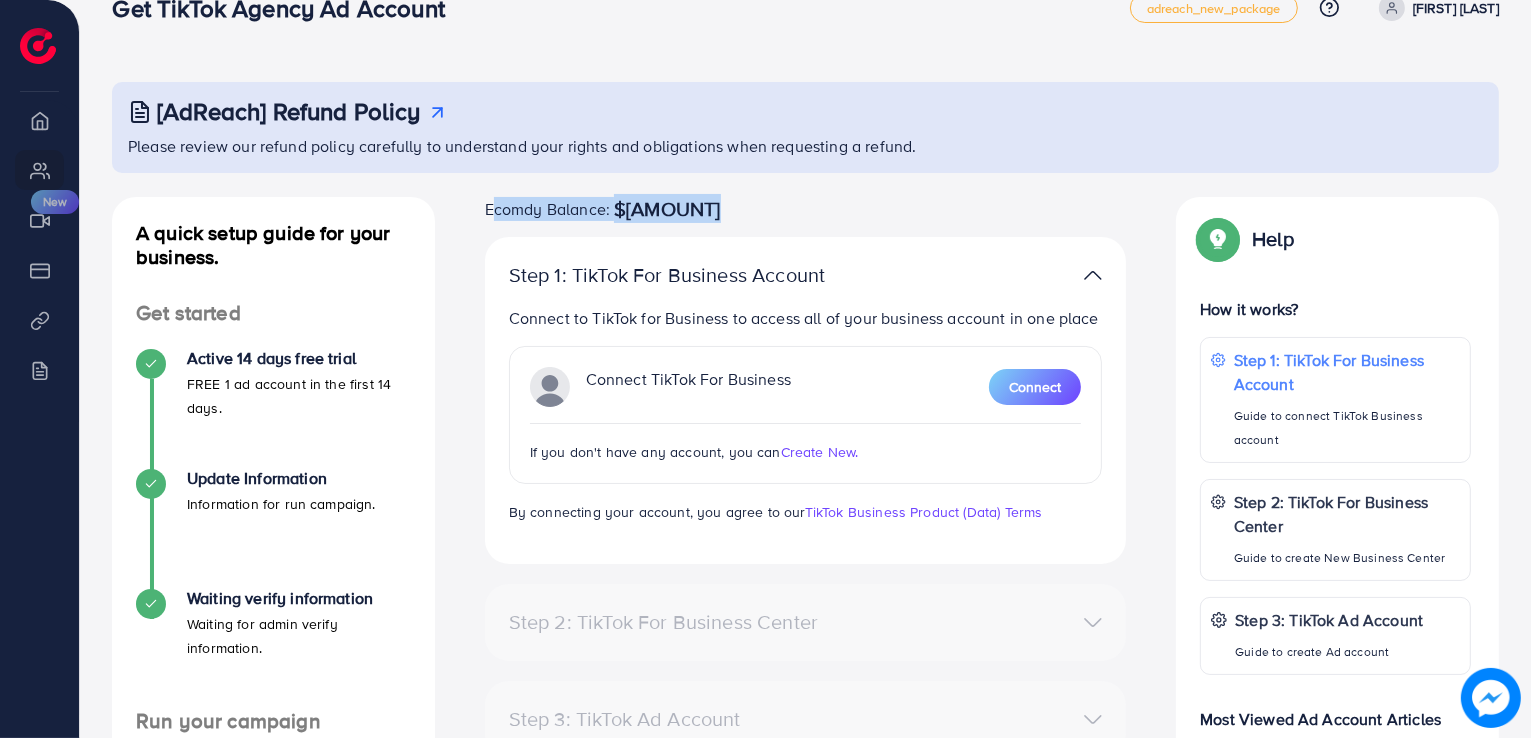 drag, startPoint x: 476, startPoint y: 212, endPoint x: 676, endPoint y: 189, distance: 201.31816 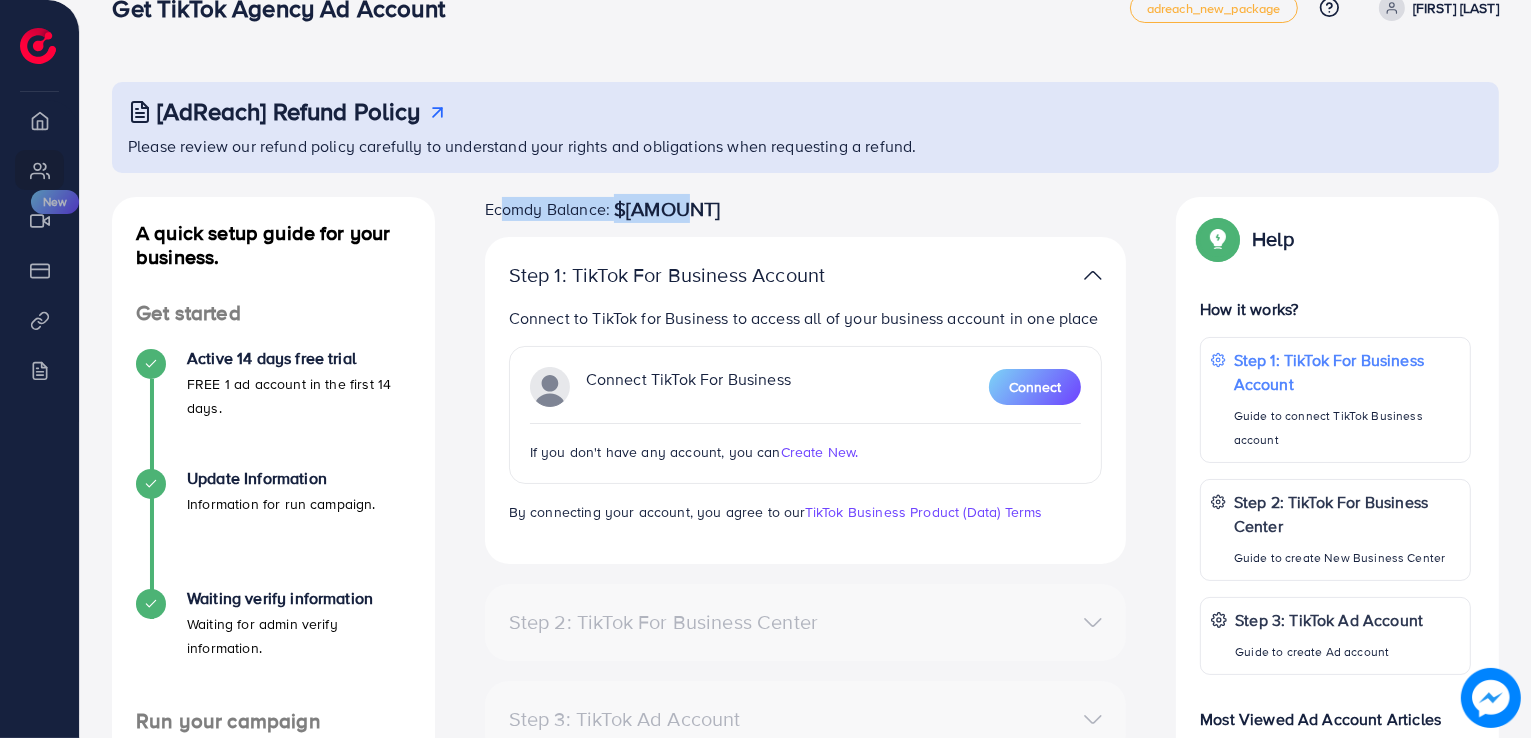 drag, startPoint x: 681, startPoint y: 203, endPoint x: 489, endPoint y: 209, distance: 192.09373 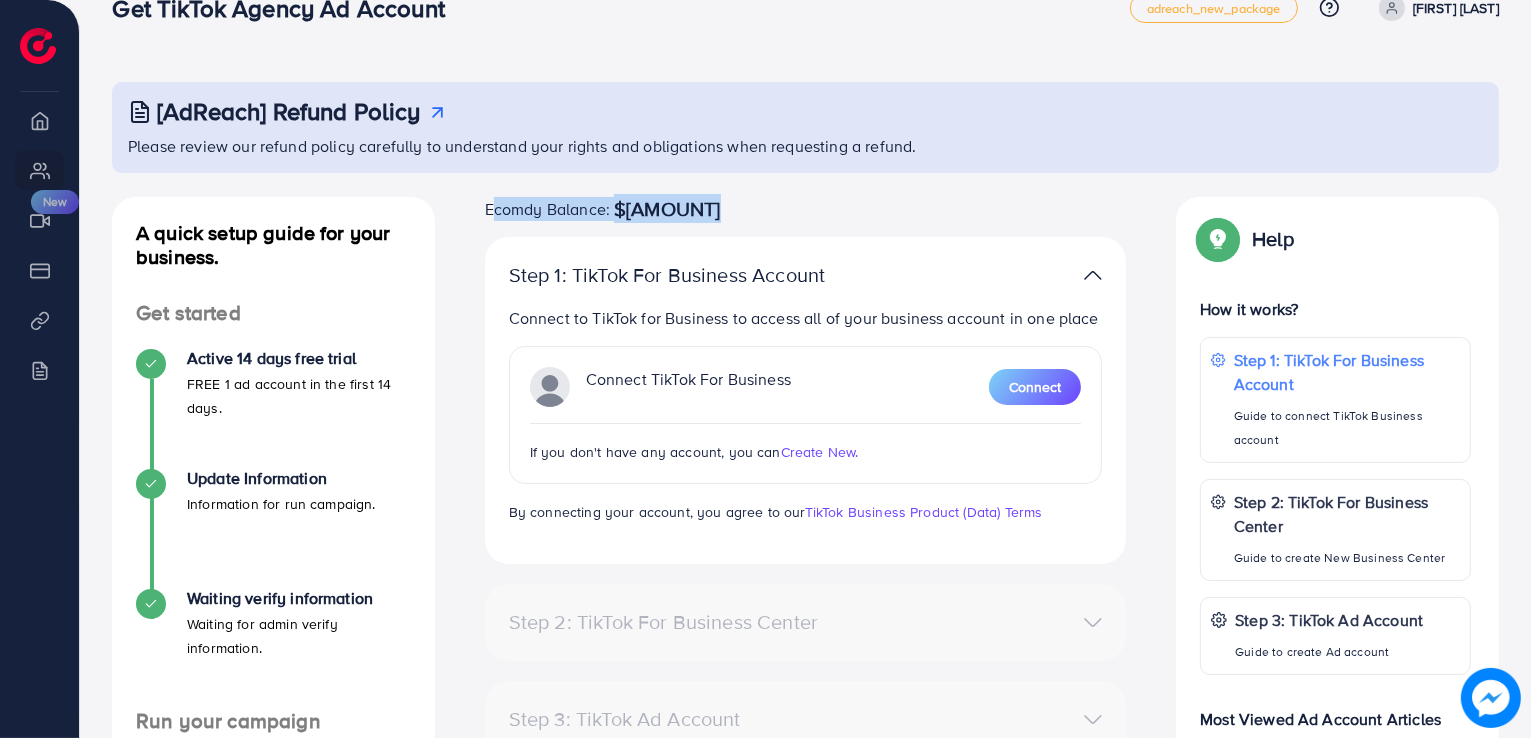 drag, startPoint x: 489, startPoint y: 209, endPoint x: 698, endPoint y: 186, distance: 210.26175 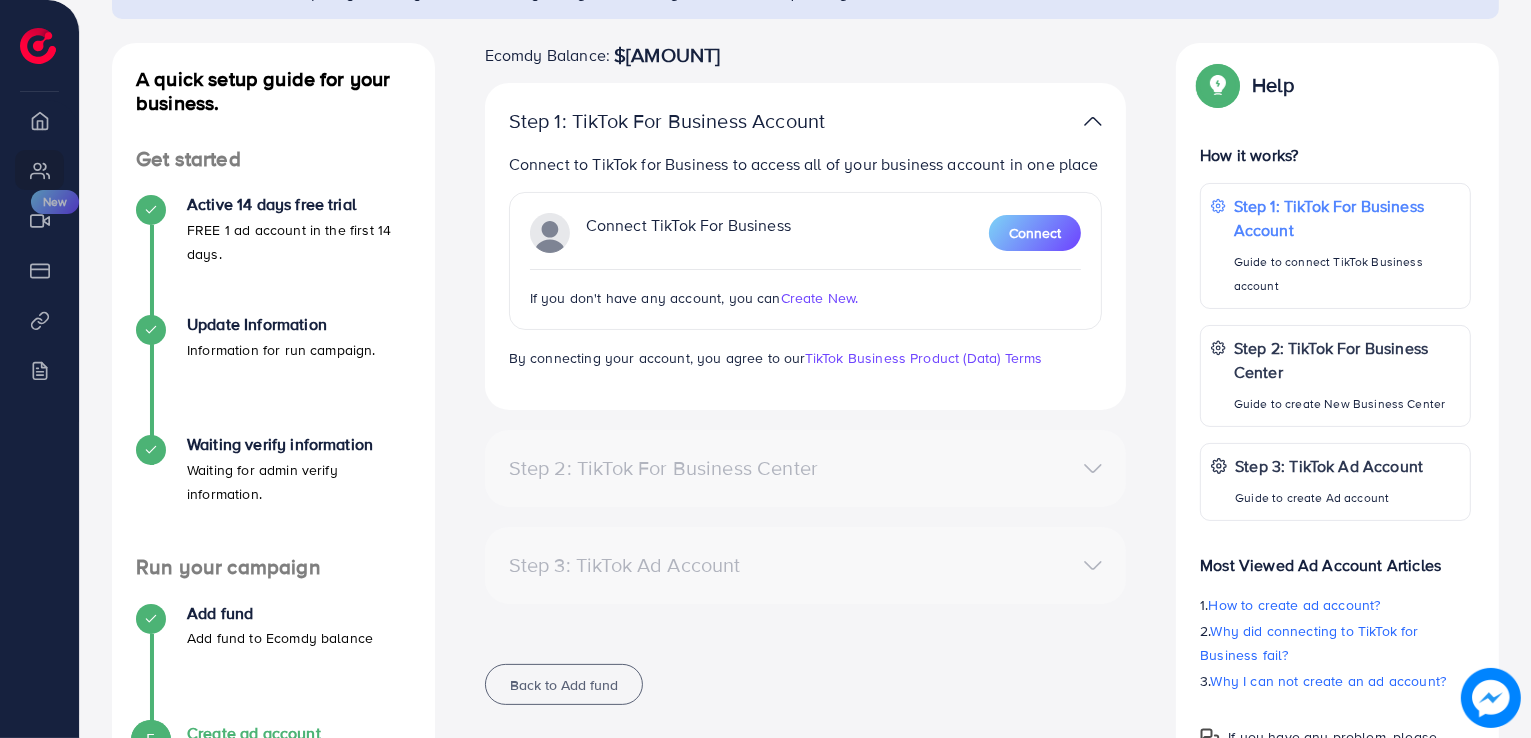 scroll, scrollTop: 196, scrollLeft: 0, axis: vertical 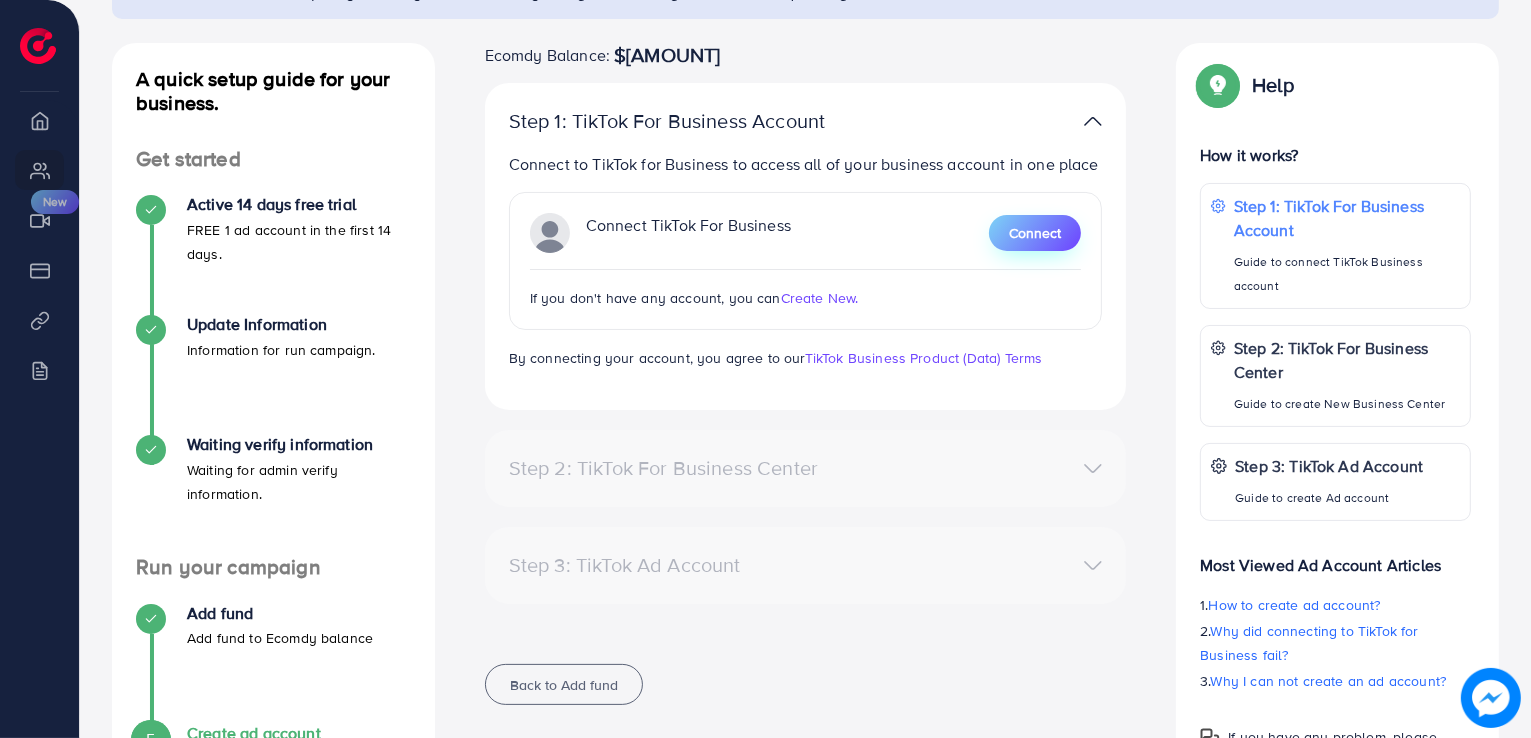 click on "Connect" at bounding box center [1035, 233] 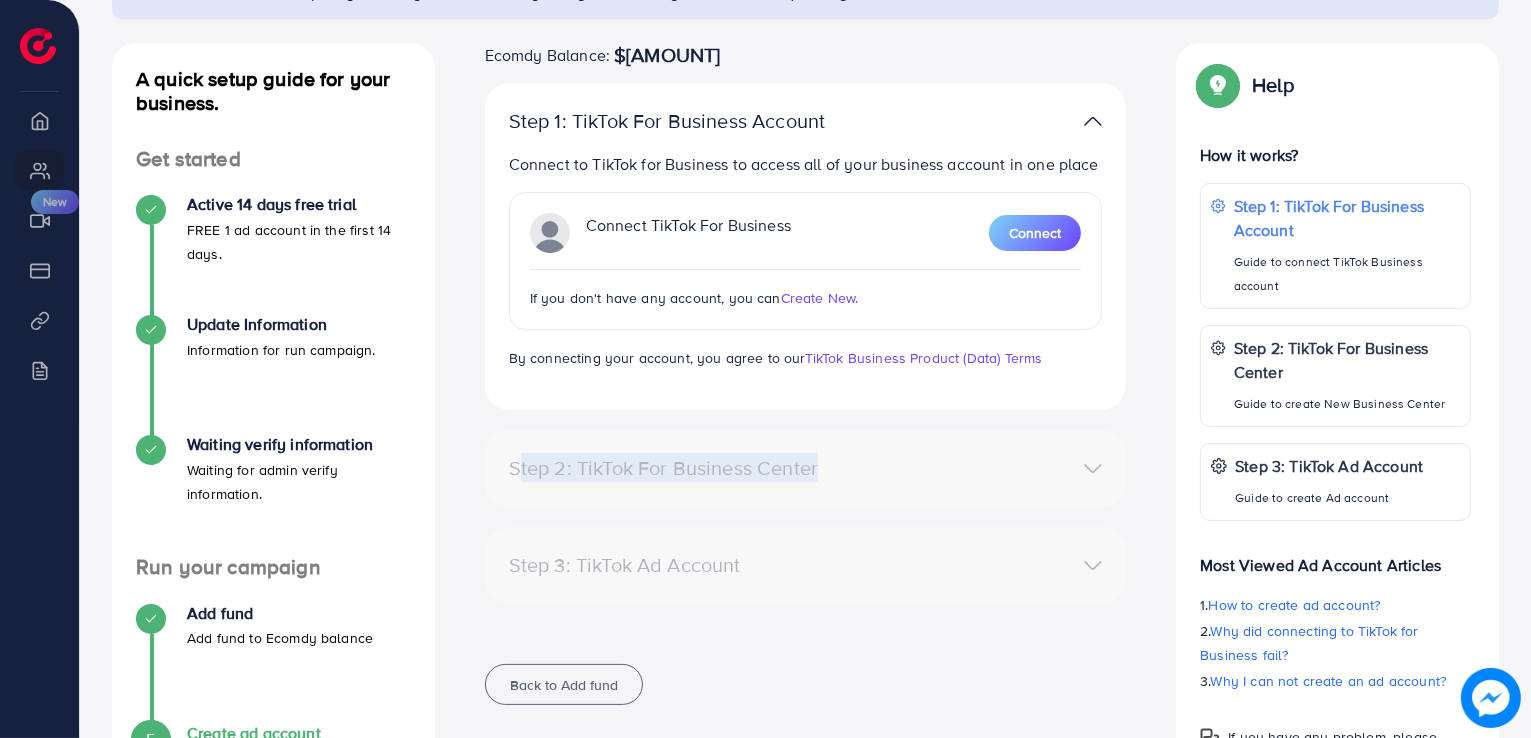 drag, startPoint x: 812, startPoint y: 461, endPoint x: 509, endPoint y: 485, distance: 303.949 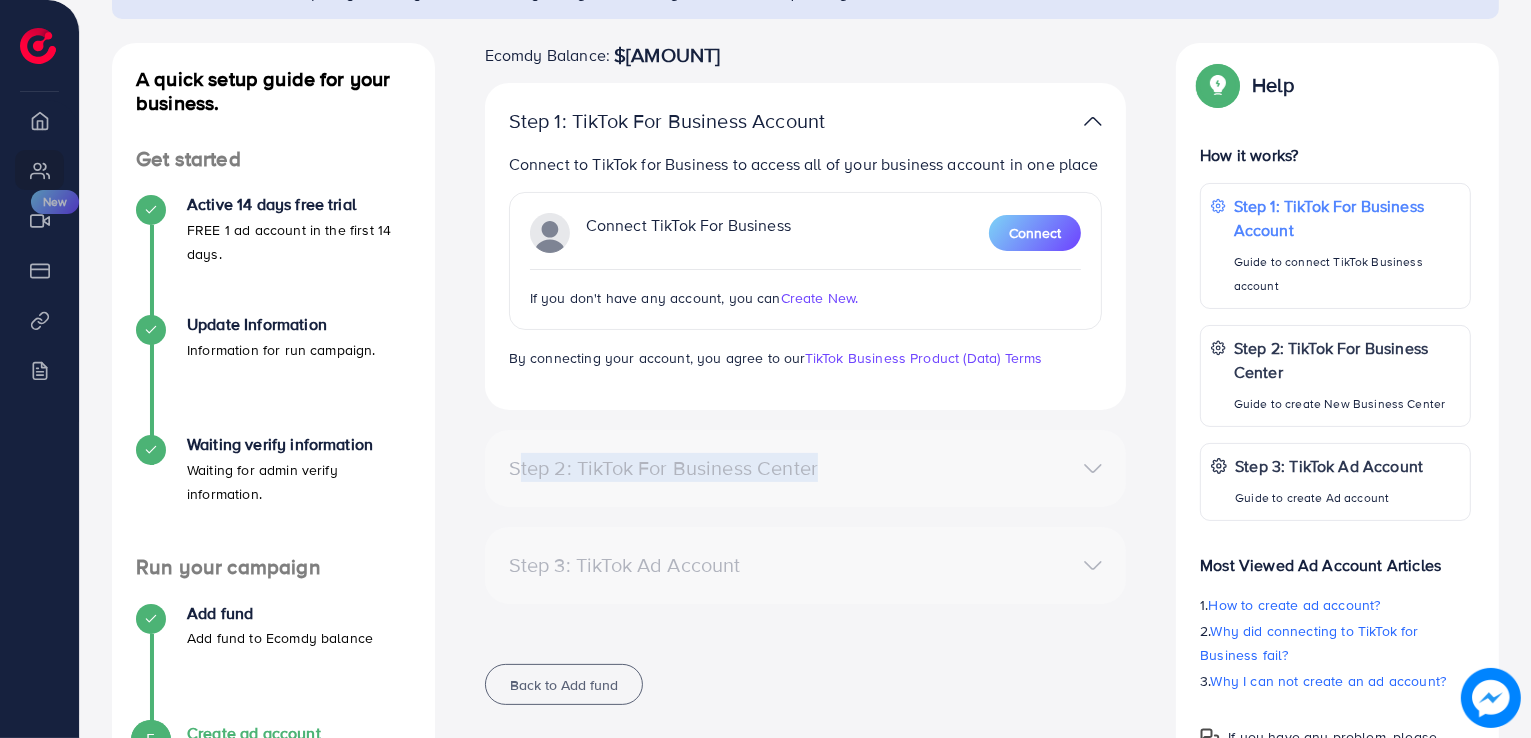 click on "Step 2: TikTok For Business Center   Business Center is a powerful business management tool that lets organizations  No Business account found  Create New" at bounding box center (806, 468) 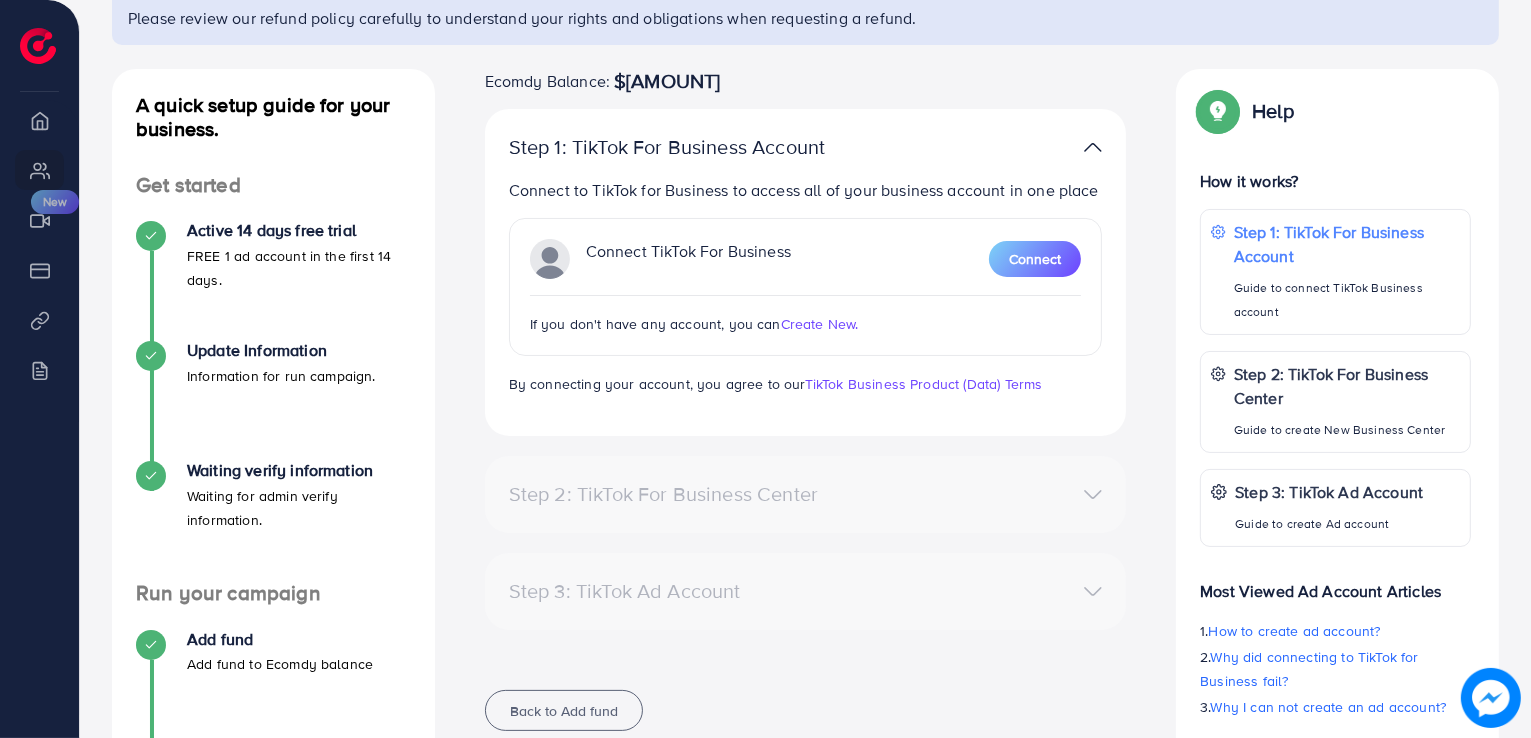 scroll, scrollTop: 168, scrollLeft: 0, axis: vertical 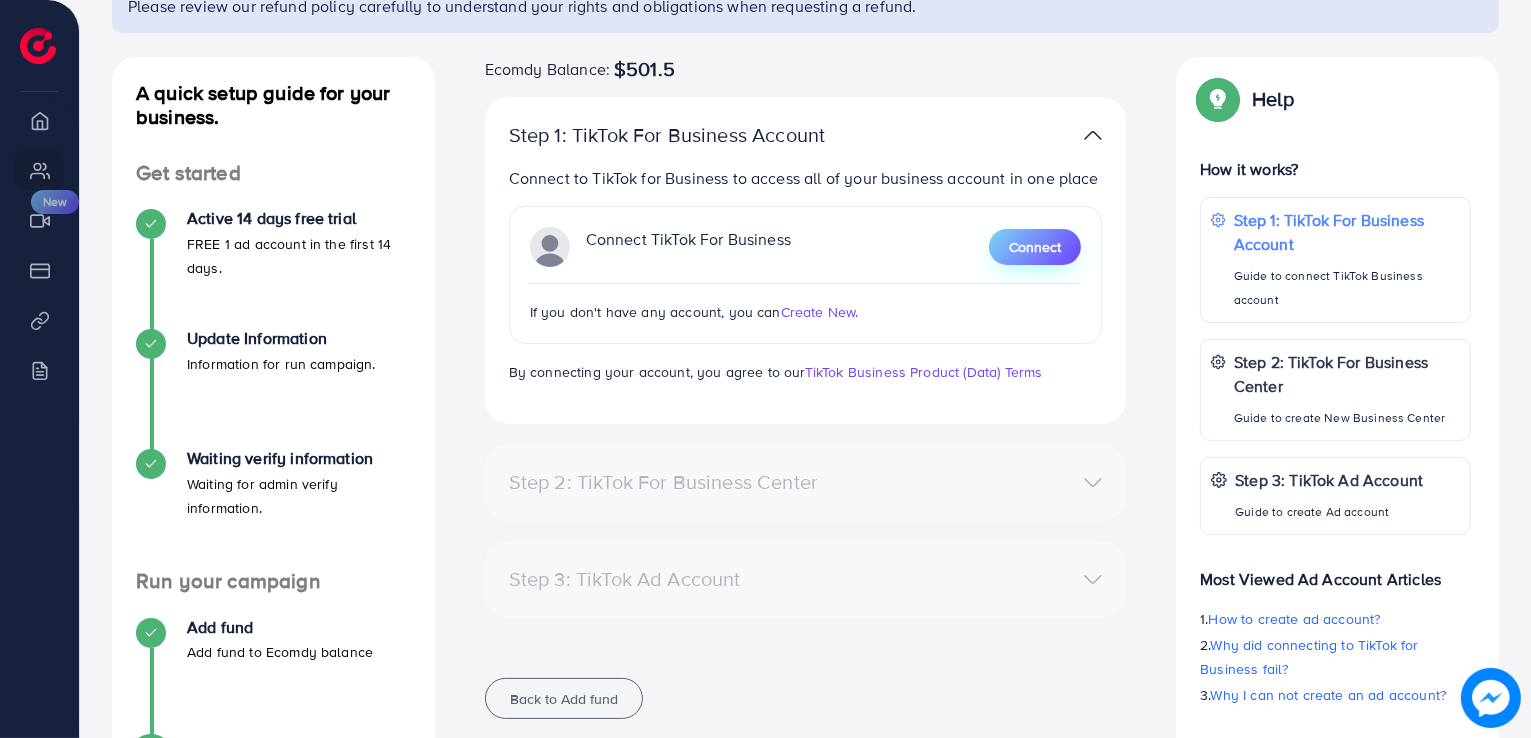 click on "Connect" at bounding box center [1035, 247] 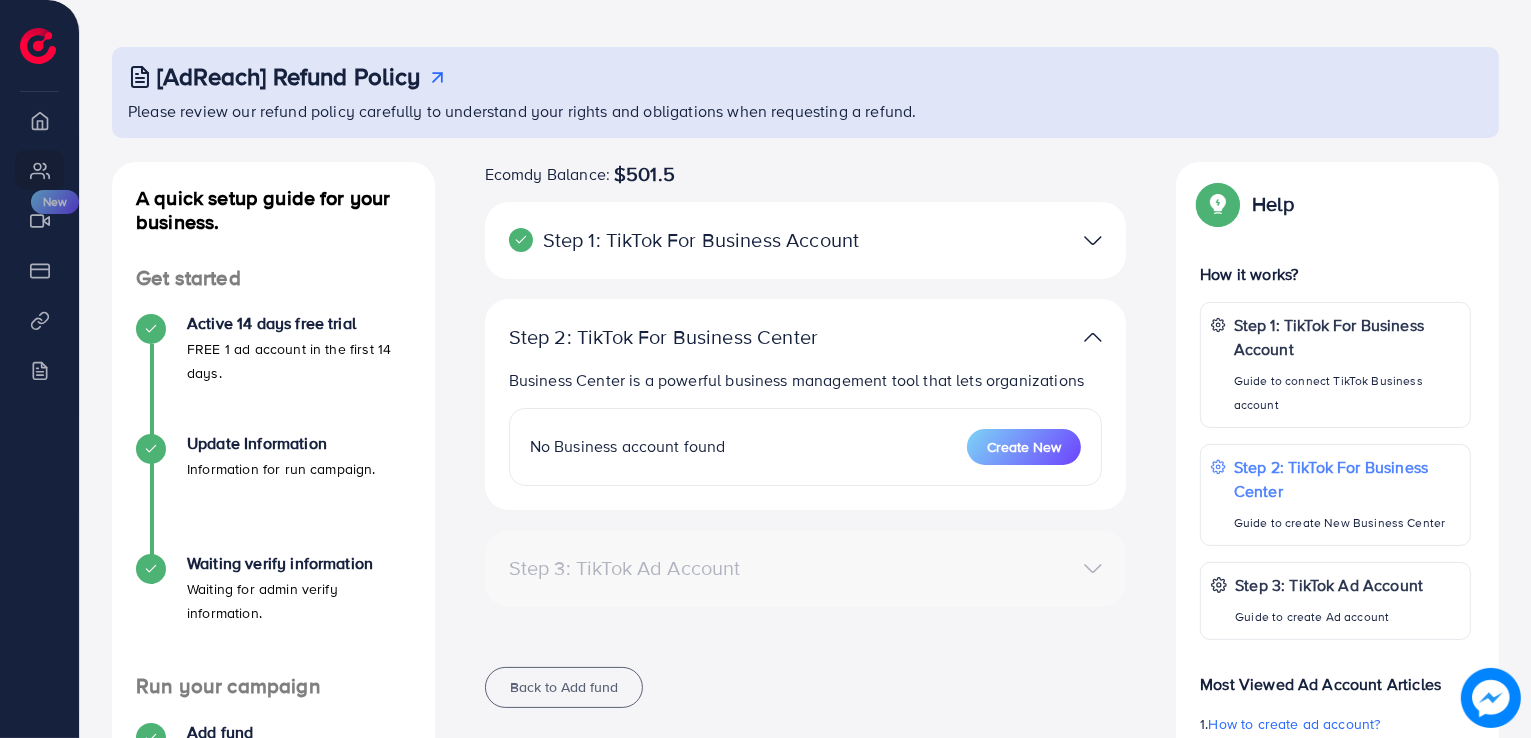 scroll, scrollTop: 77, scrollLeft: 0, axis: vertical 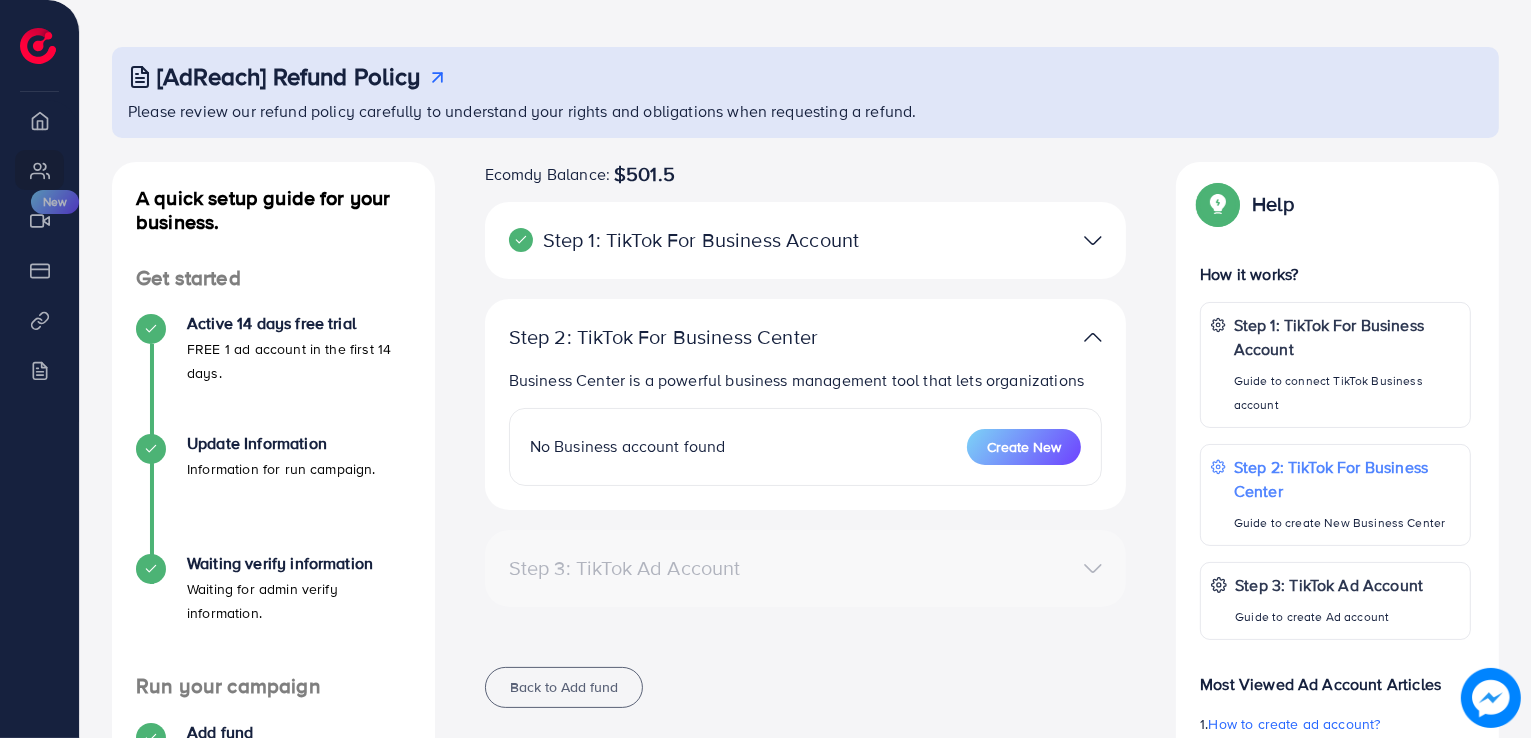 click at bounding box center [1093, 240] 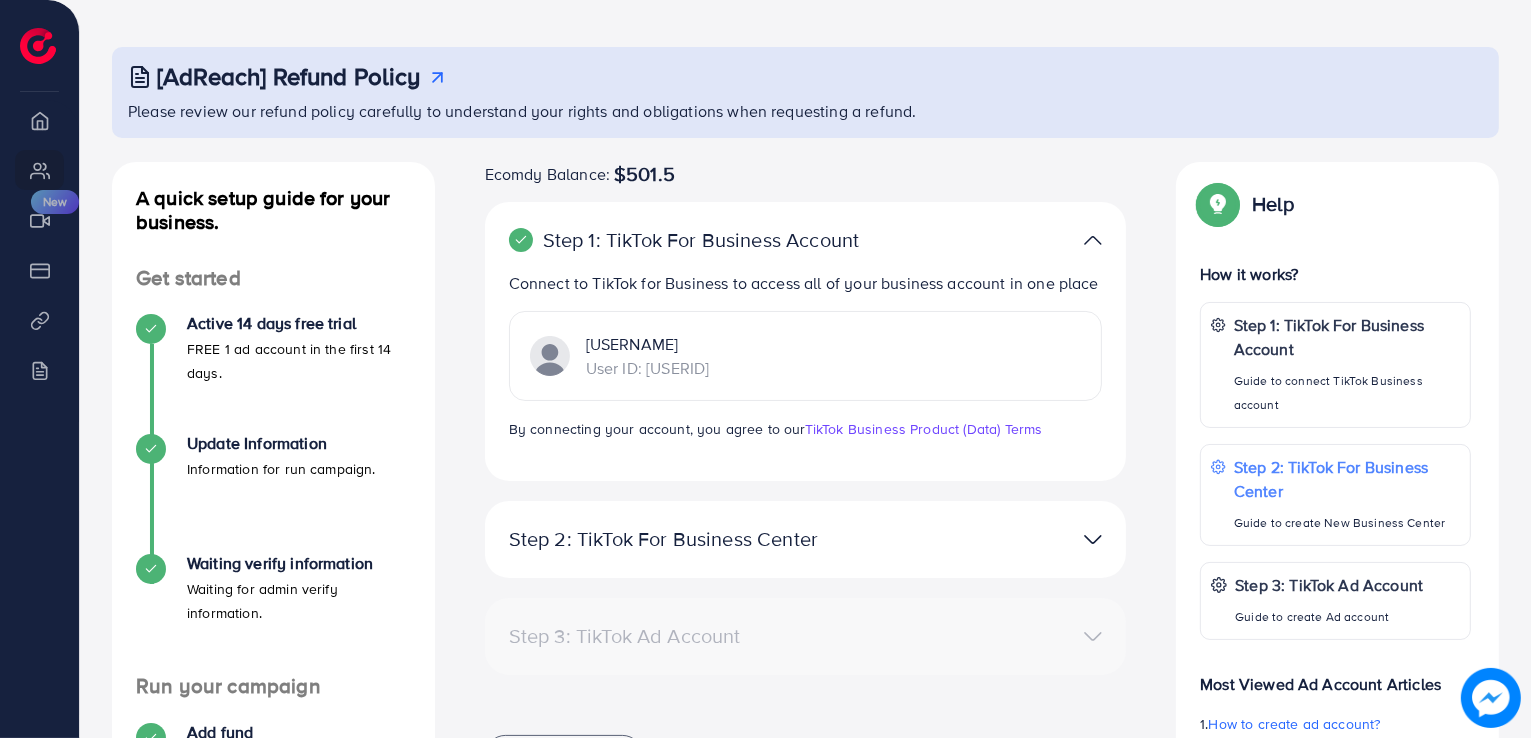 click at bounding box center (1093, 240) 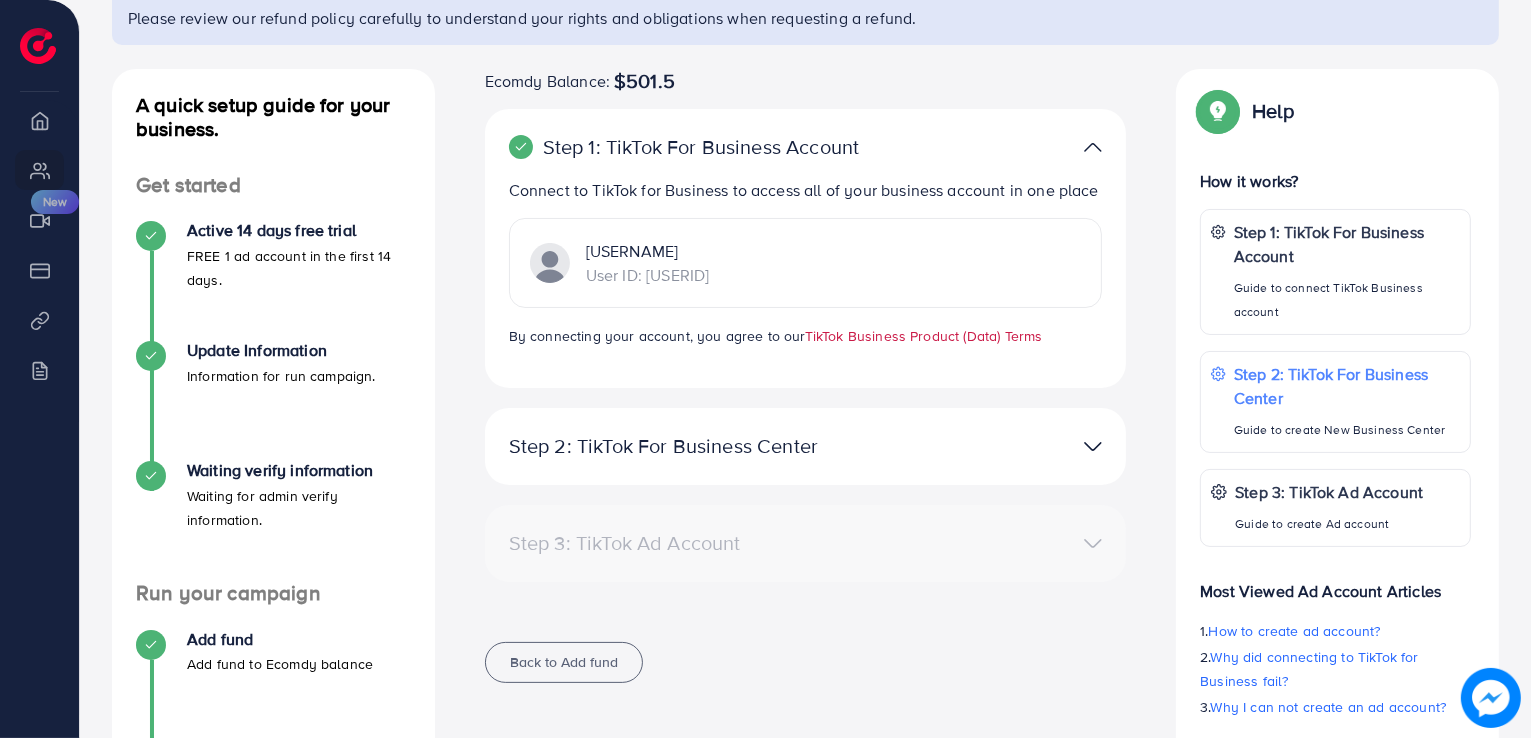 scroll, scrollTop: 195, scrollLeft: 0, axis: vertical 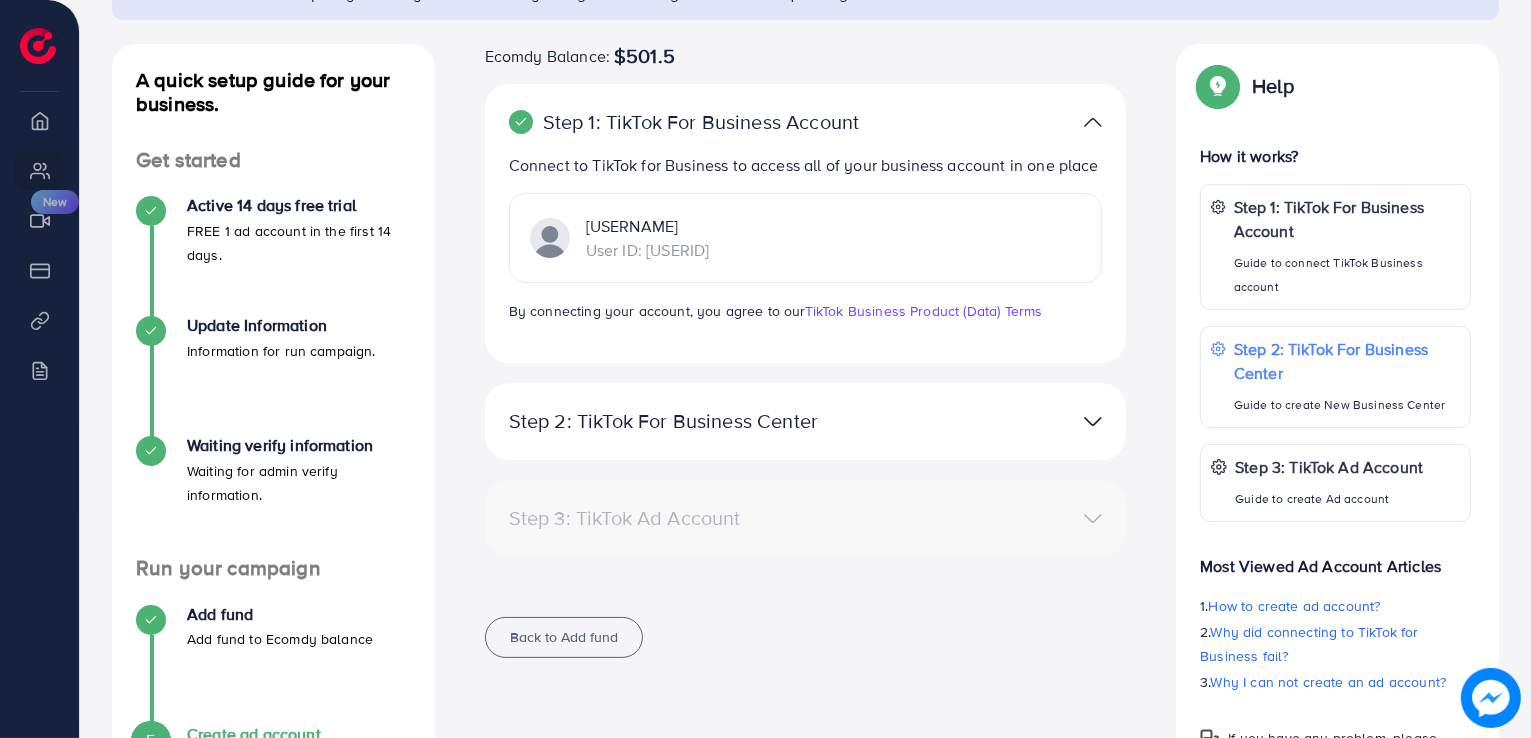 click at bounding box center [1093, 421] 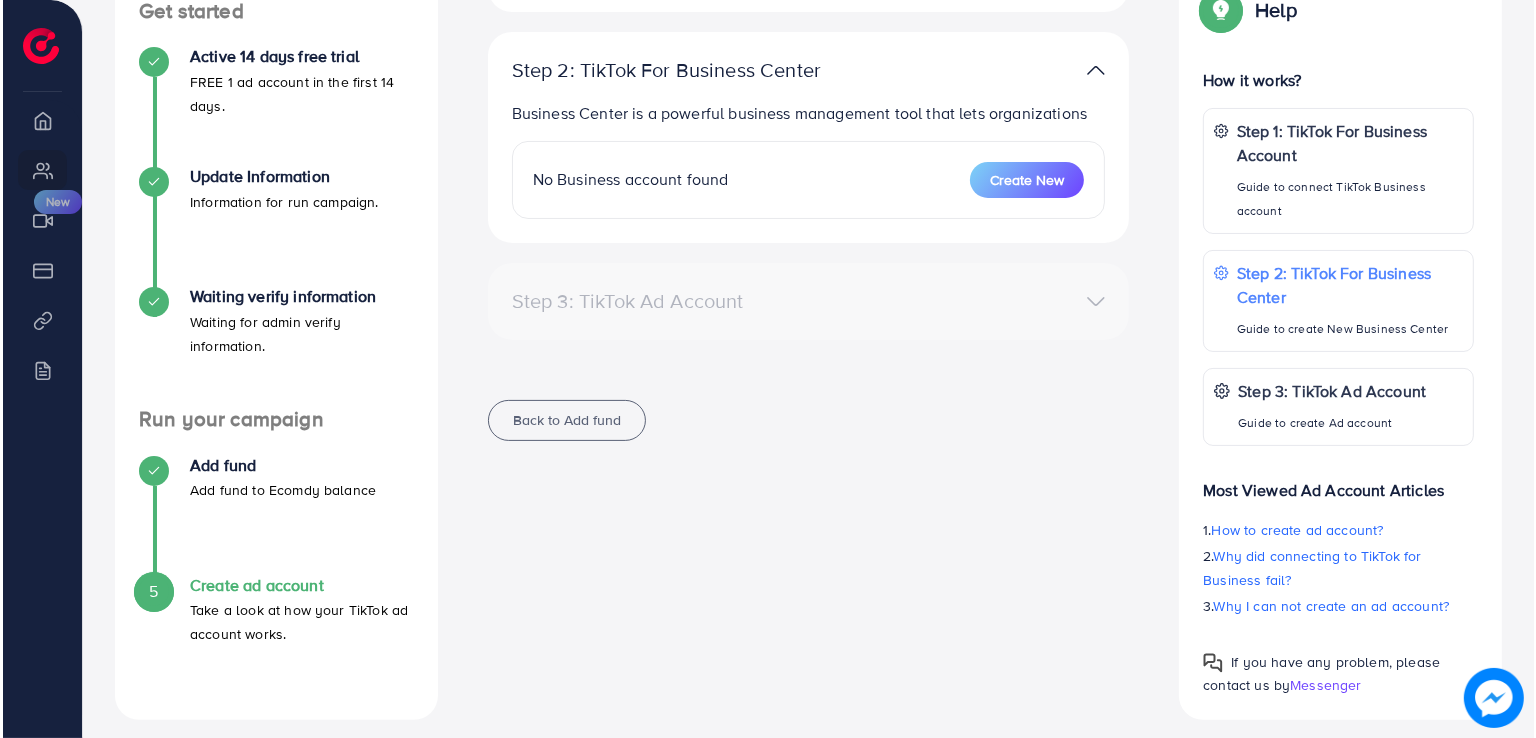scroll, scrollTop: 358, scrollLeft: 0, axis: vertical 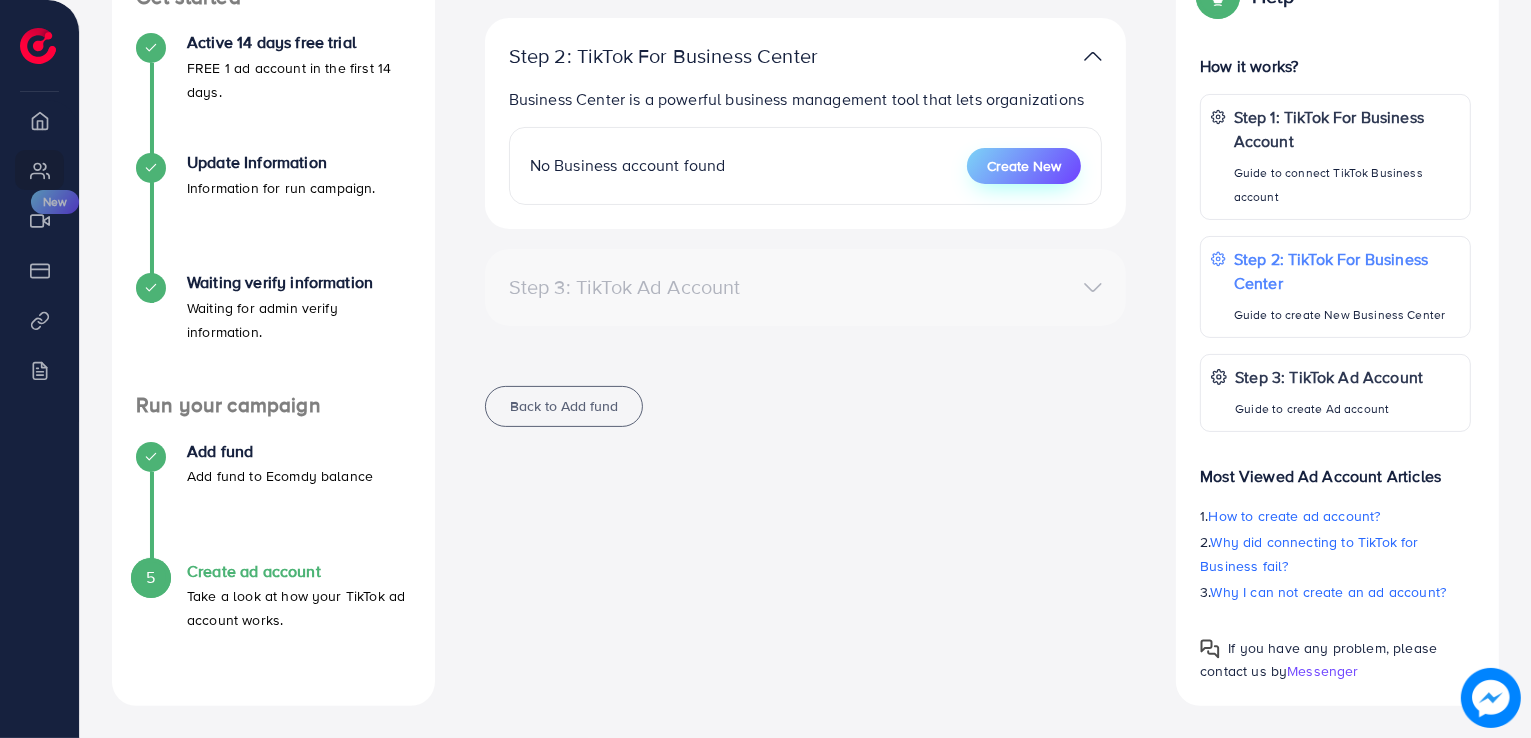 click on "Create New" at bounding box center [1024, 166] 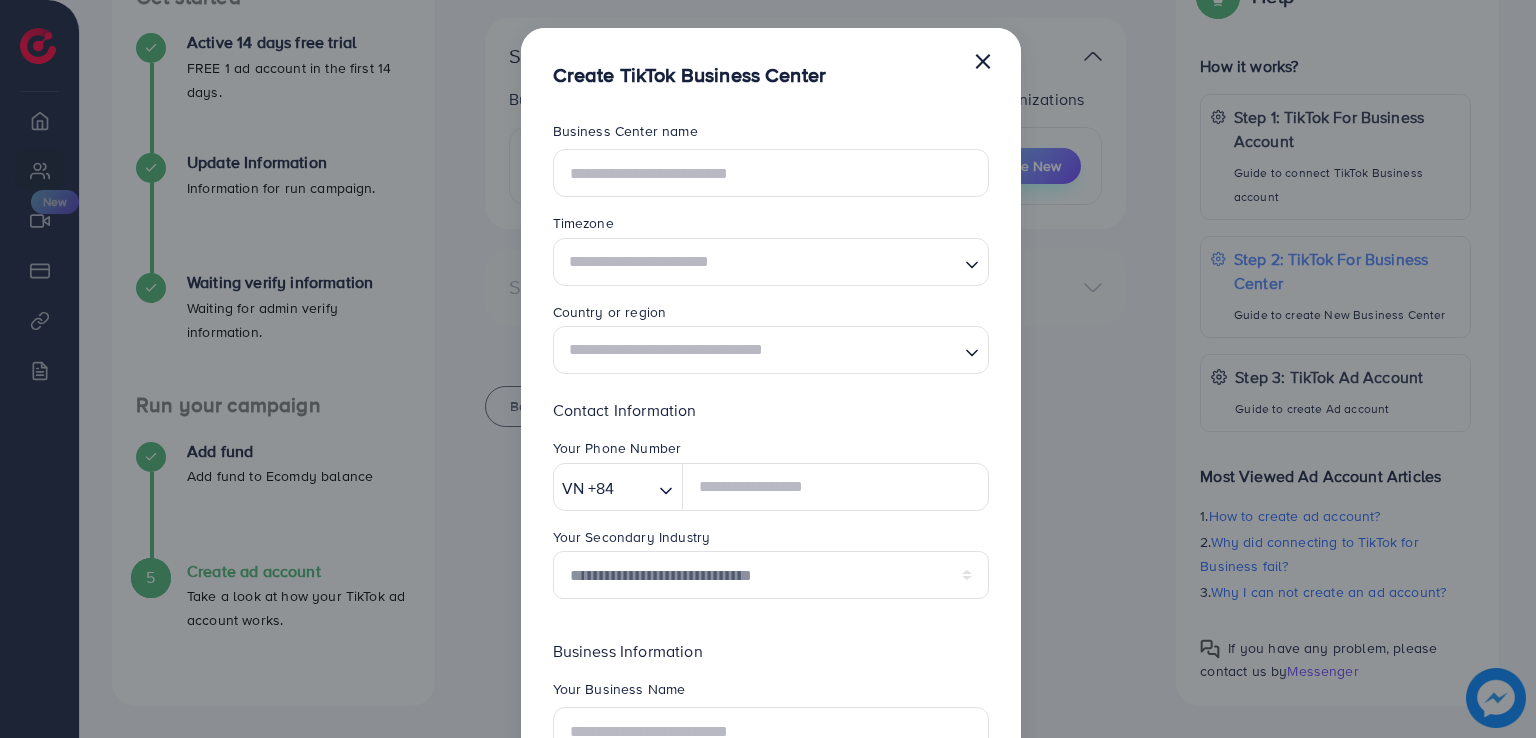 scroll, scrollTop: 0, scrollLeft: 0, axis: both 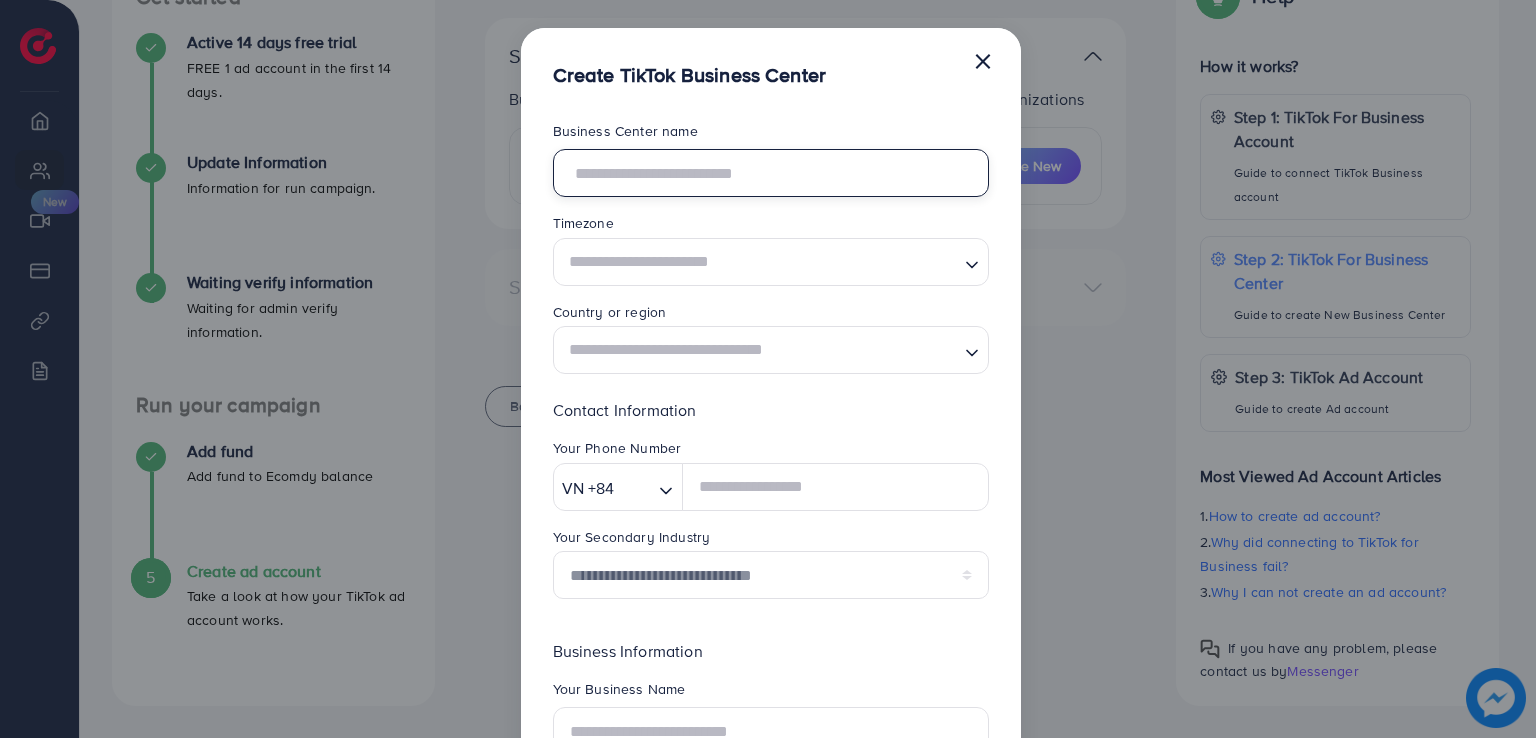 click at bounding box center (771, 173) 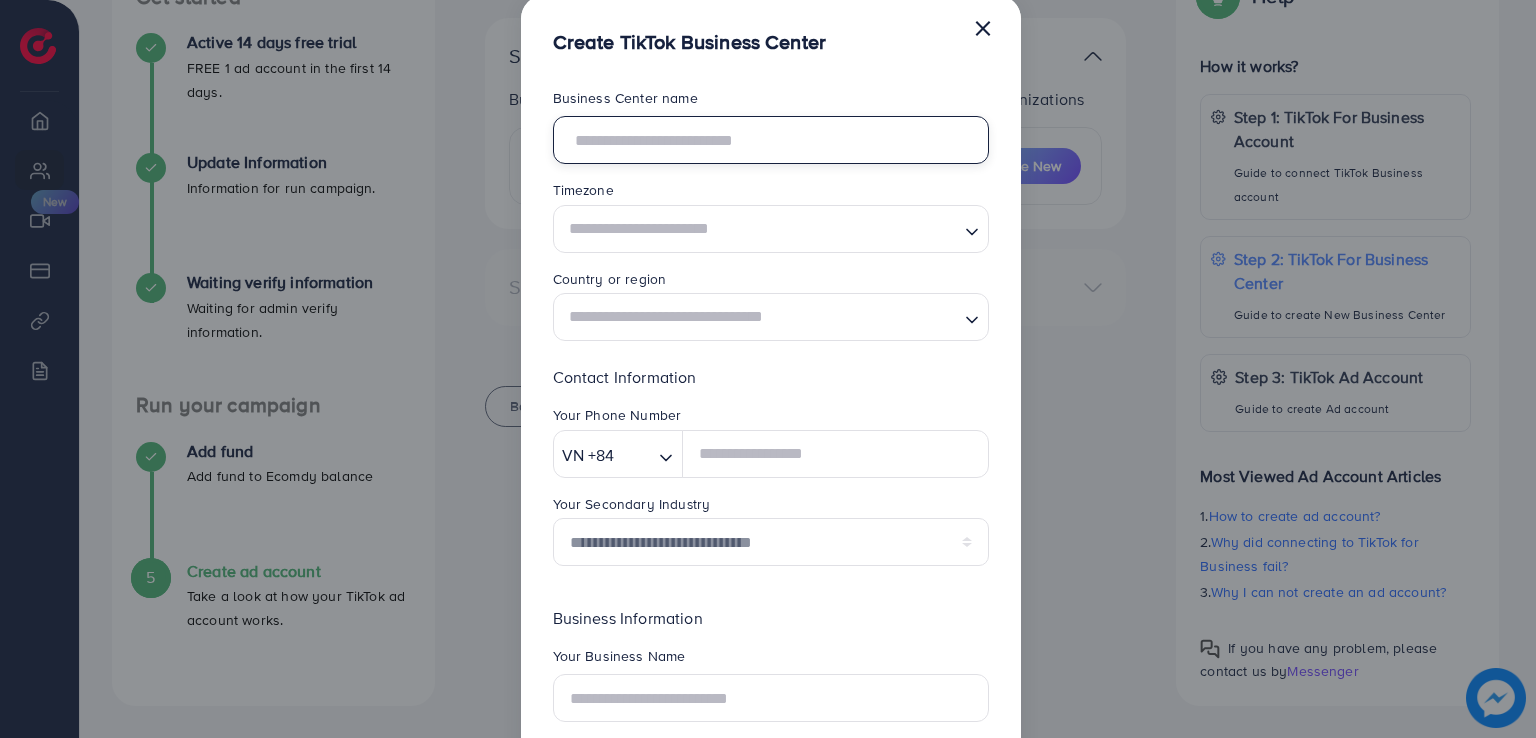 scroll, scrollTop: 0, scrollLeft: 0, axis: both 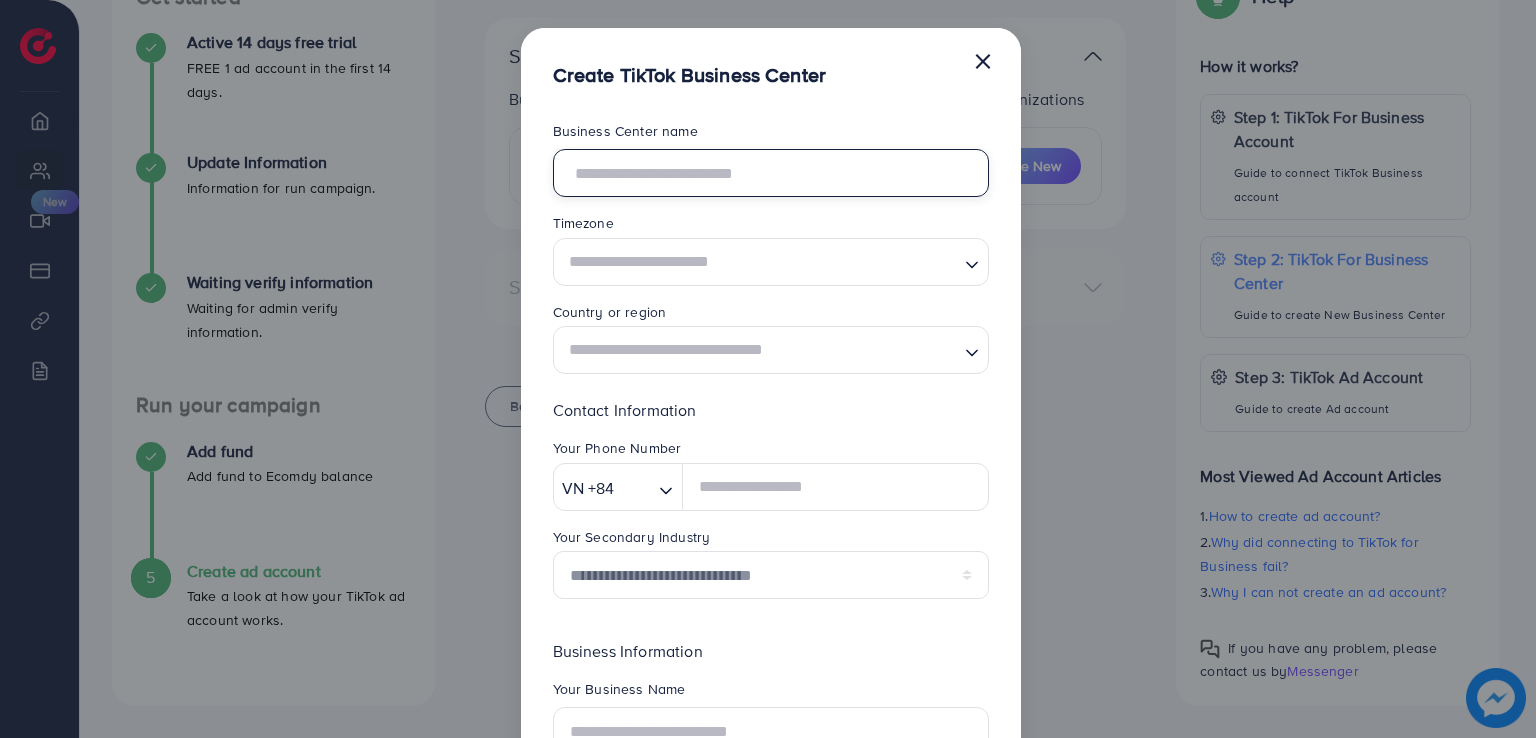 click at bounding box center (771, 173) 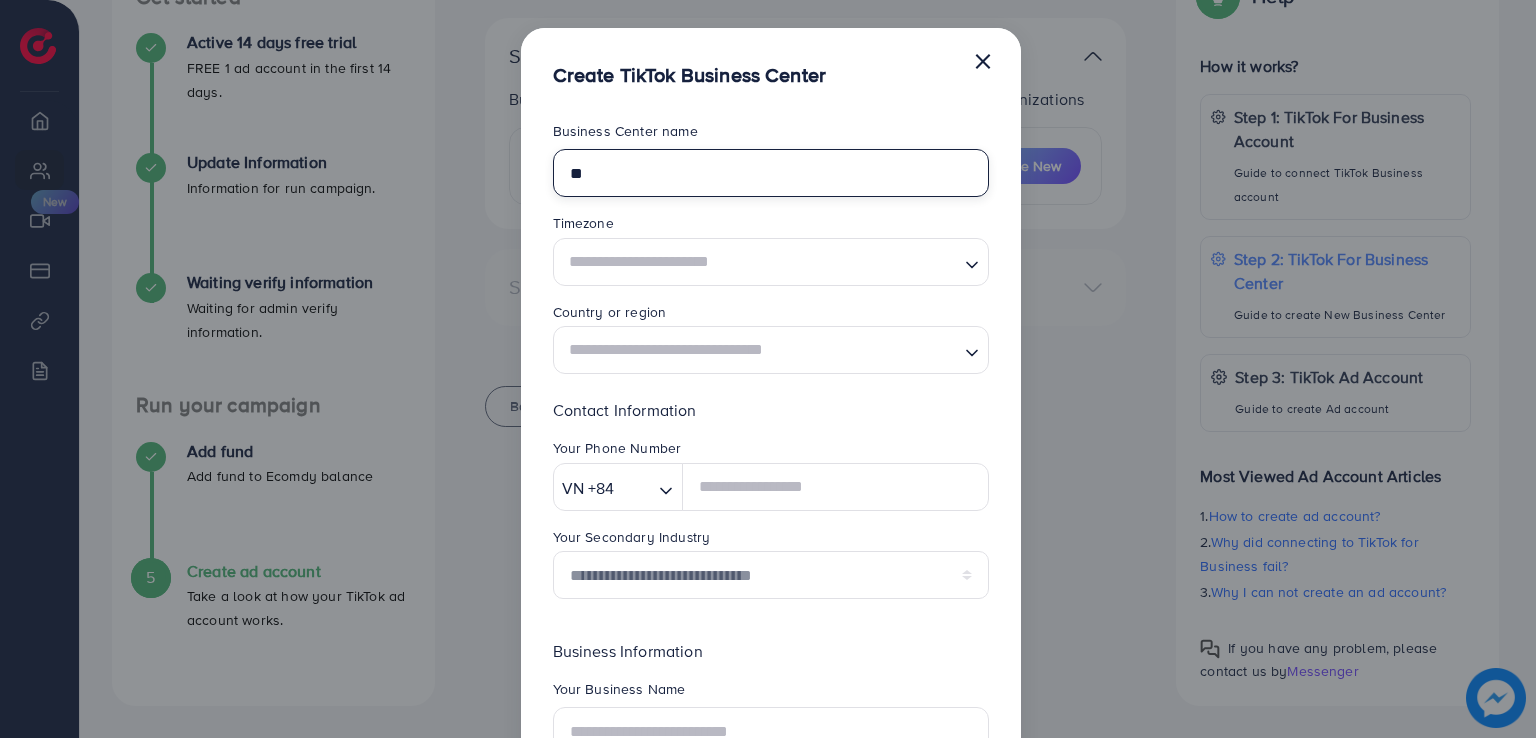 type on "*" 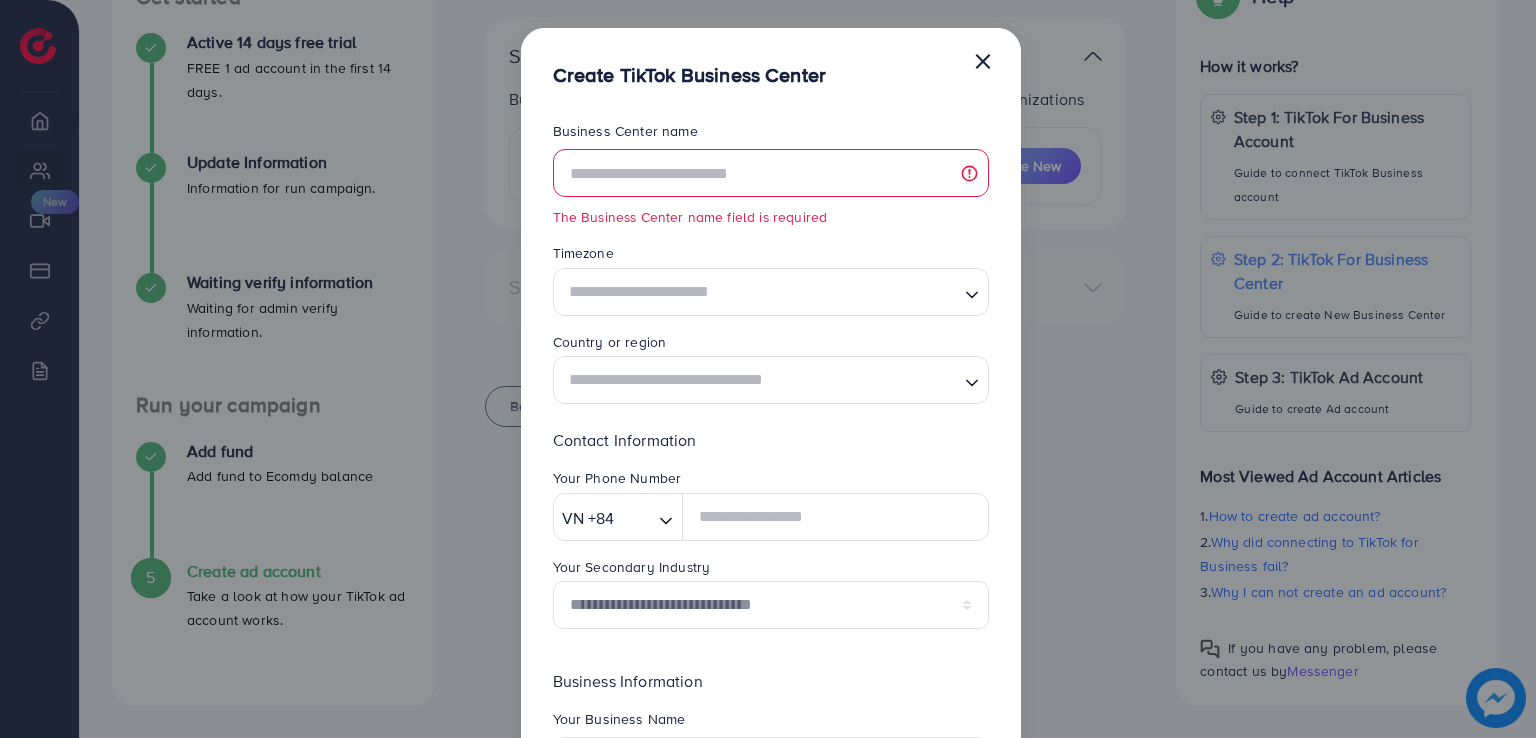 click on "Timezone" at bounding box center [771, 255] 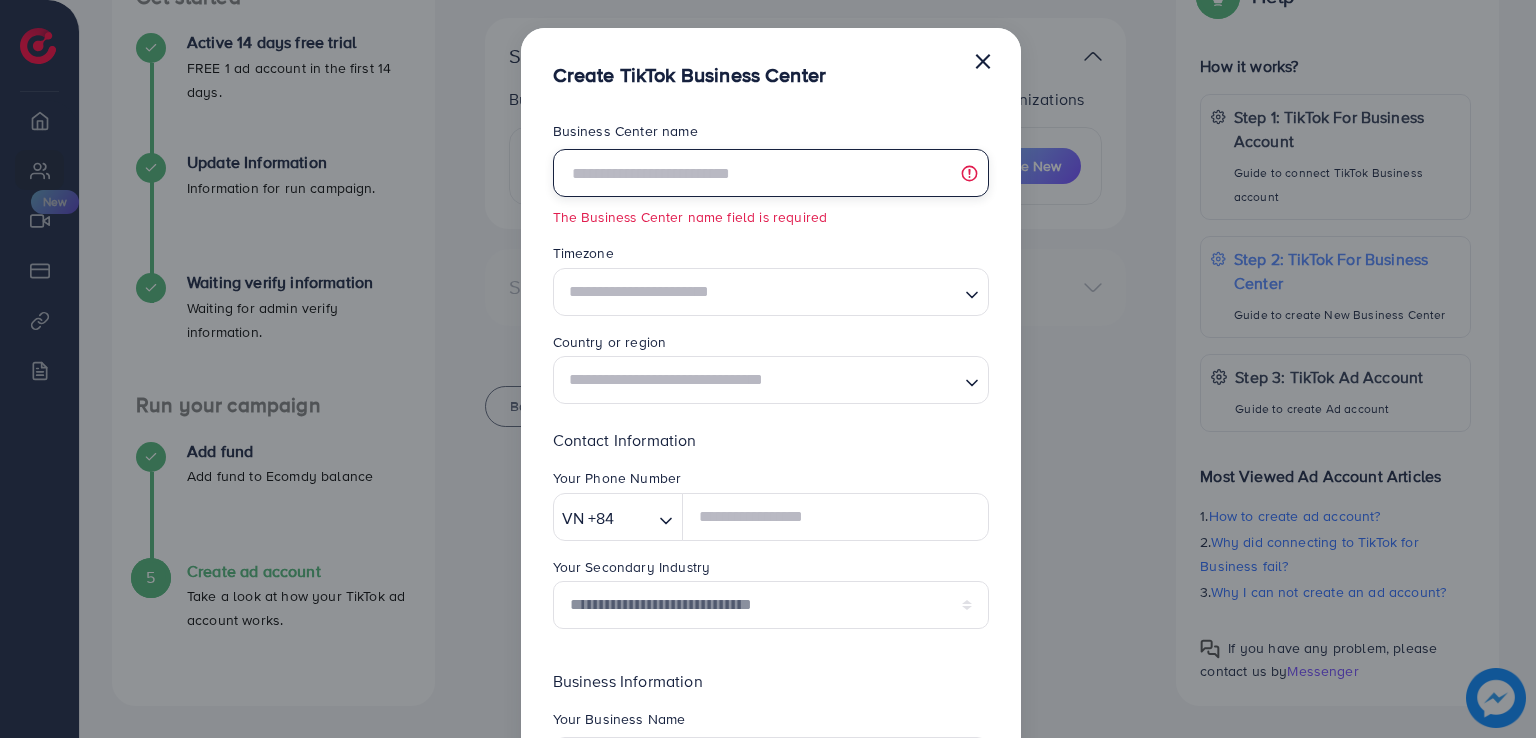 paste on "**********" 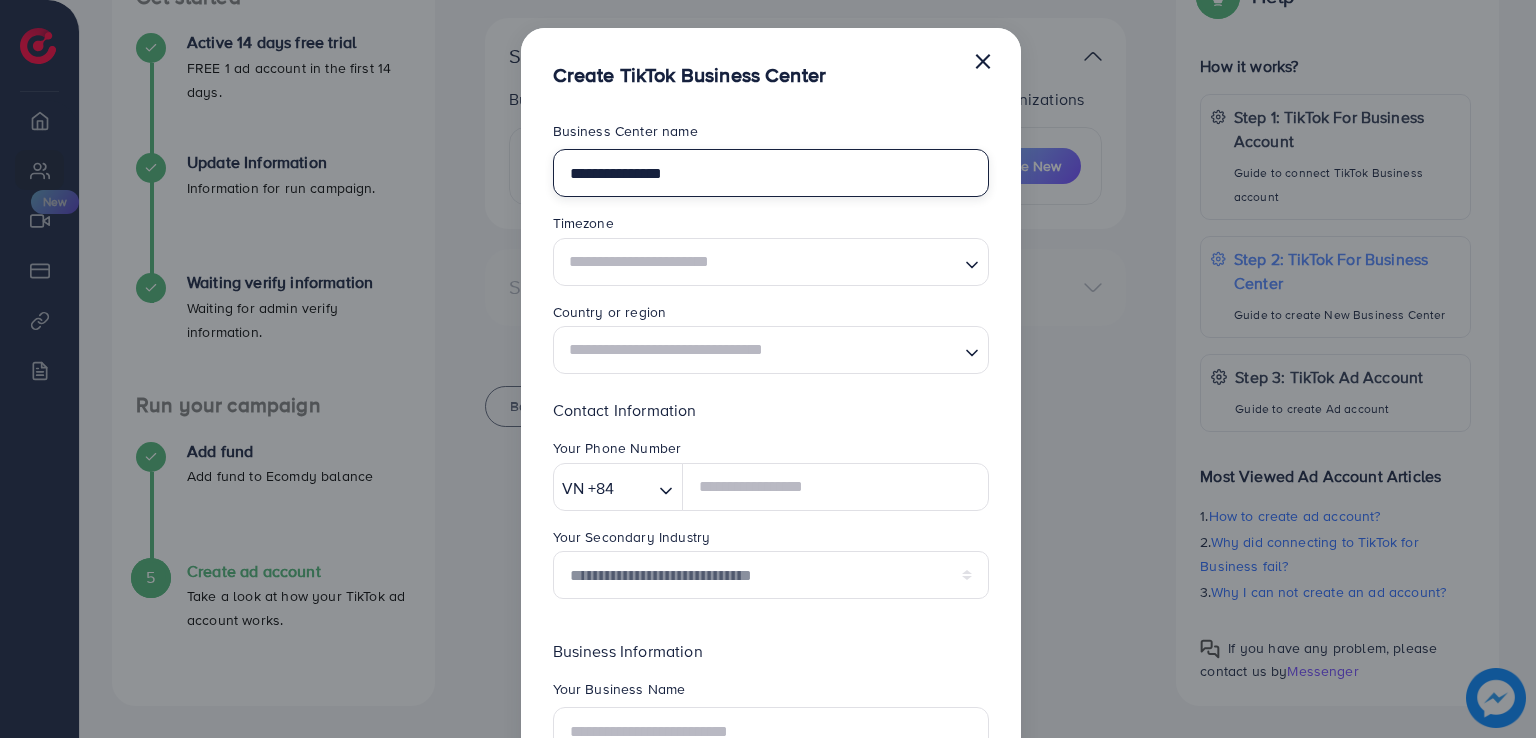 click on "**********" at bounding box center (771, 173) 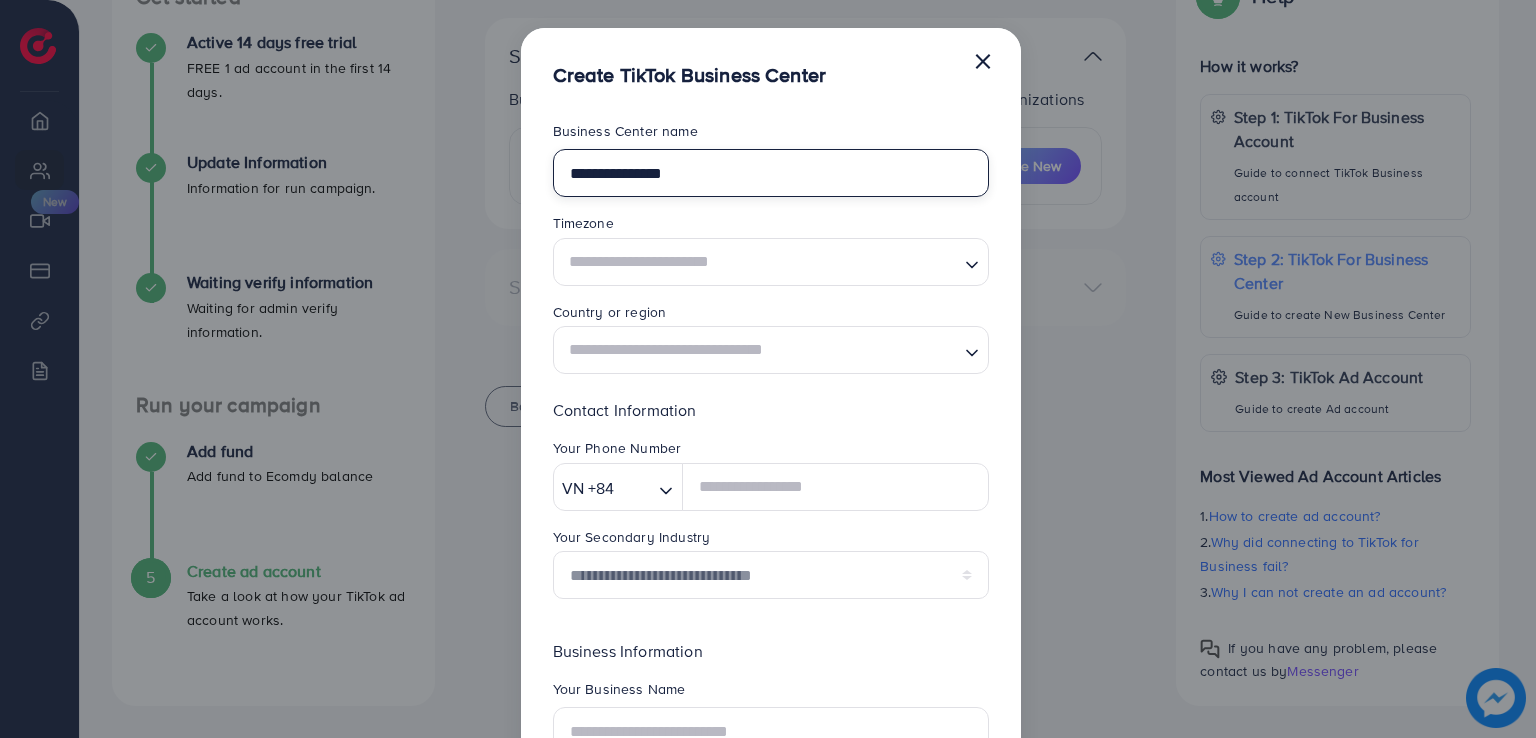 type on "**********" 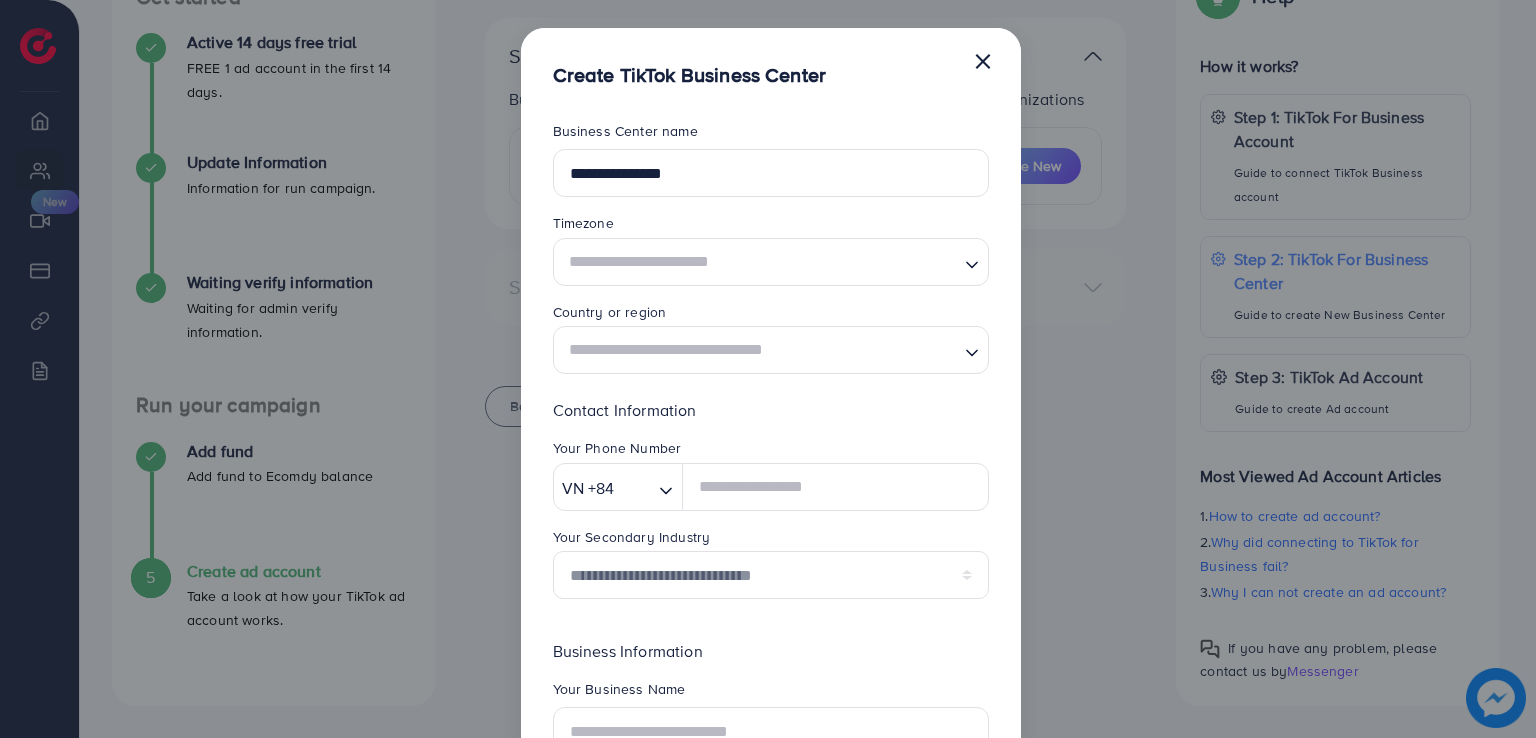 click on "Loading..." at bounding box center (771, 262) 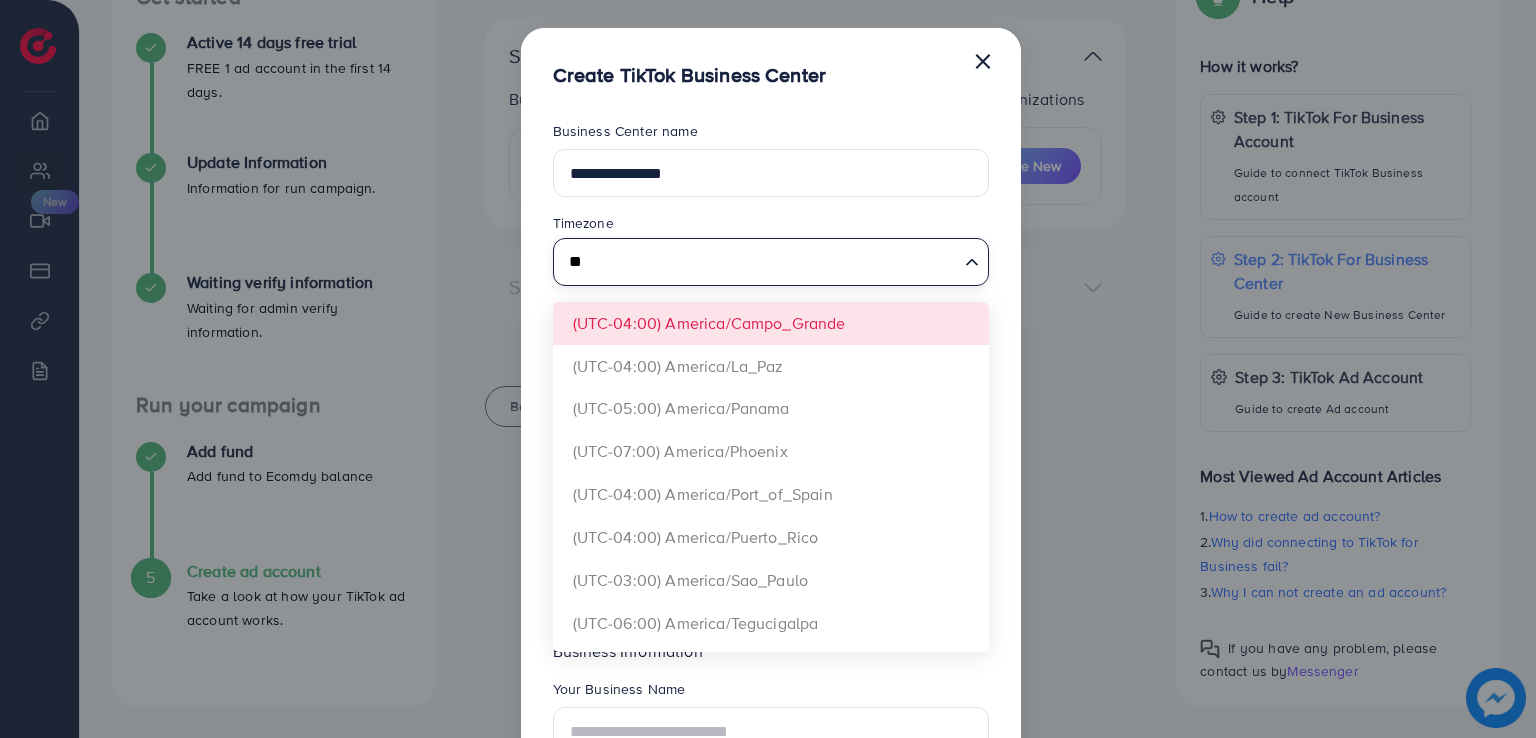 type on "*" 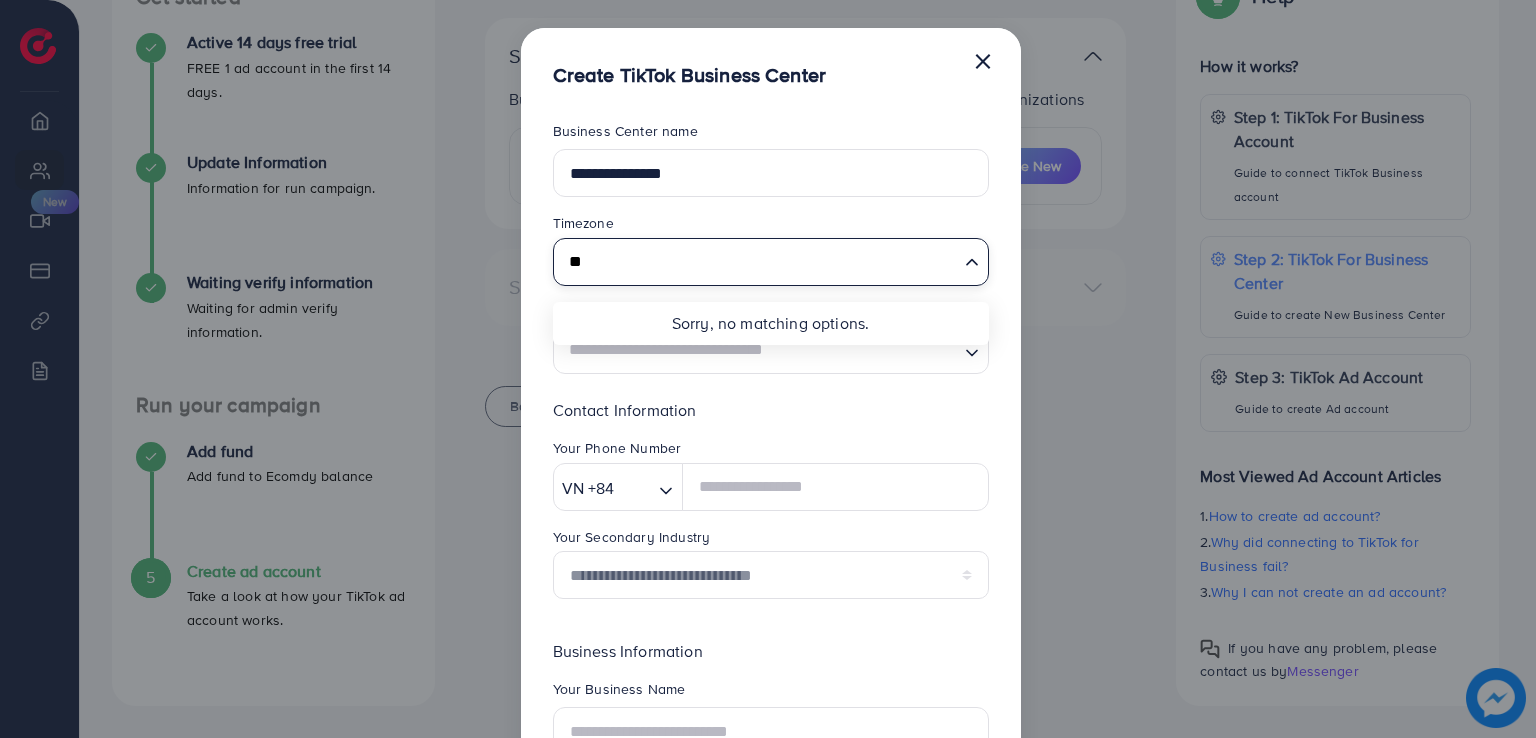 type on "*" 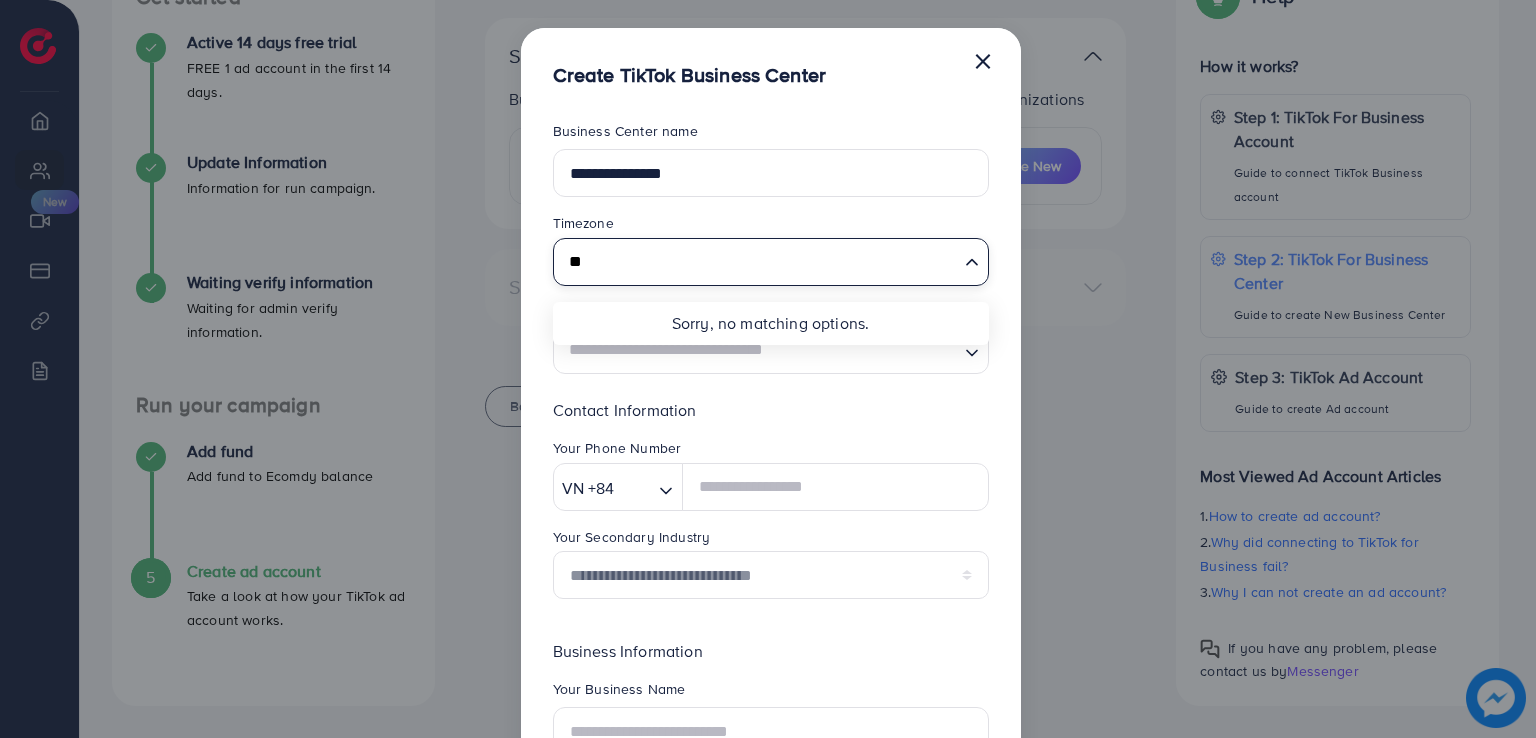 type on "*" 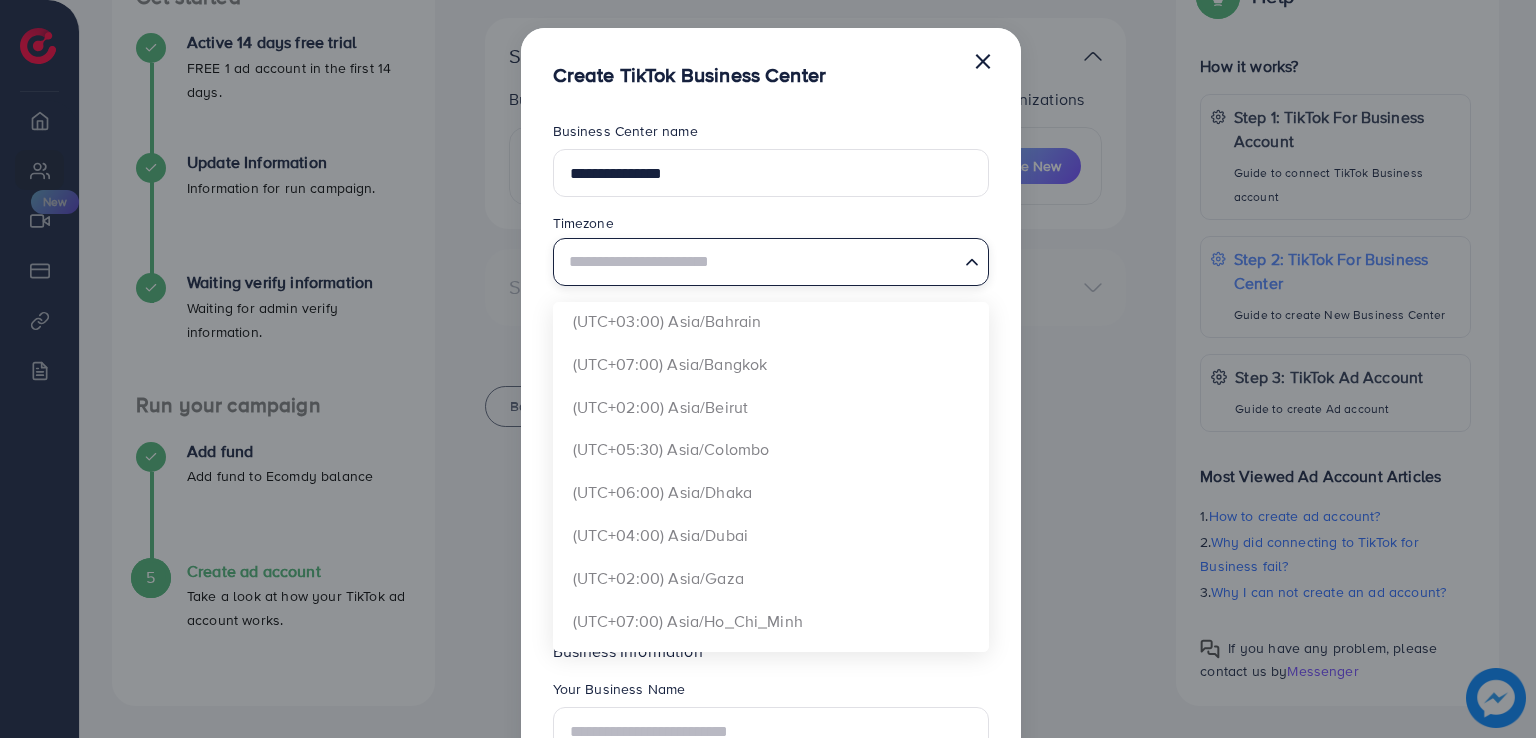 scroll, scrollTop: 2432, scrollLeft: 0, axis: vertical 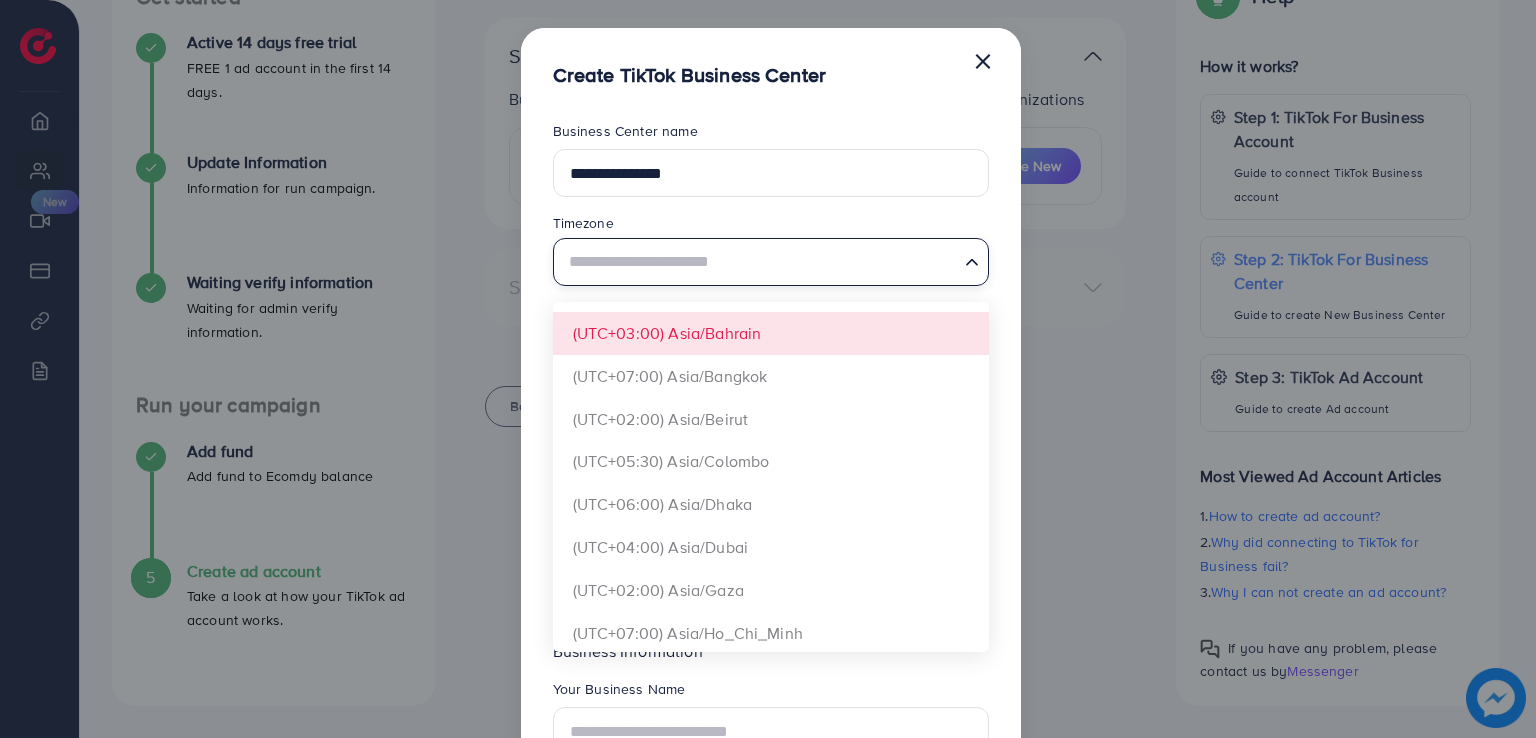 type on "*" 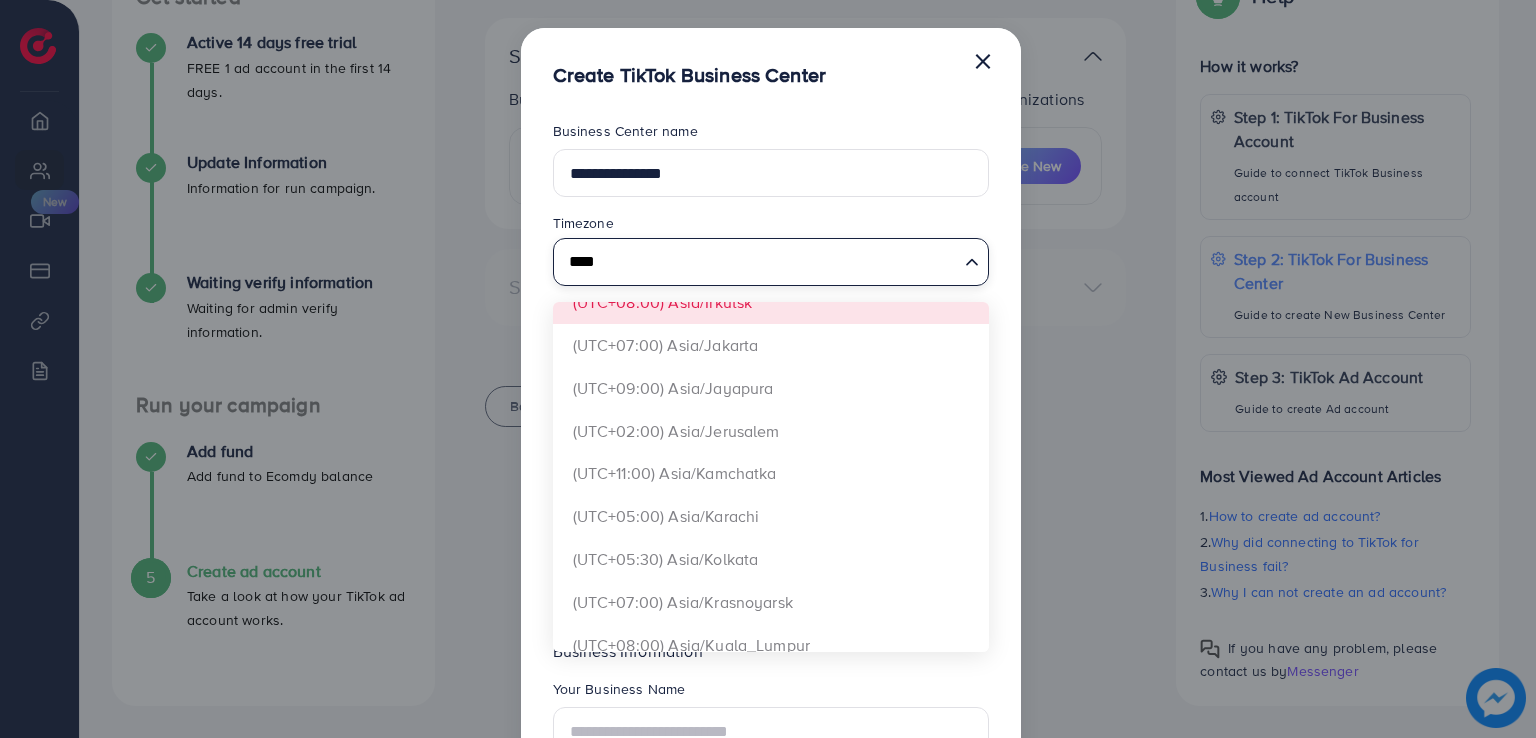 scroll, scrollTop: 492, scrollLeft: 0, axis: vertical 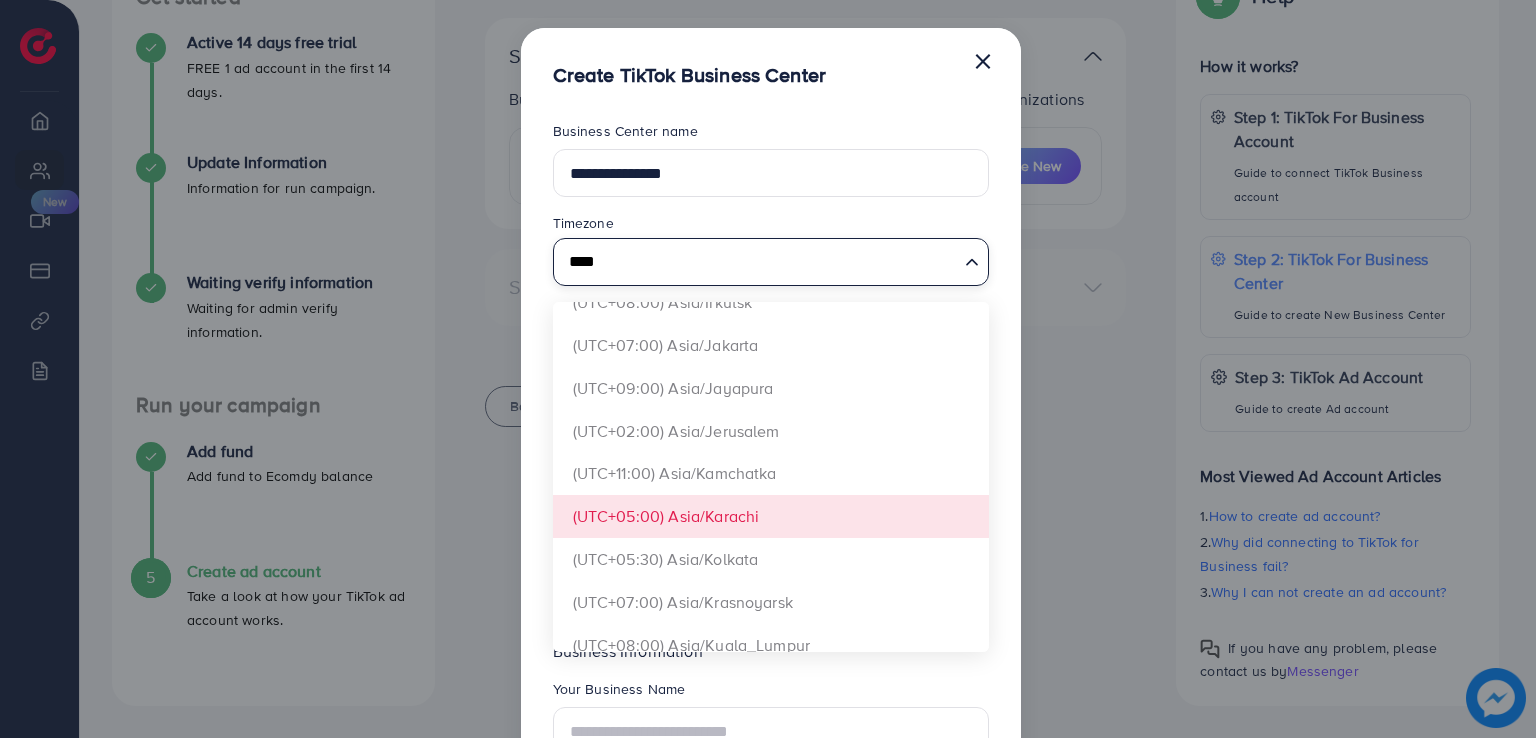 type on "****" 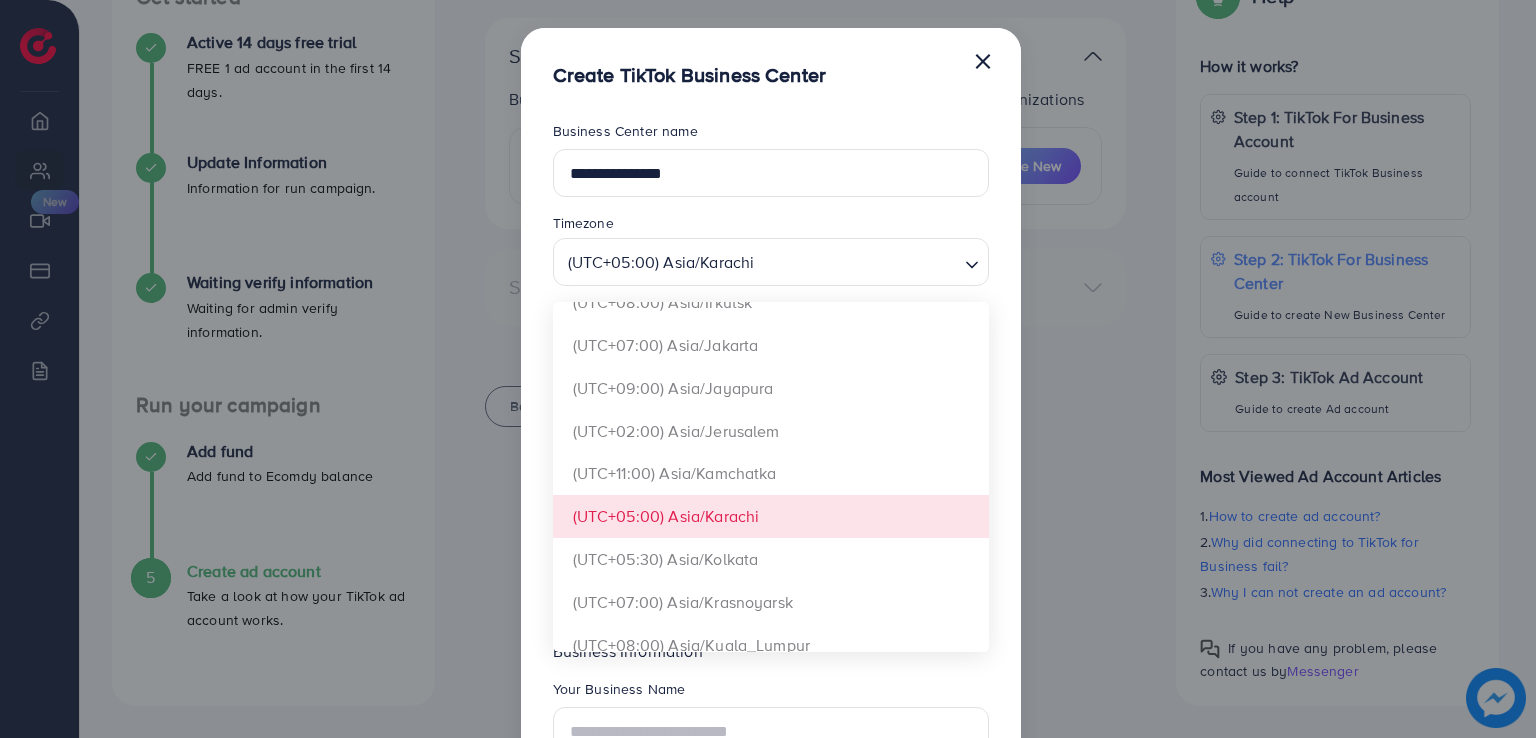 click on "**********" at bounding box center [771, 522] 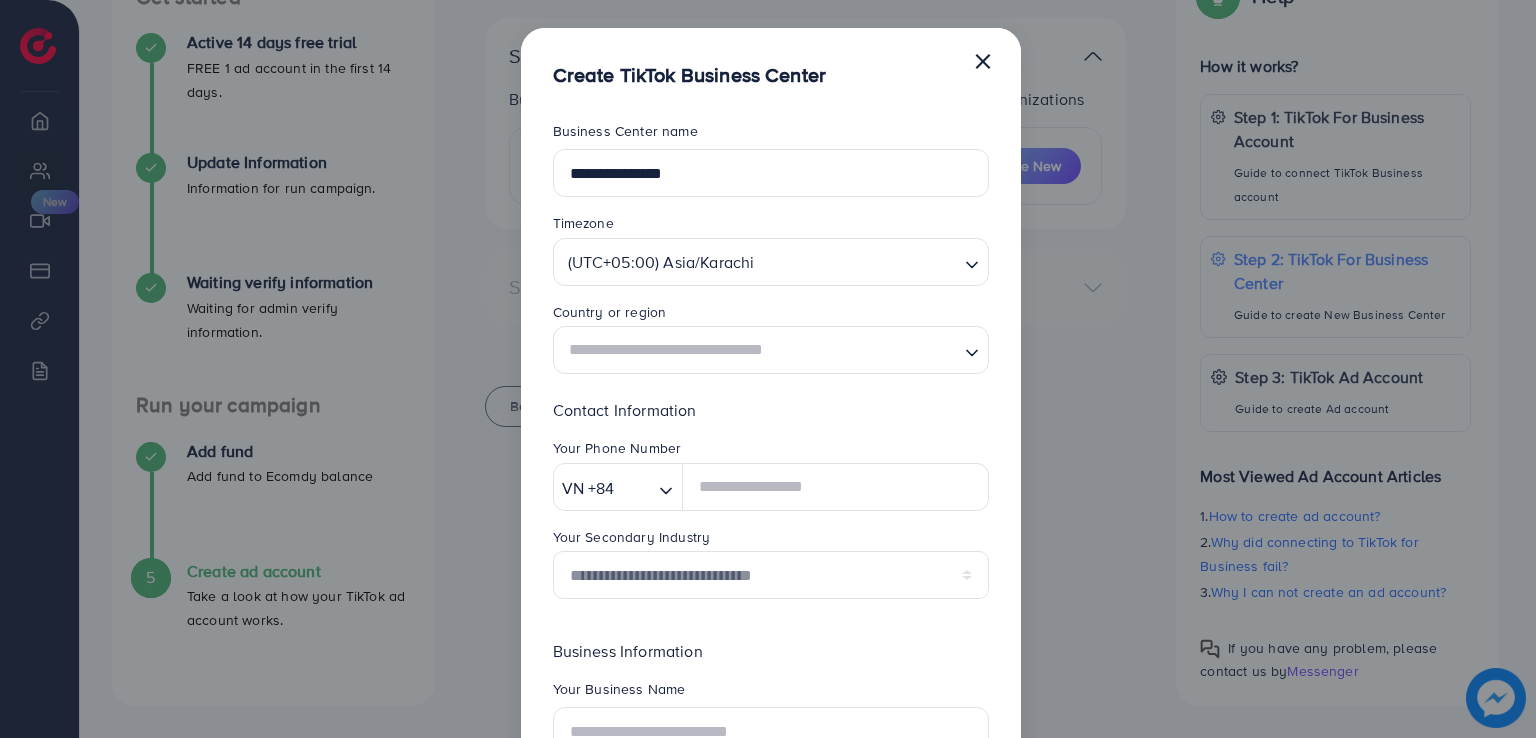 click at bounding box center [759, 350] 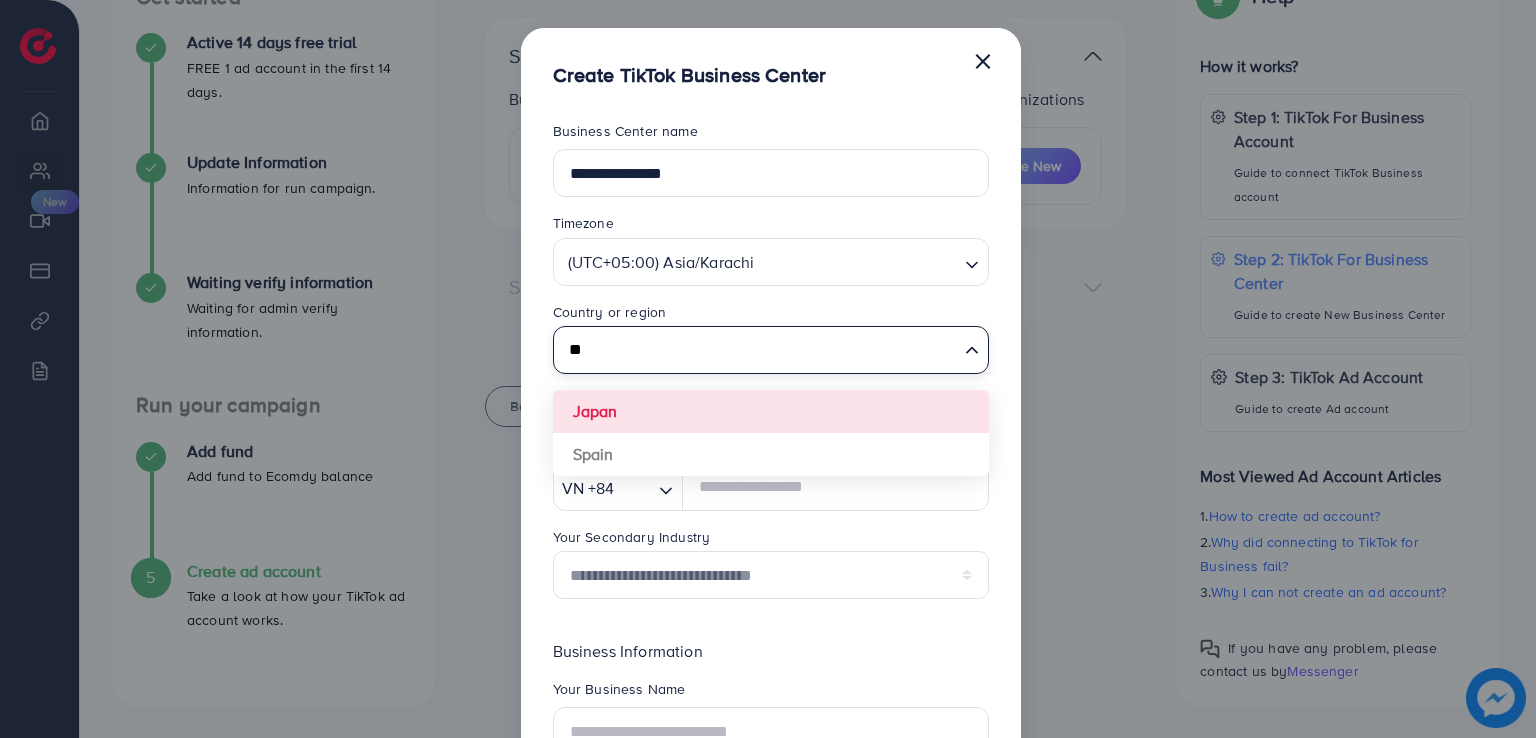 type on "*" 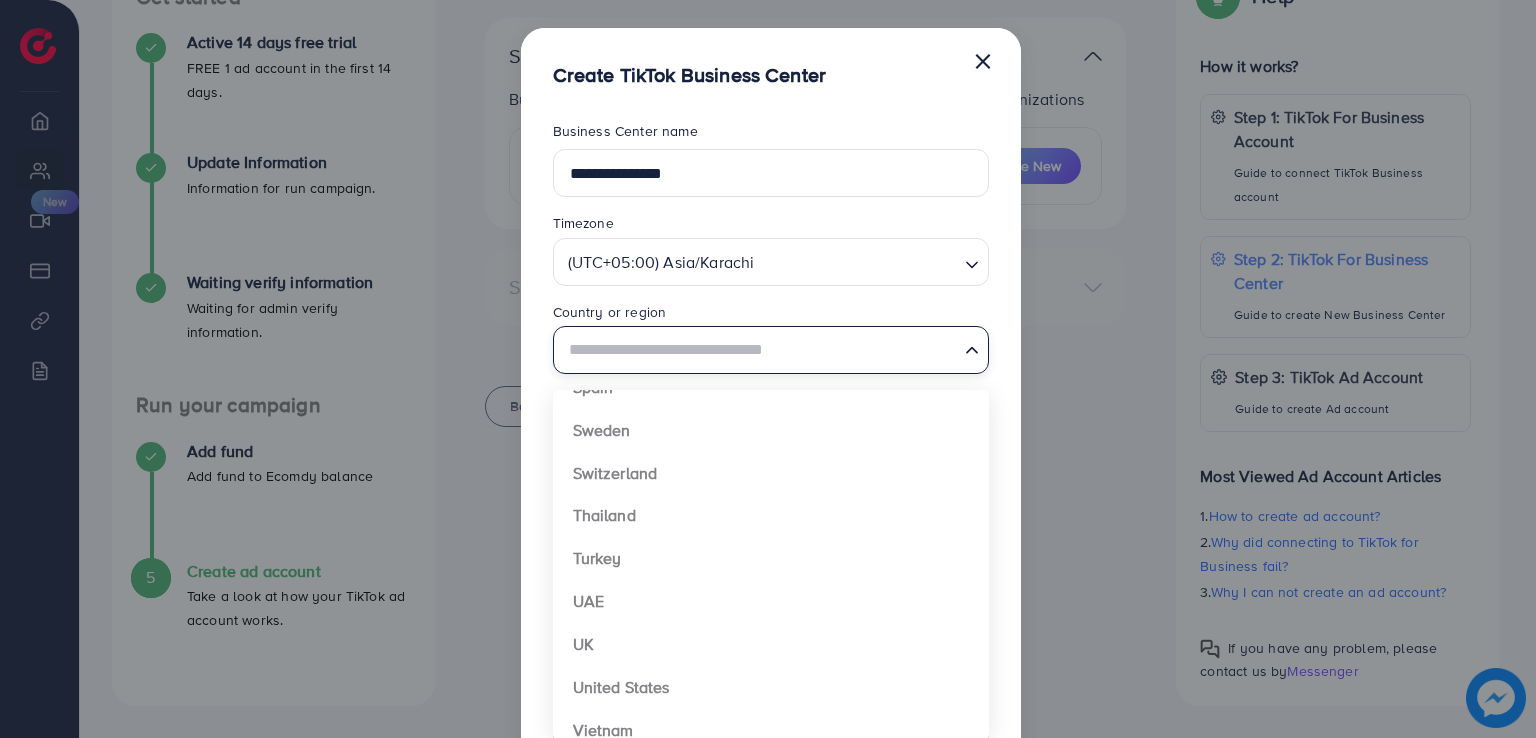 scroll, scrollTop: 1482, scrollLeft: 0, axis: vertical 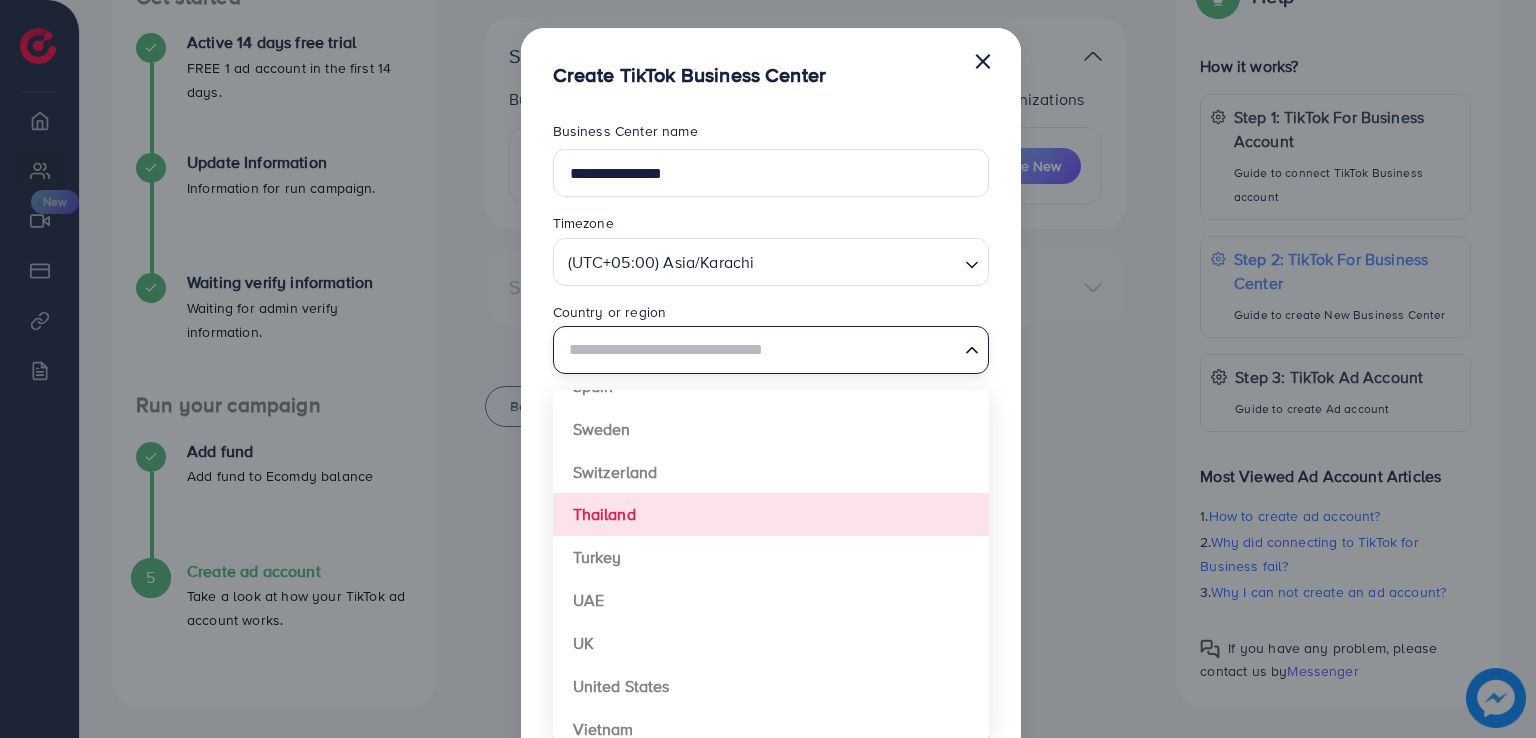 click on "**********" at bounding box center (771, 522) 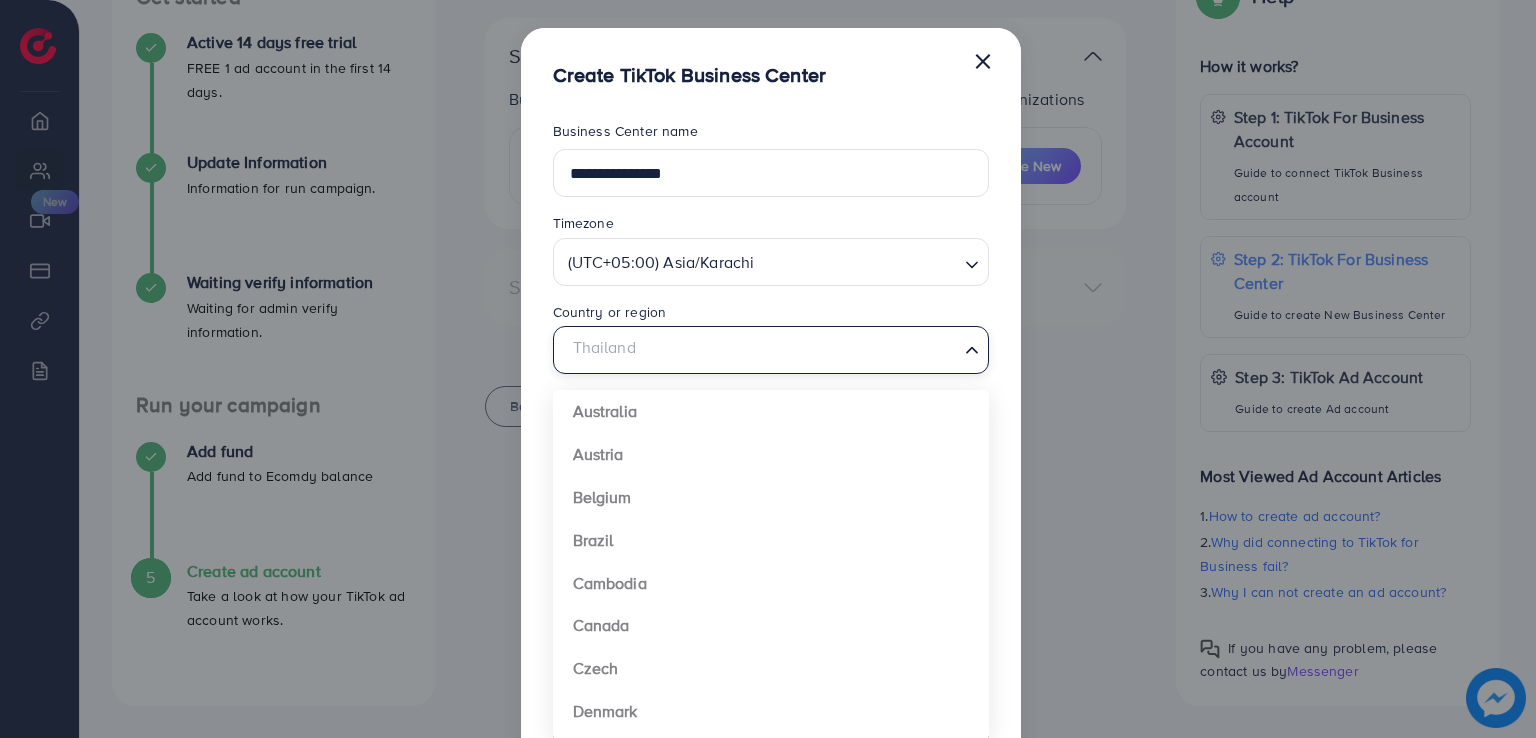 click on "Thailand" at bounding box center (759, 348) 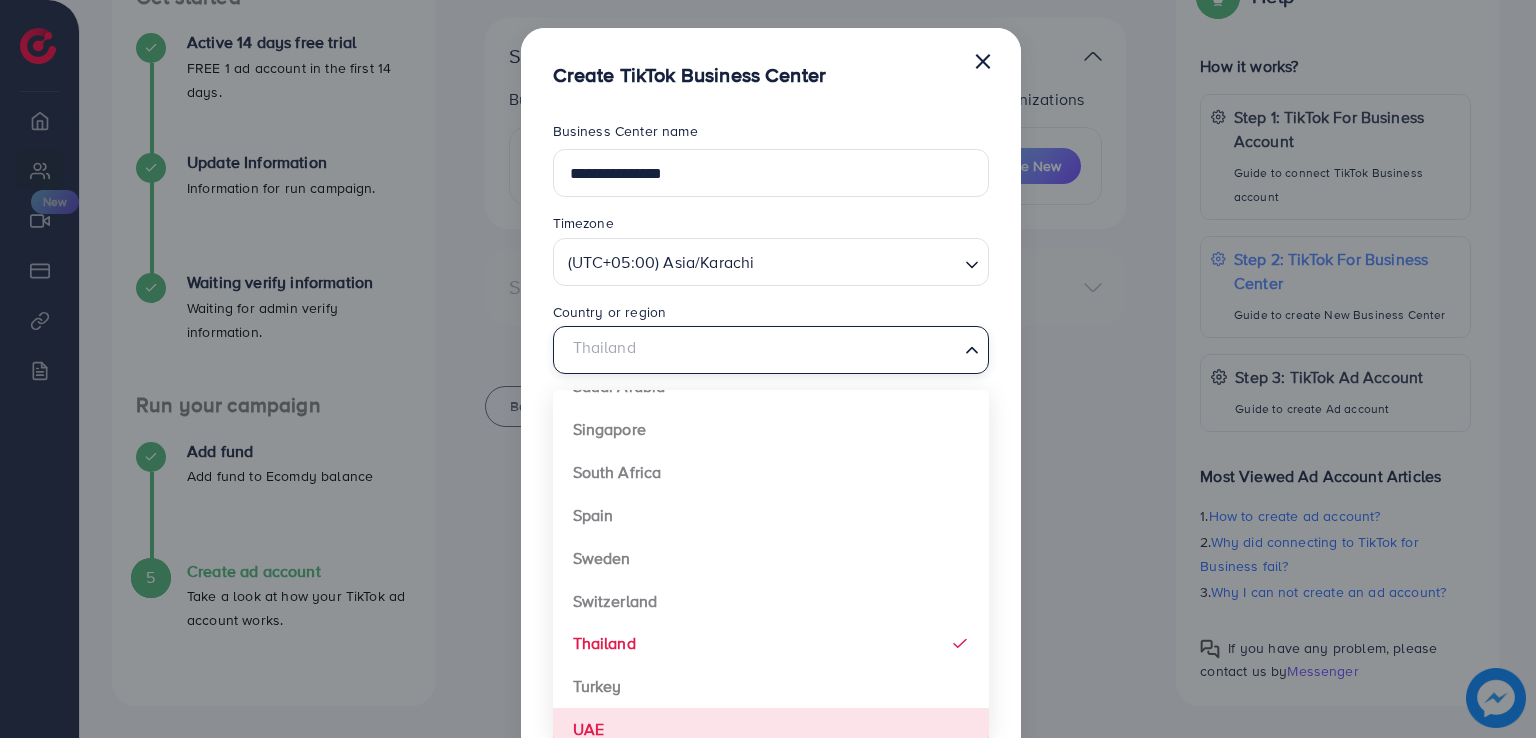 scroll, scrollTop: 1364, scrollLeft: 0, axis: vertical 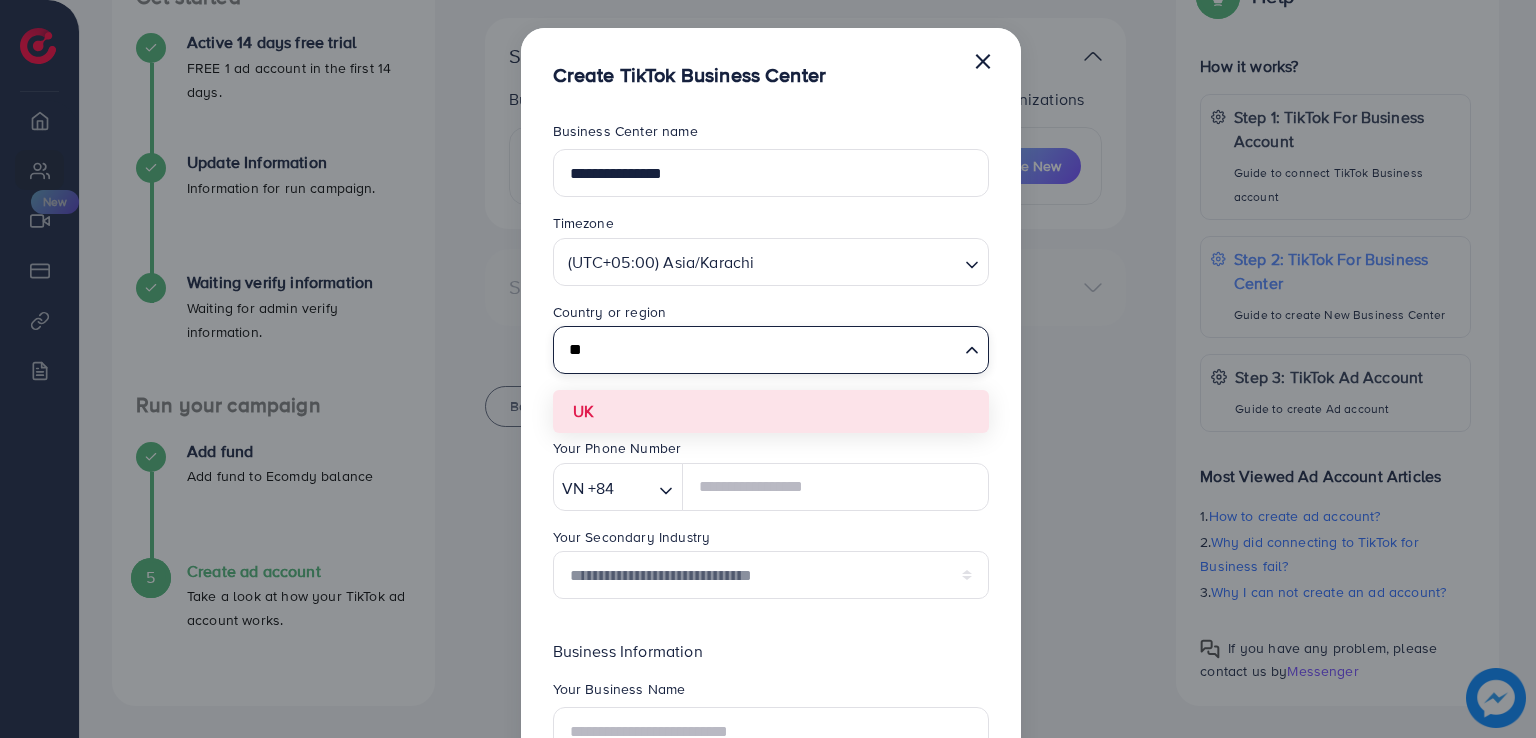 type on "**" 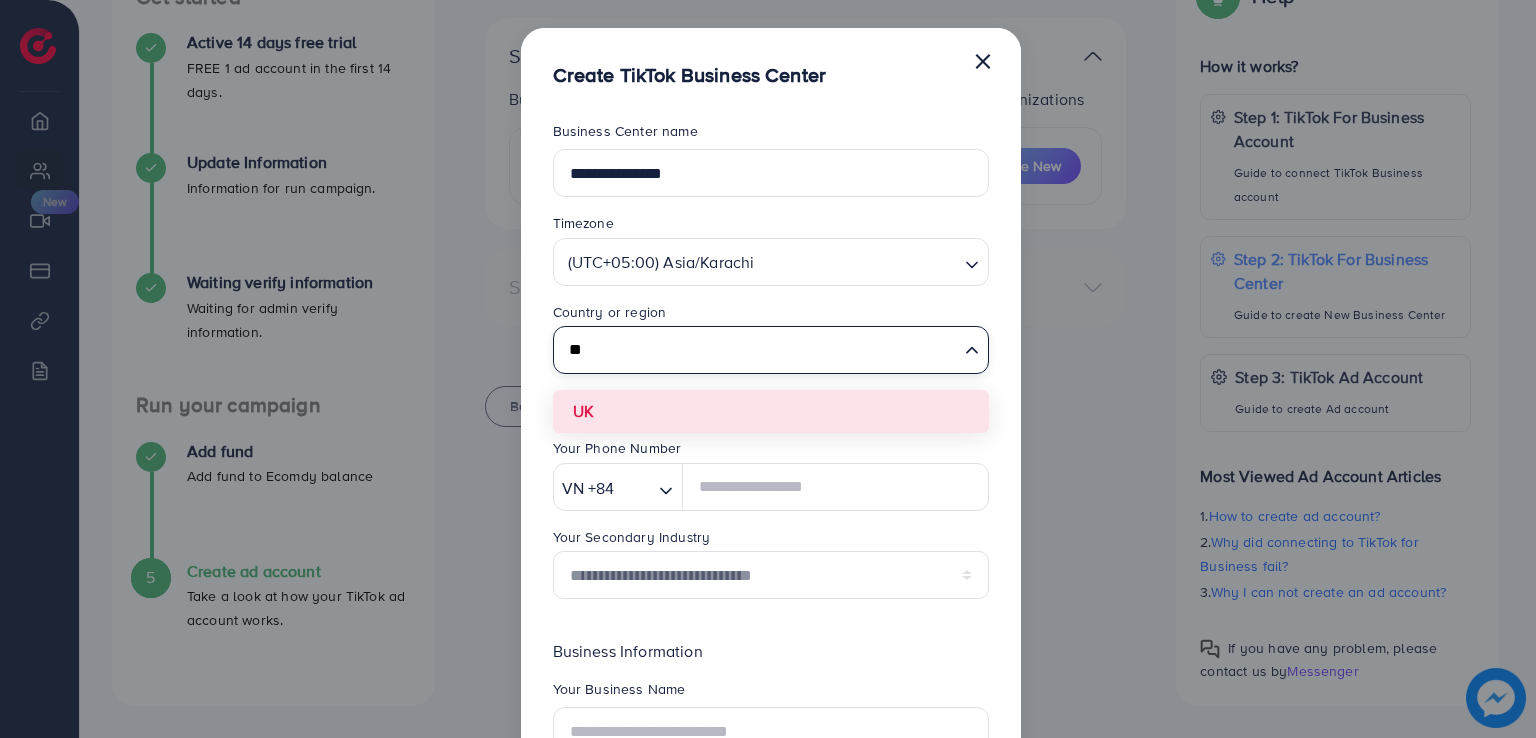 type 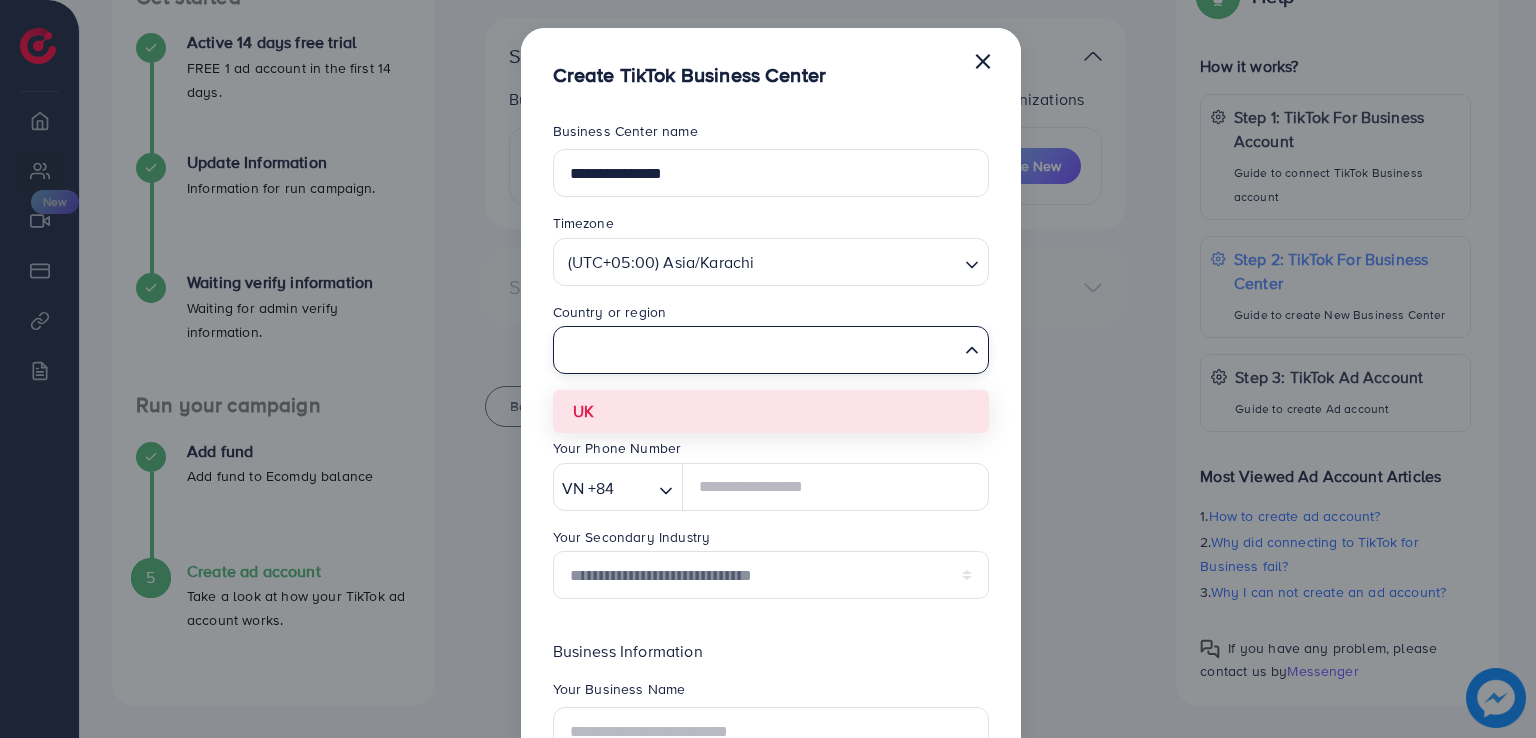 click on "**********" at bounding box center (771, 522) 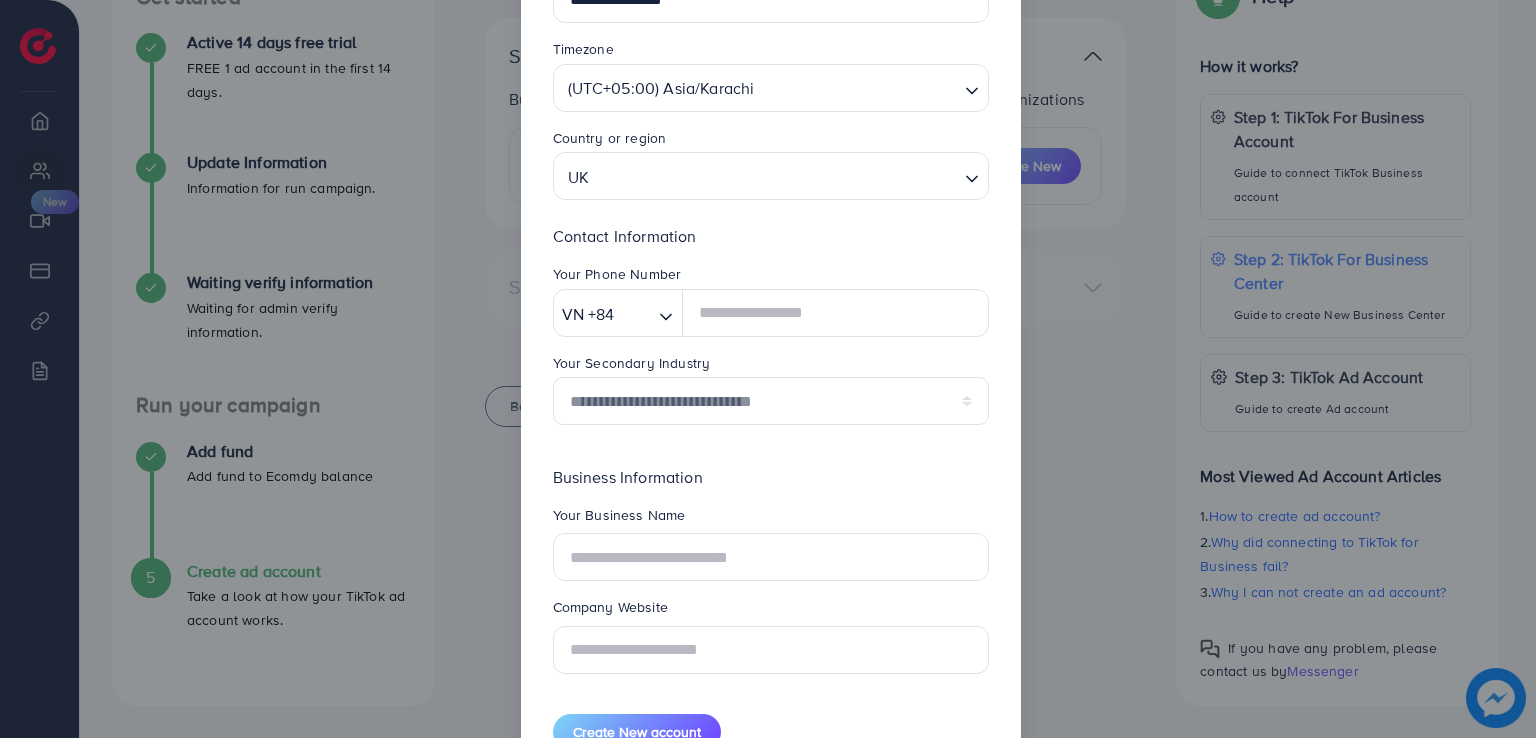scroll, scrollTop: 211, scrollLeft: 0, axis: vertical 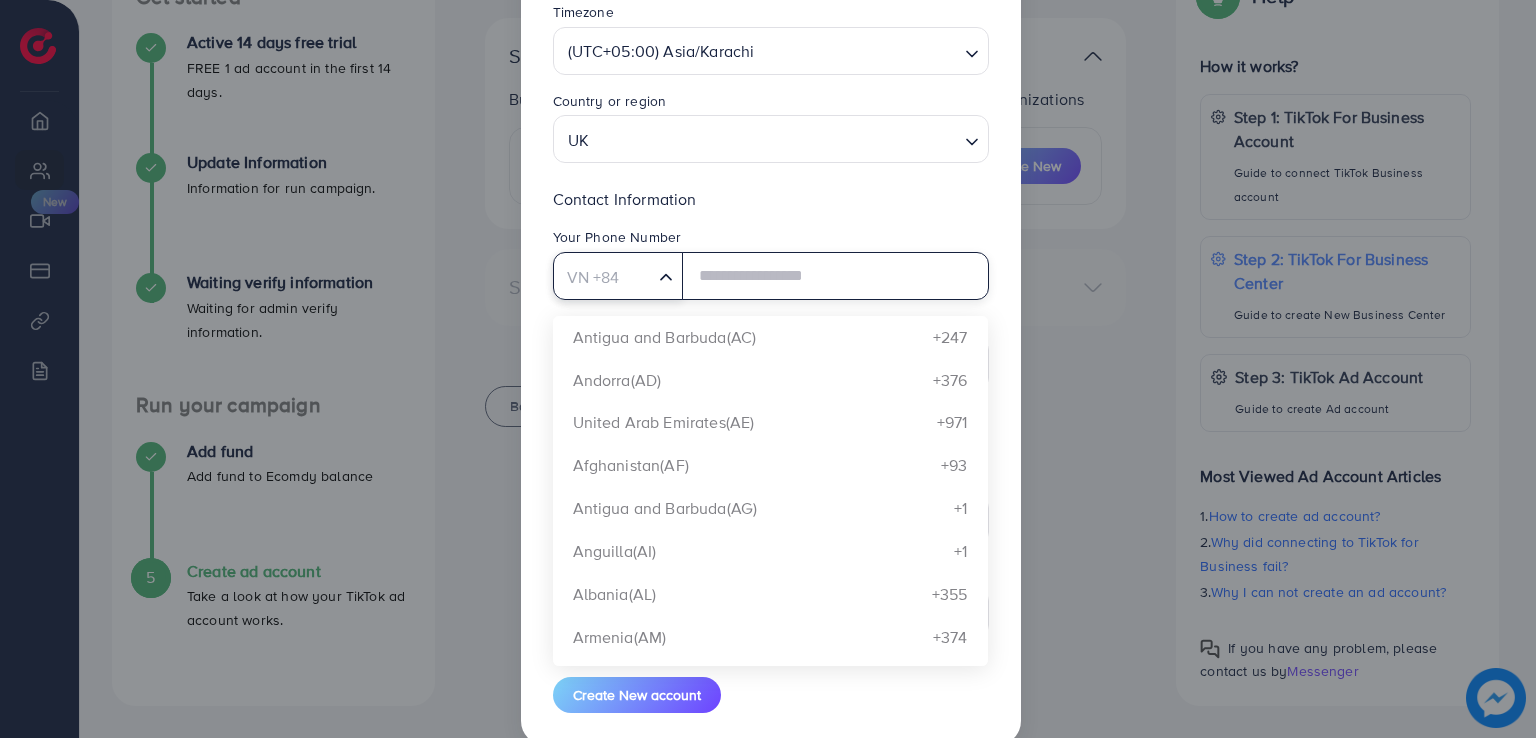 click 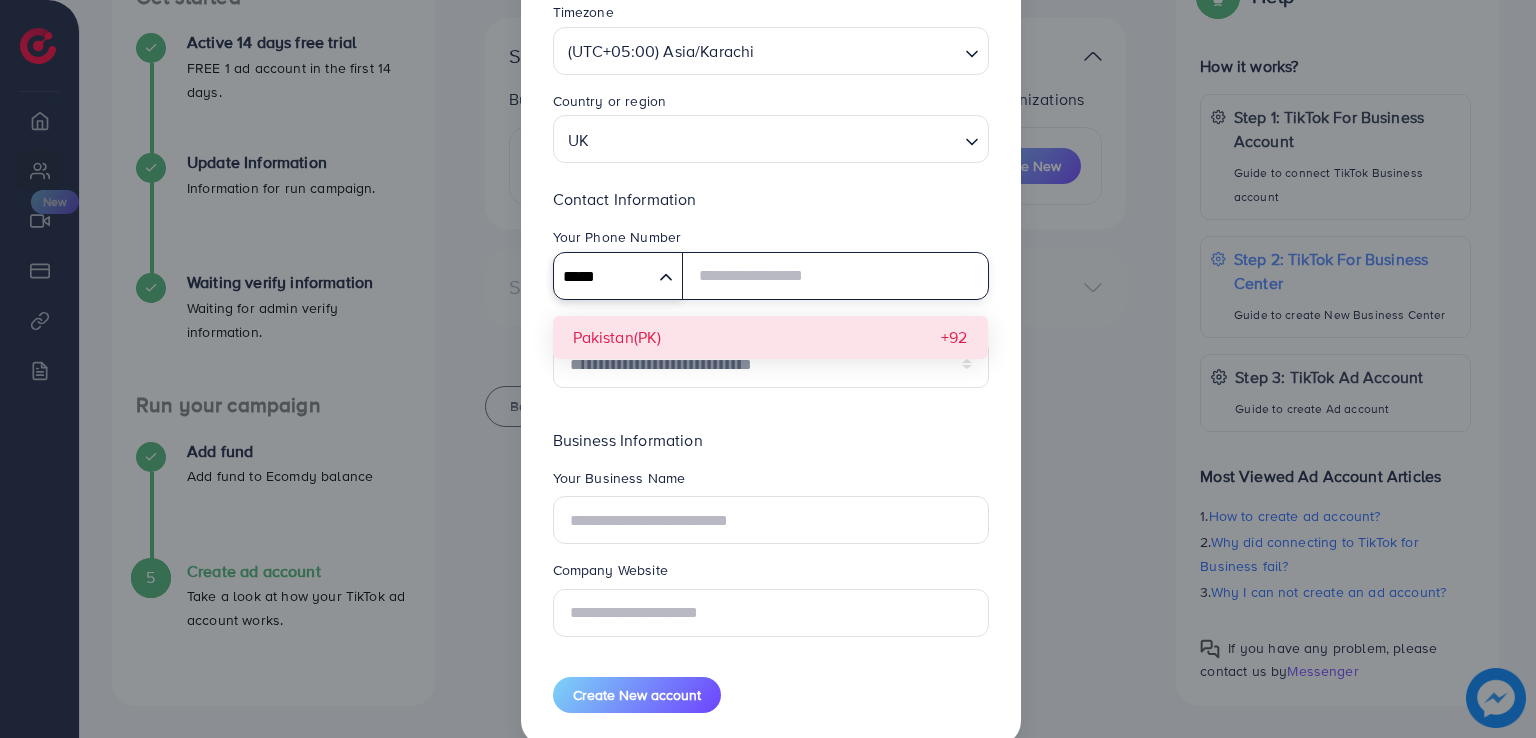 type on "*****" 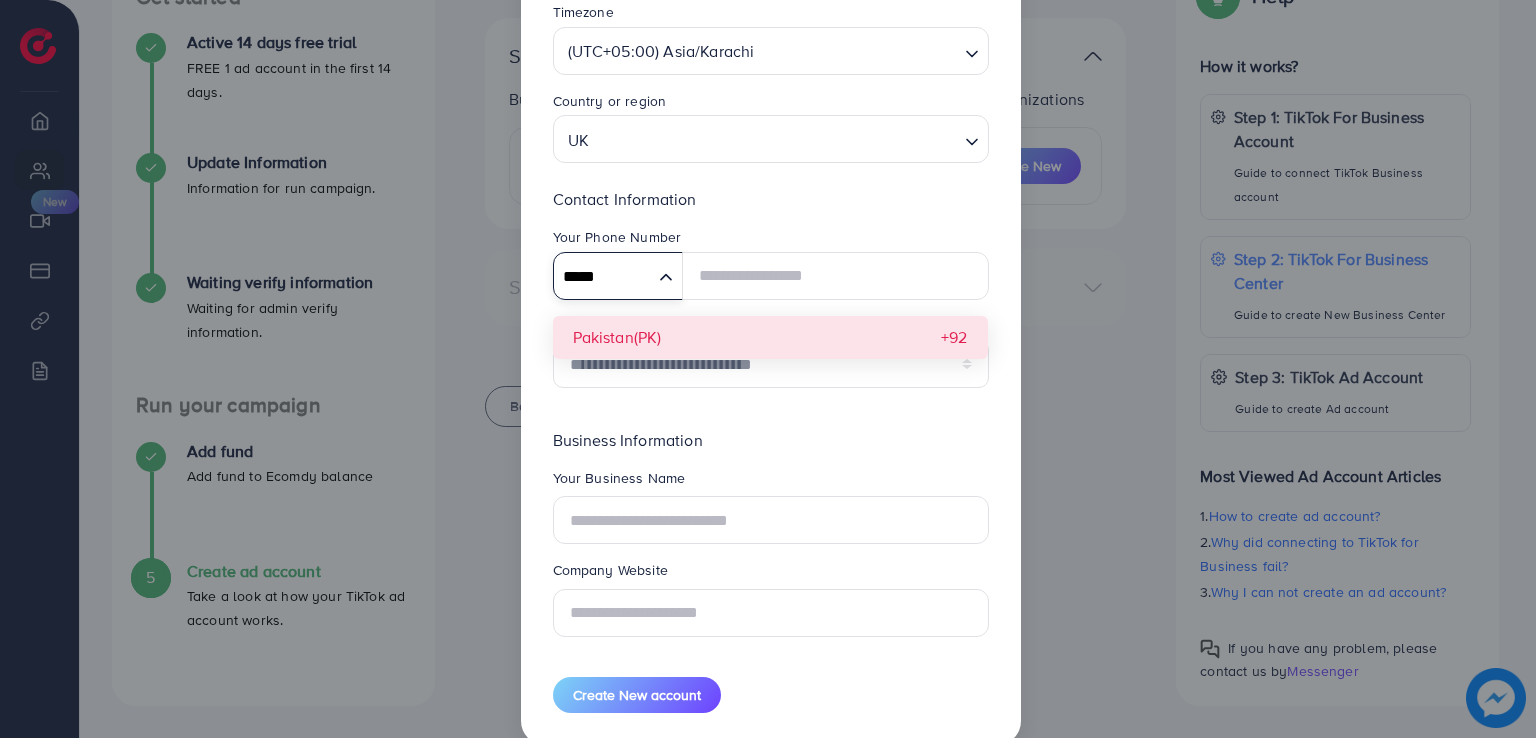 type 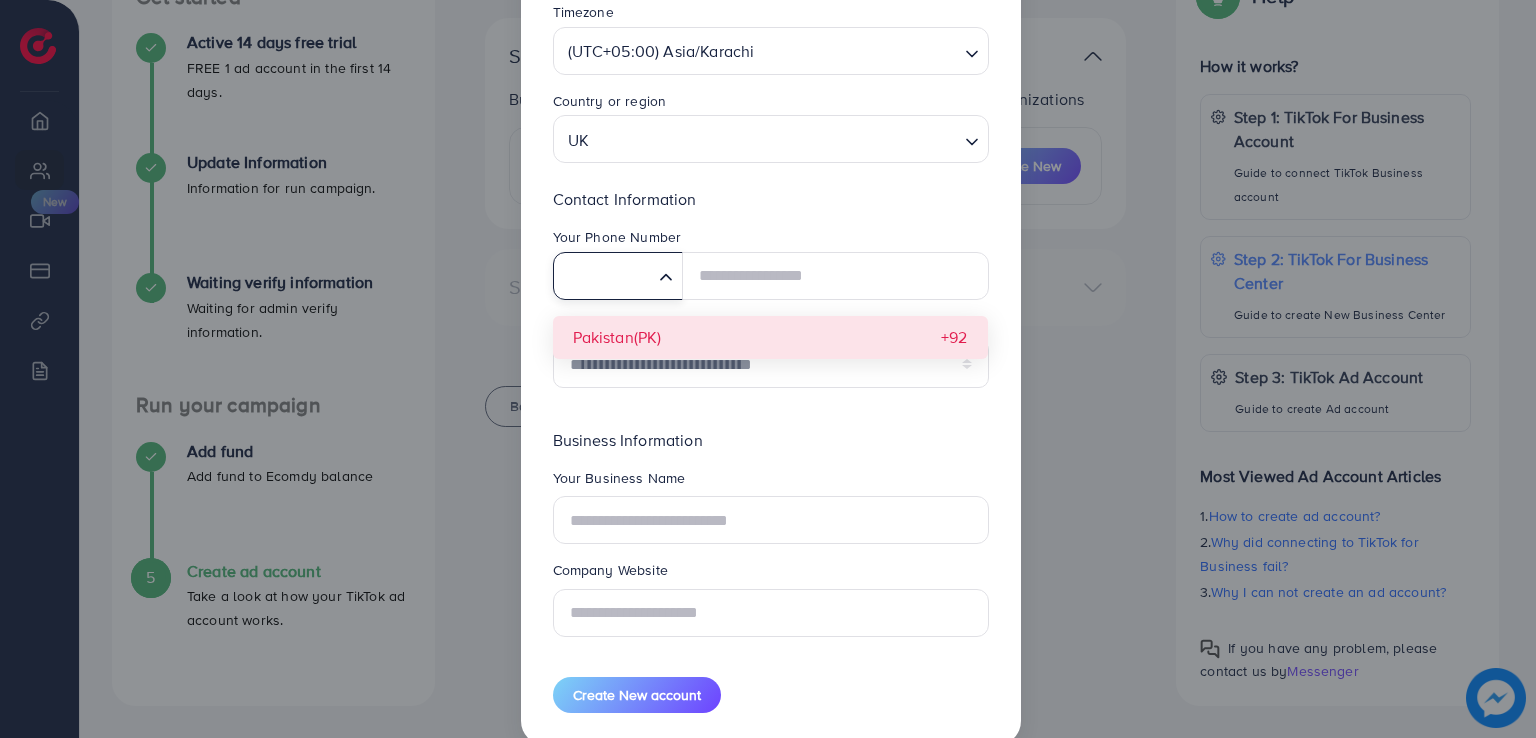 click on "**********" at bounding box center (771, 295) 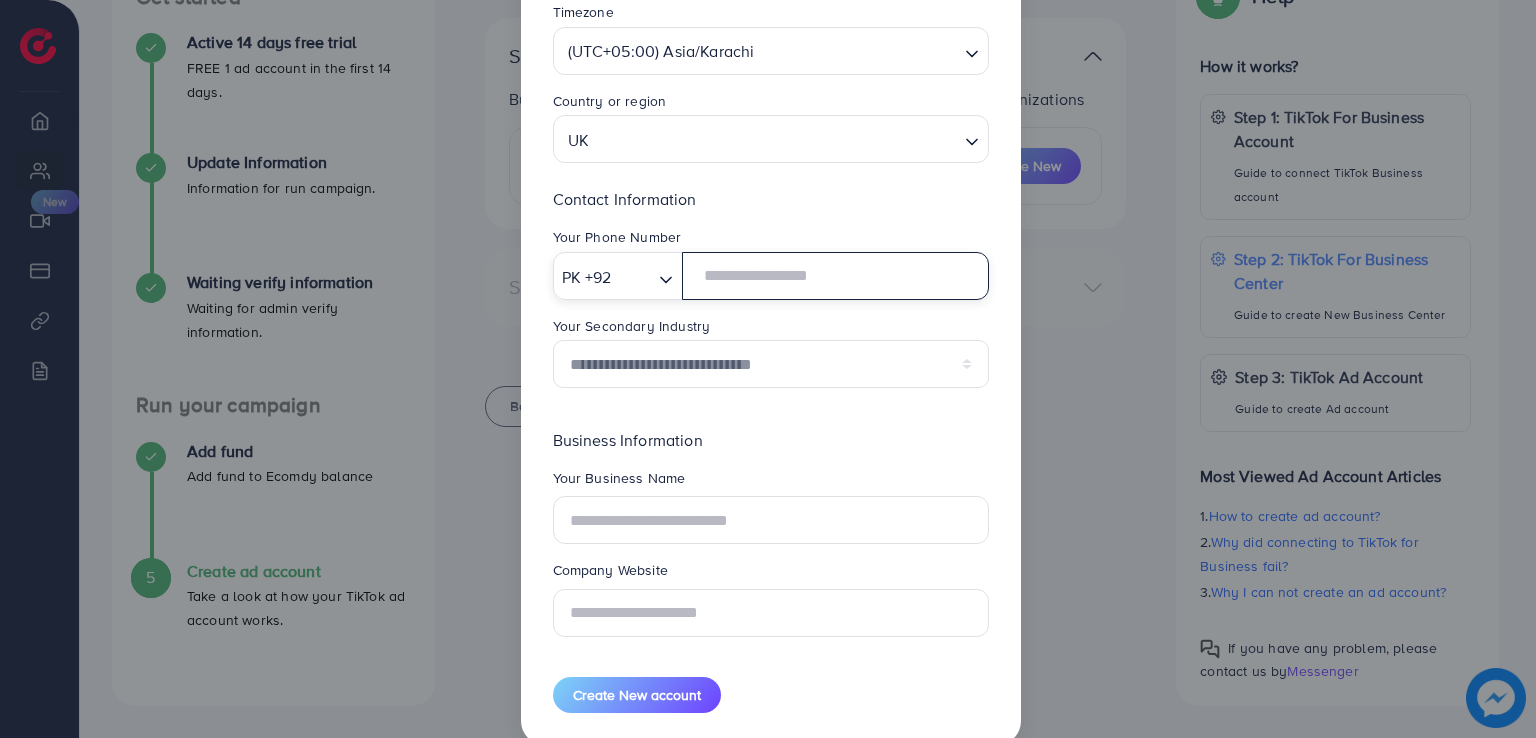 click at bounding box center [835, 276] 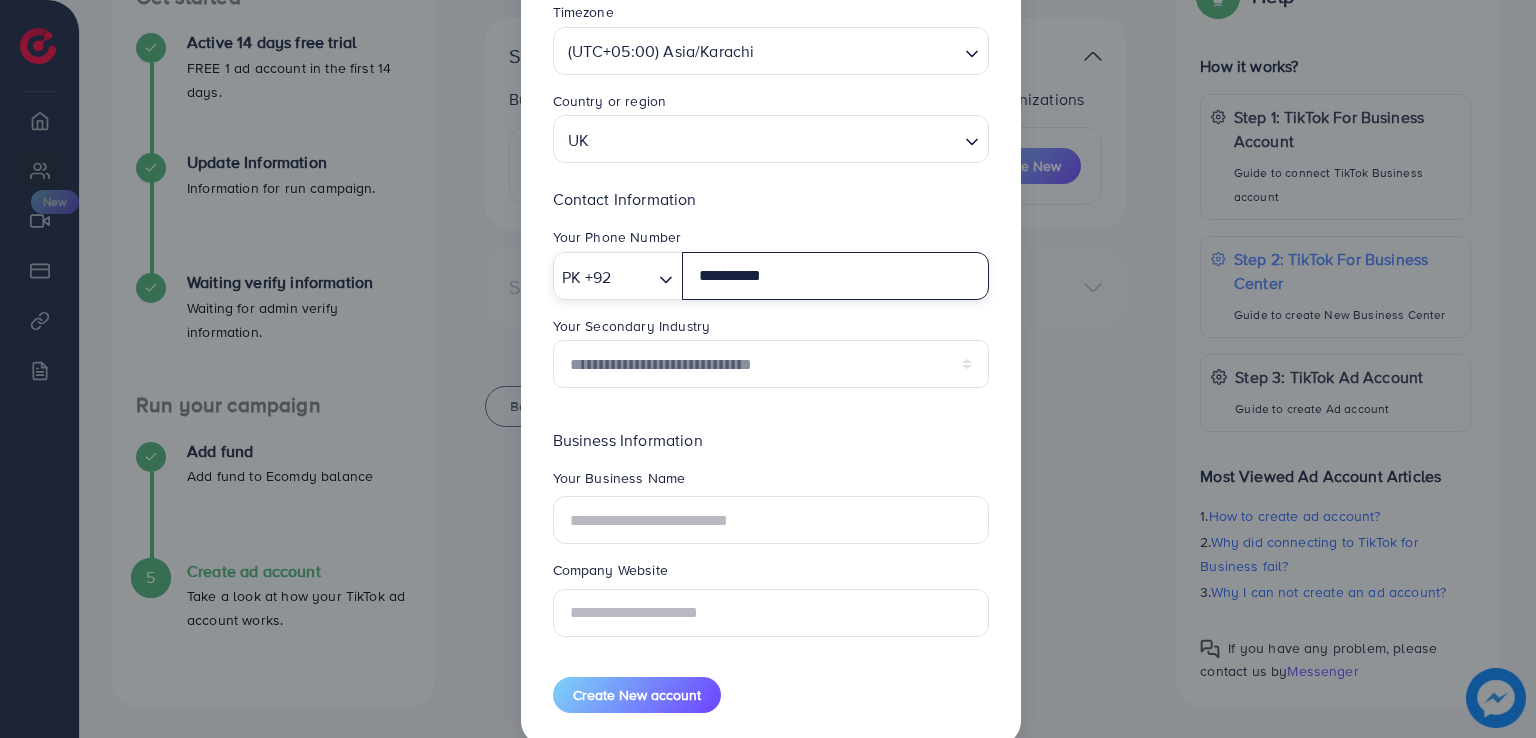 type on "**********" 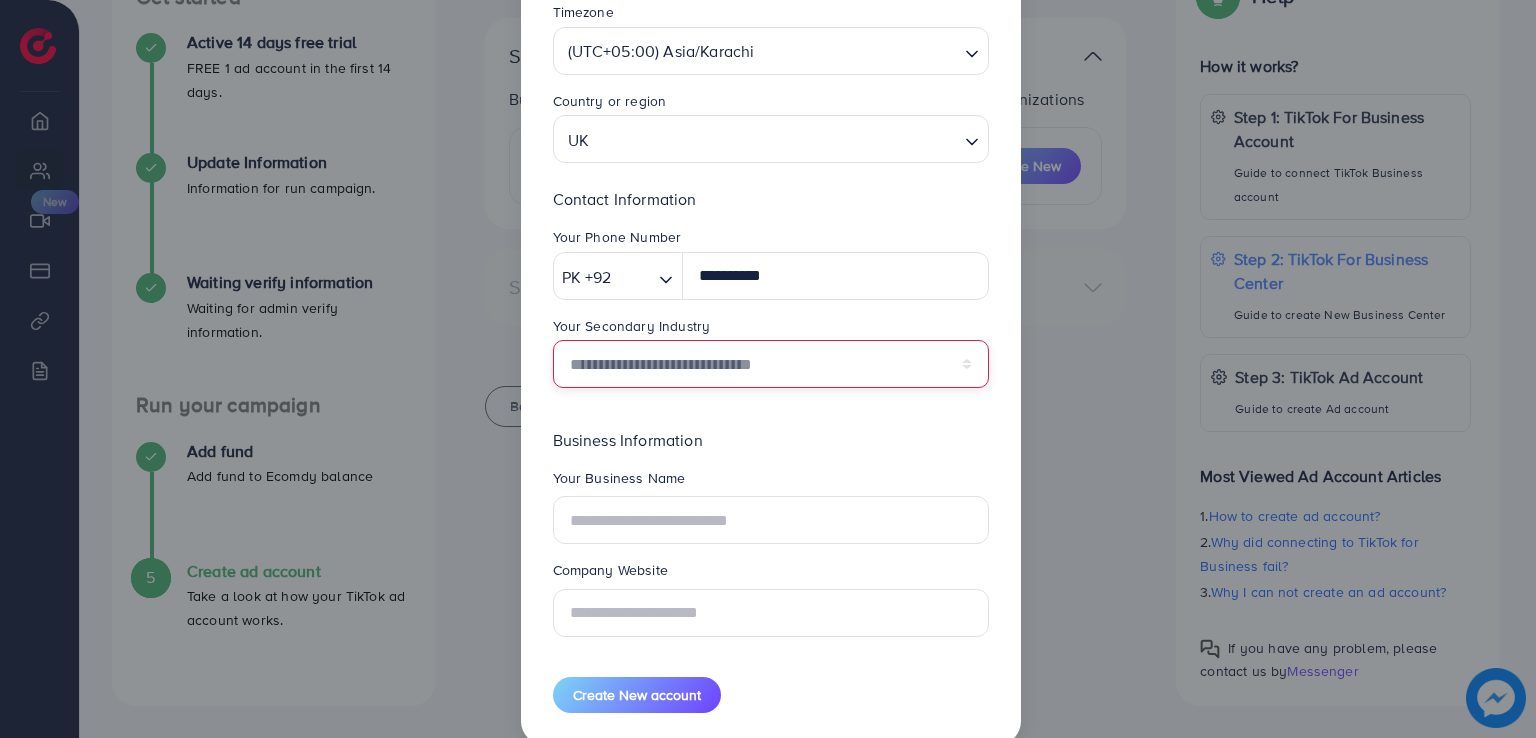 click on "**********" at bounding box center [771, 364] 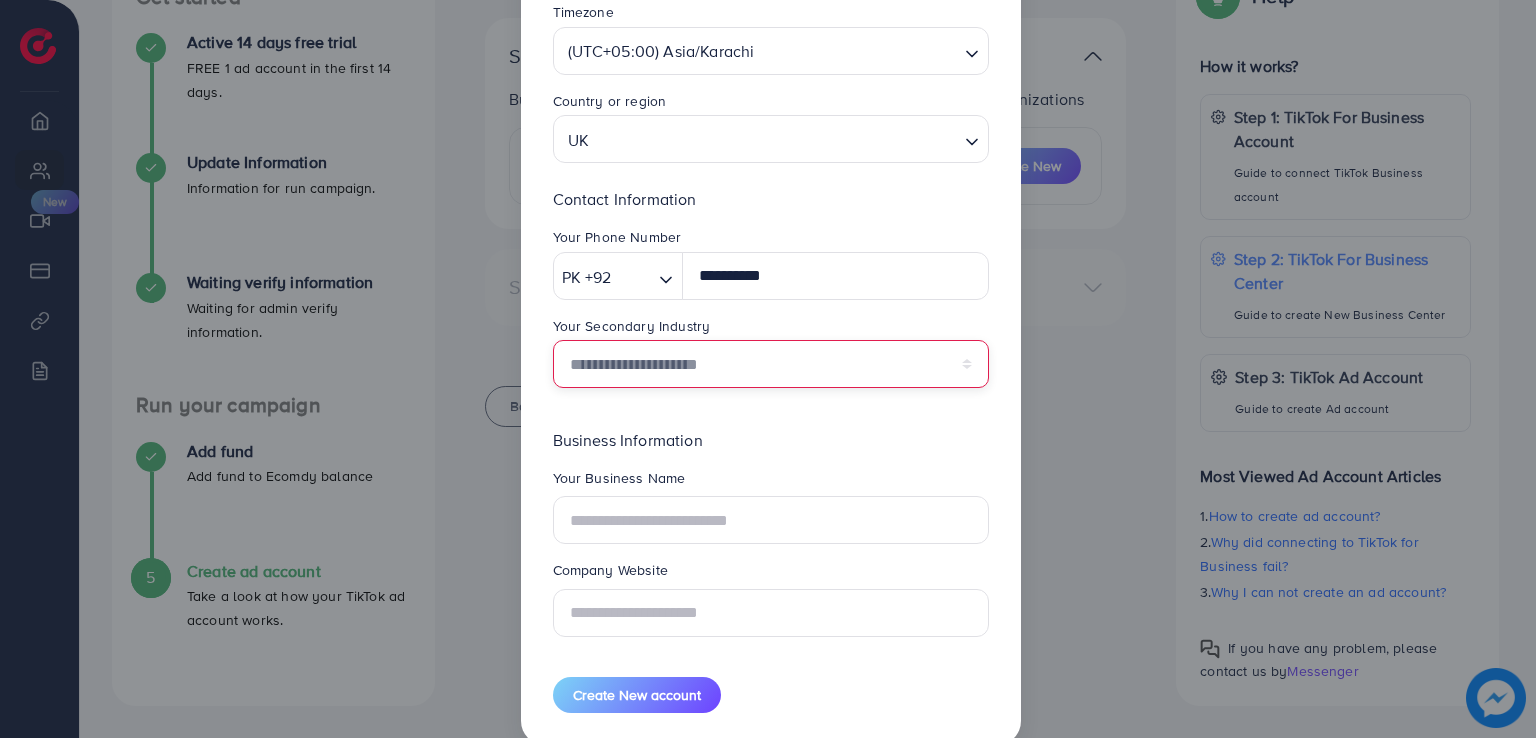 click on "**********" at bounding box center [771, 364] 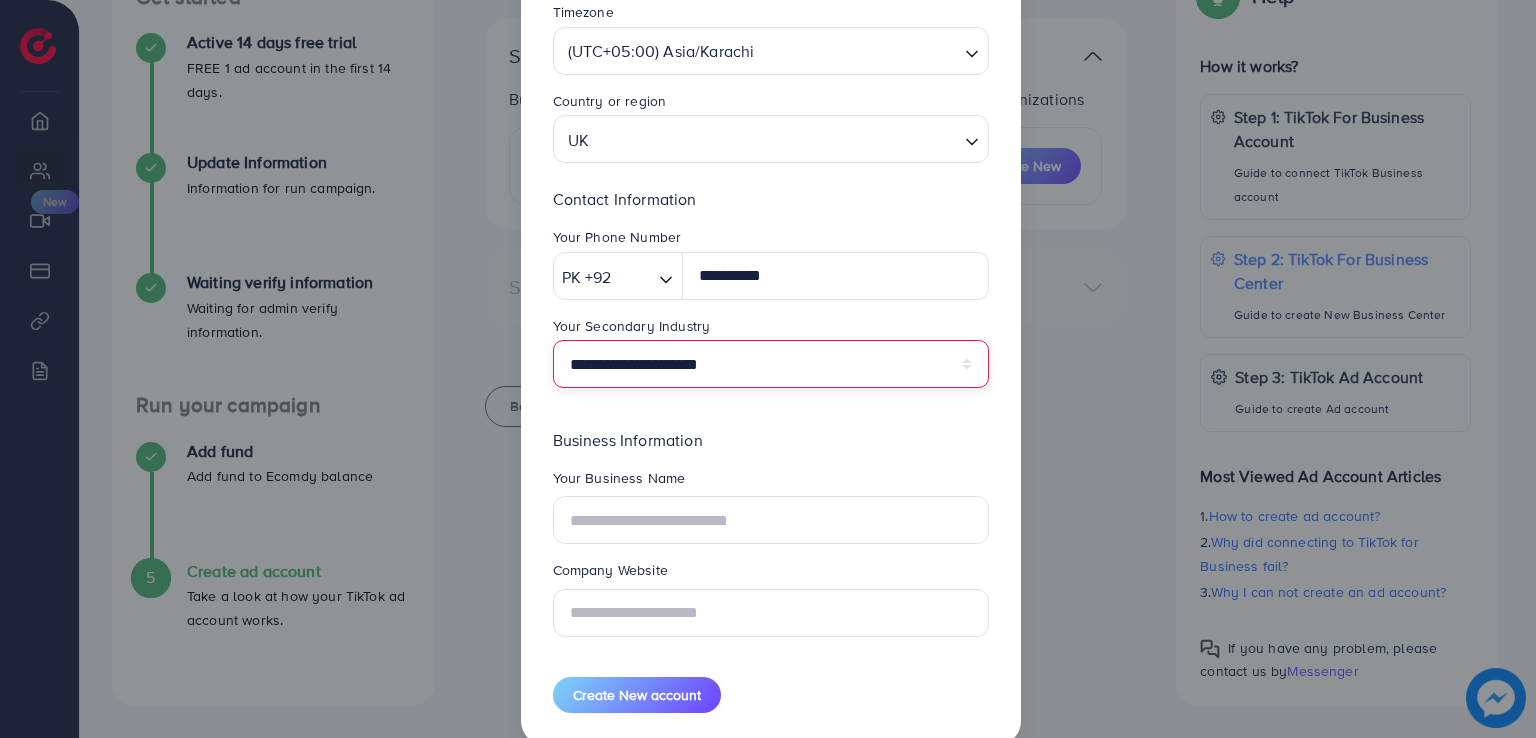 click on "**********" at bounding box center (771, 364) 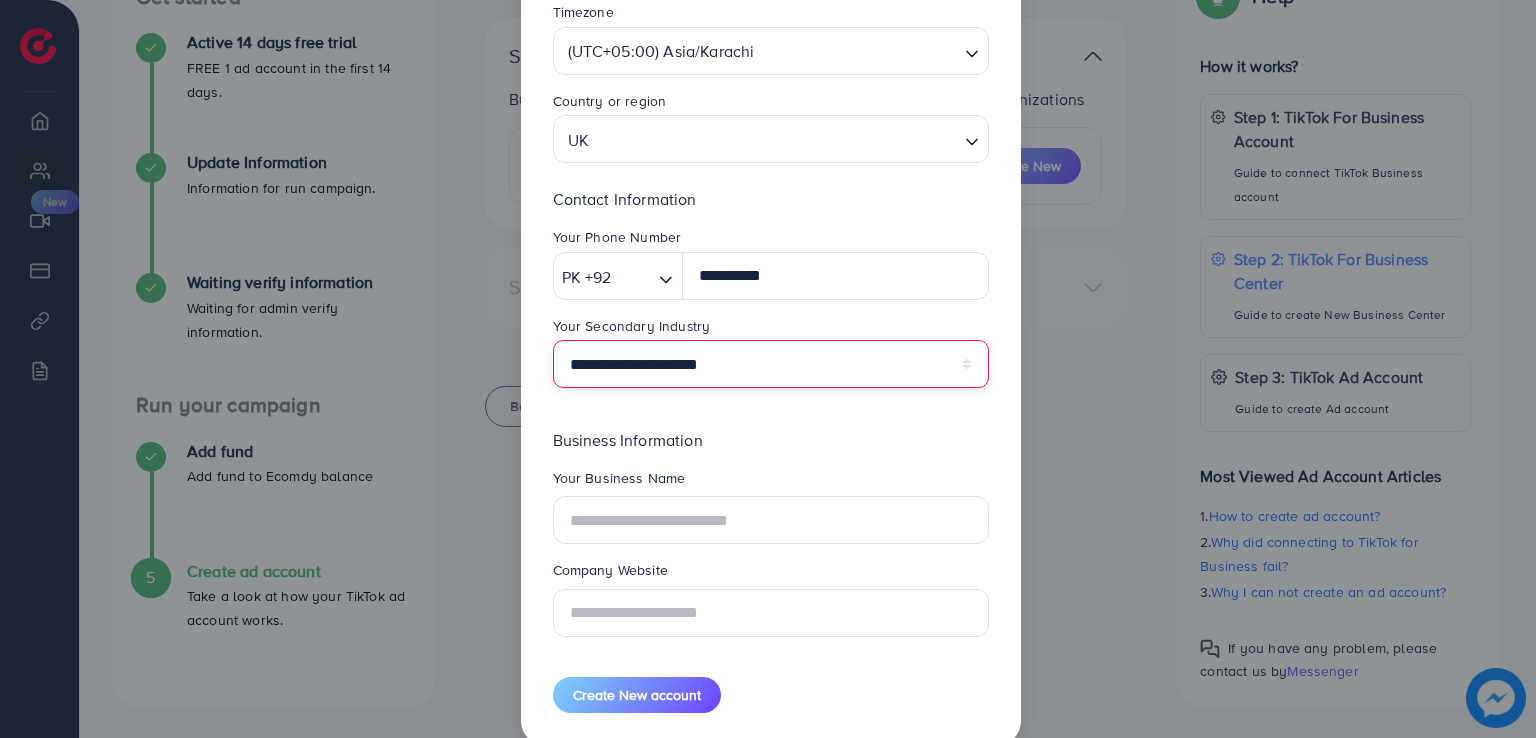 click on "**********" at bounding box center [771, 364] 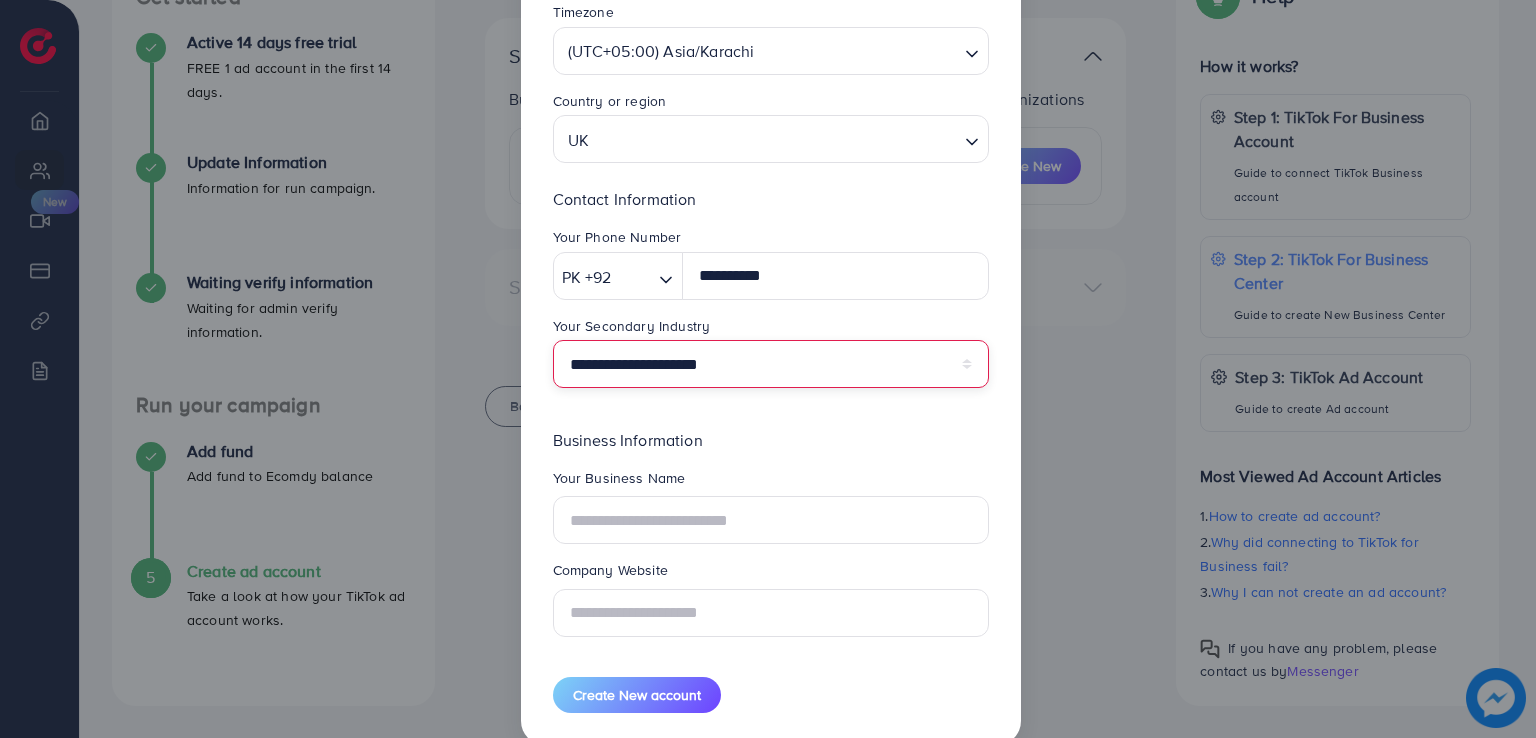select on "******" 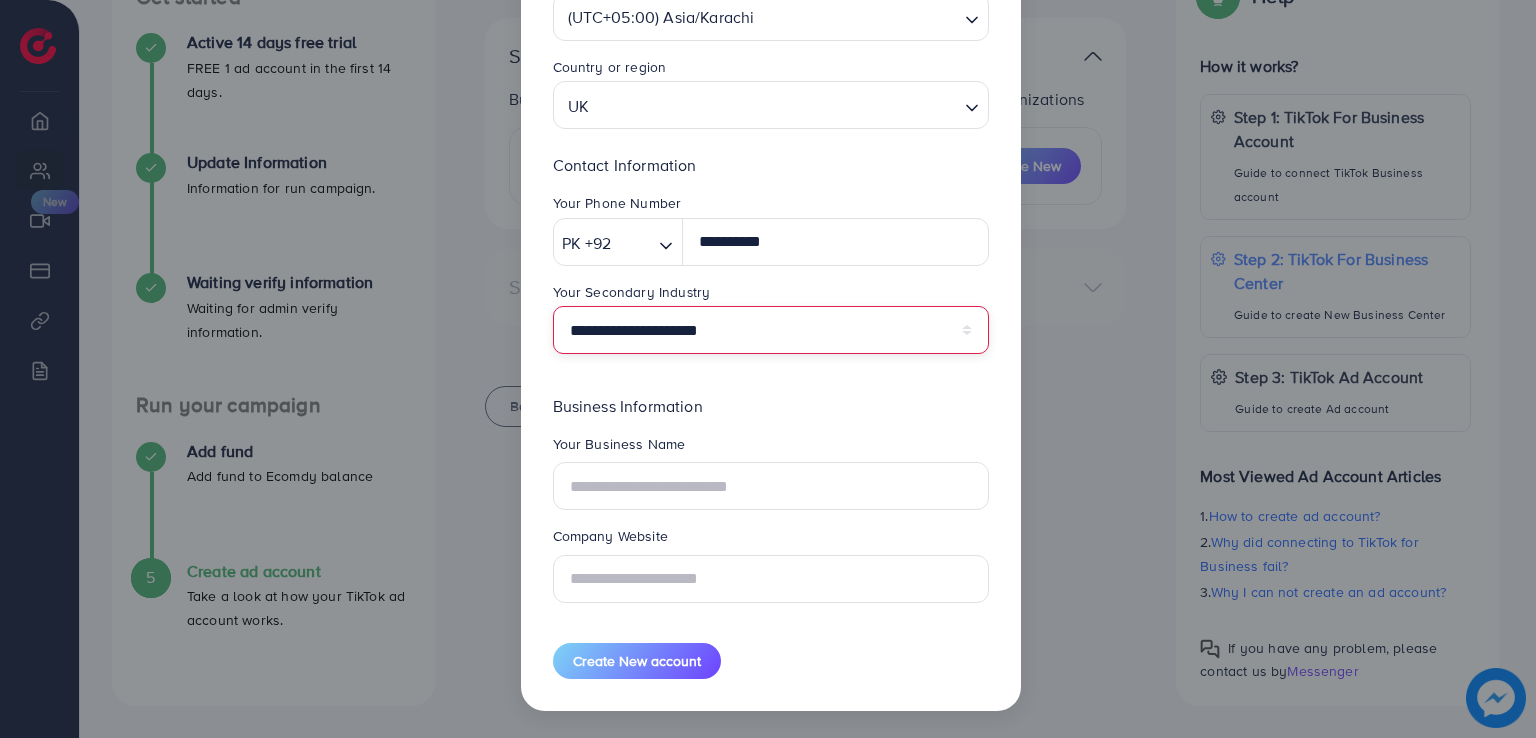 scroll, scrollTop: 246, scrollLeft: 0, axis: vertical 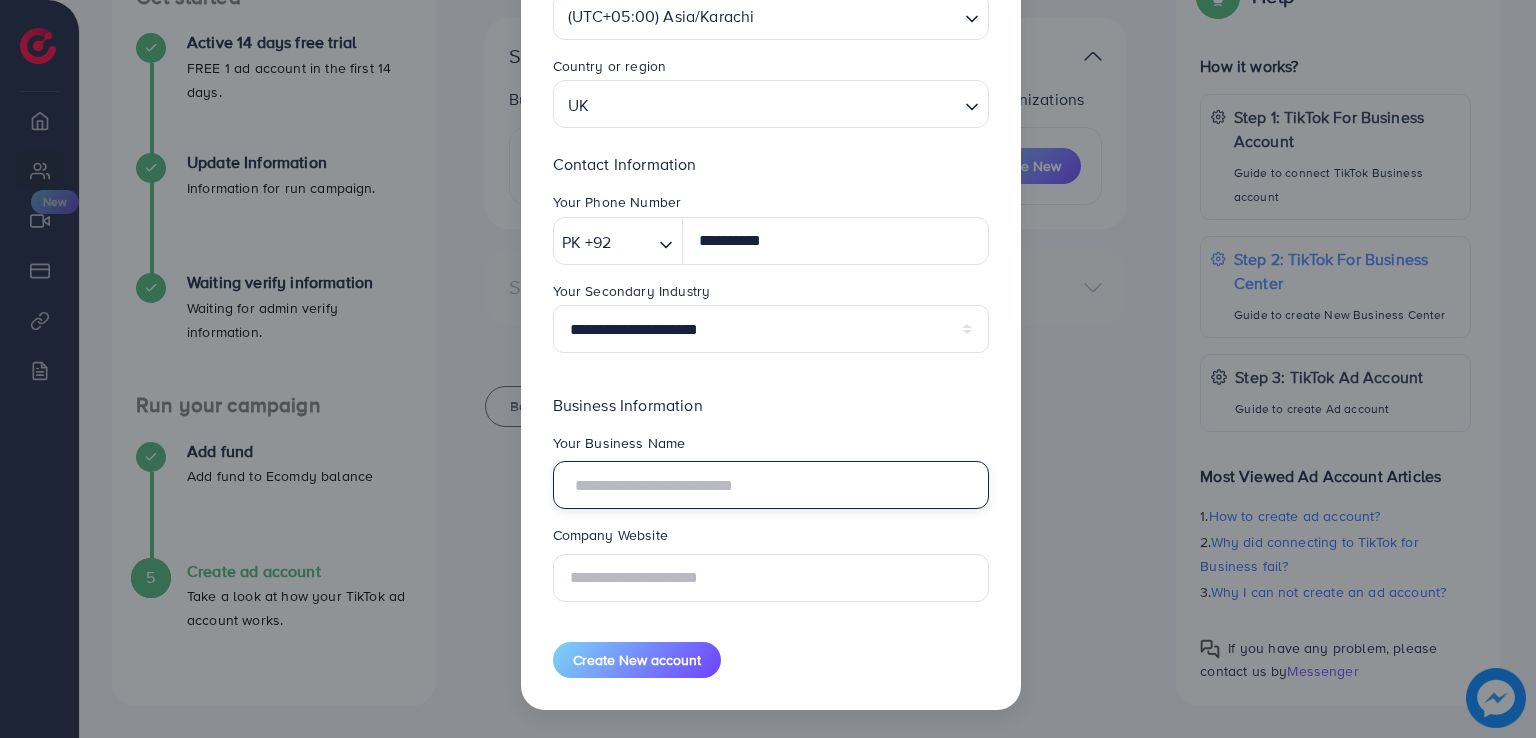 click at bounding box center [771, 485] 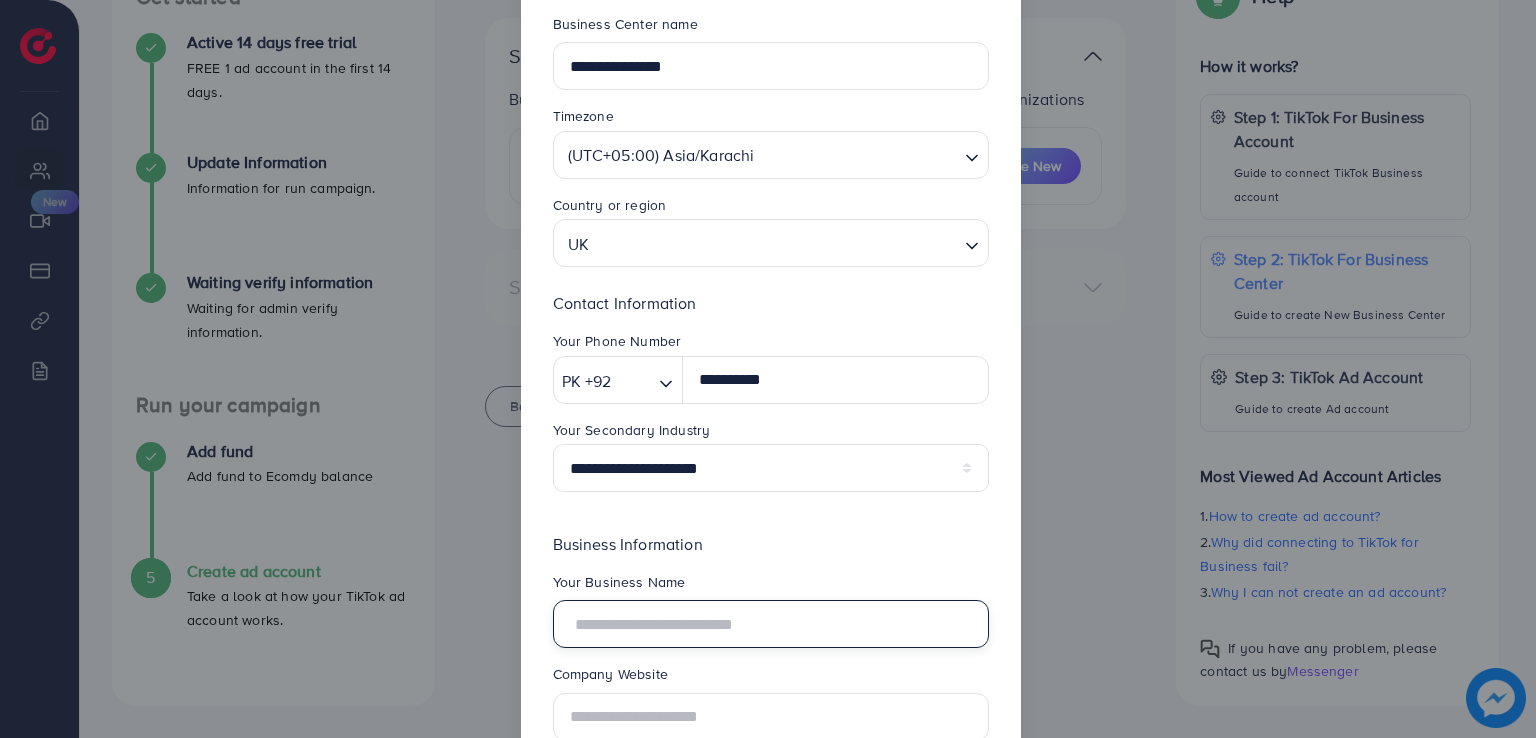 scroll, scrollTop: 82, scrollLeft: 0, axis: vertical 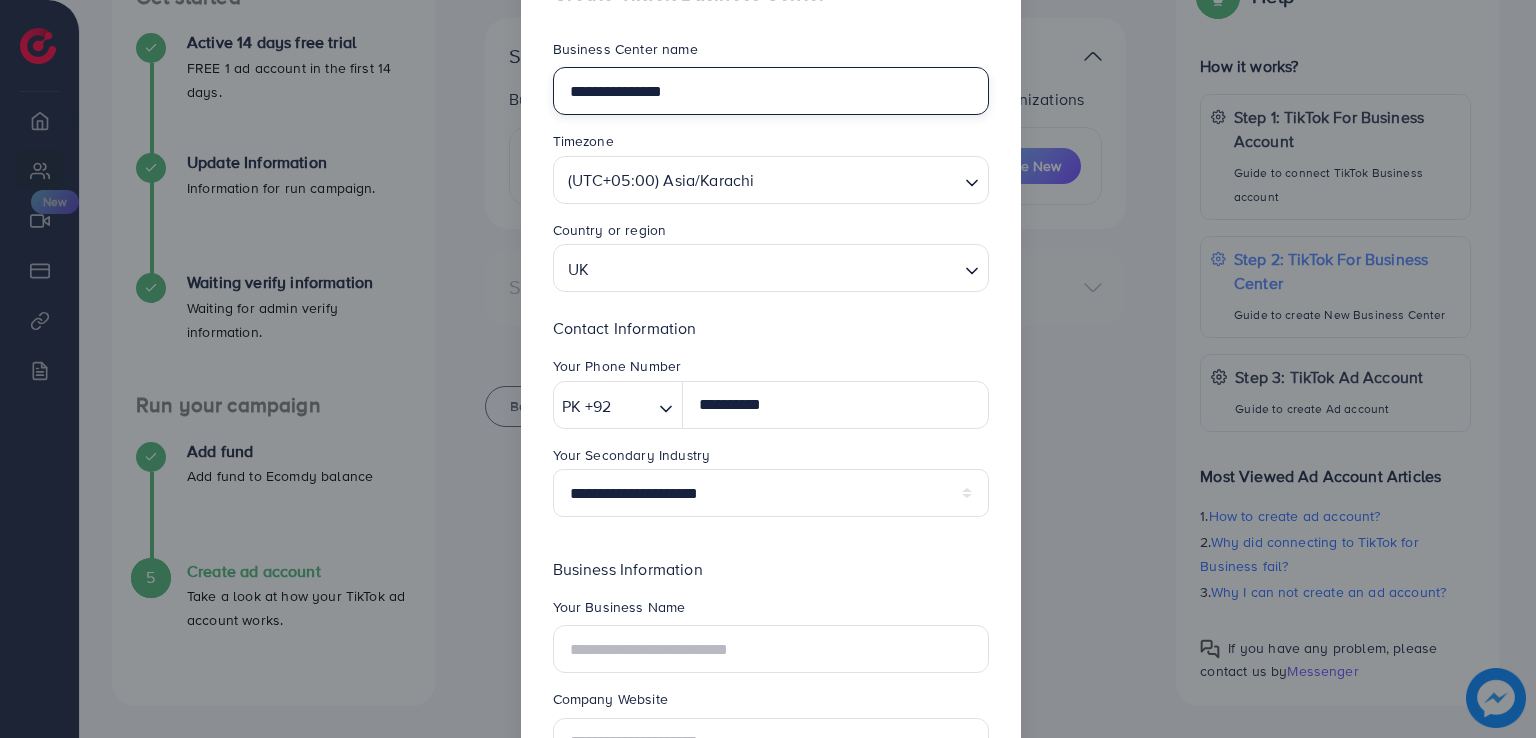 click on "**********" at bounding box center (771, 91) 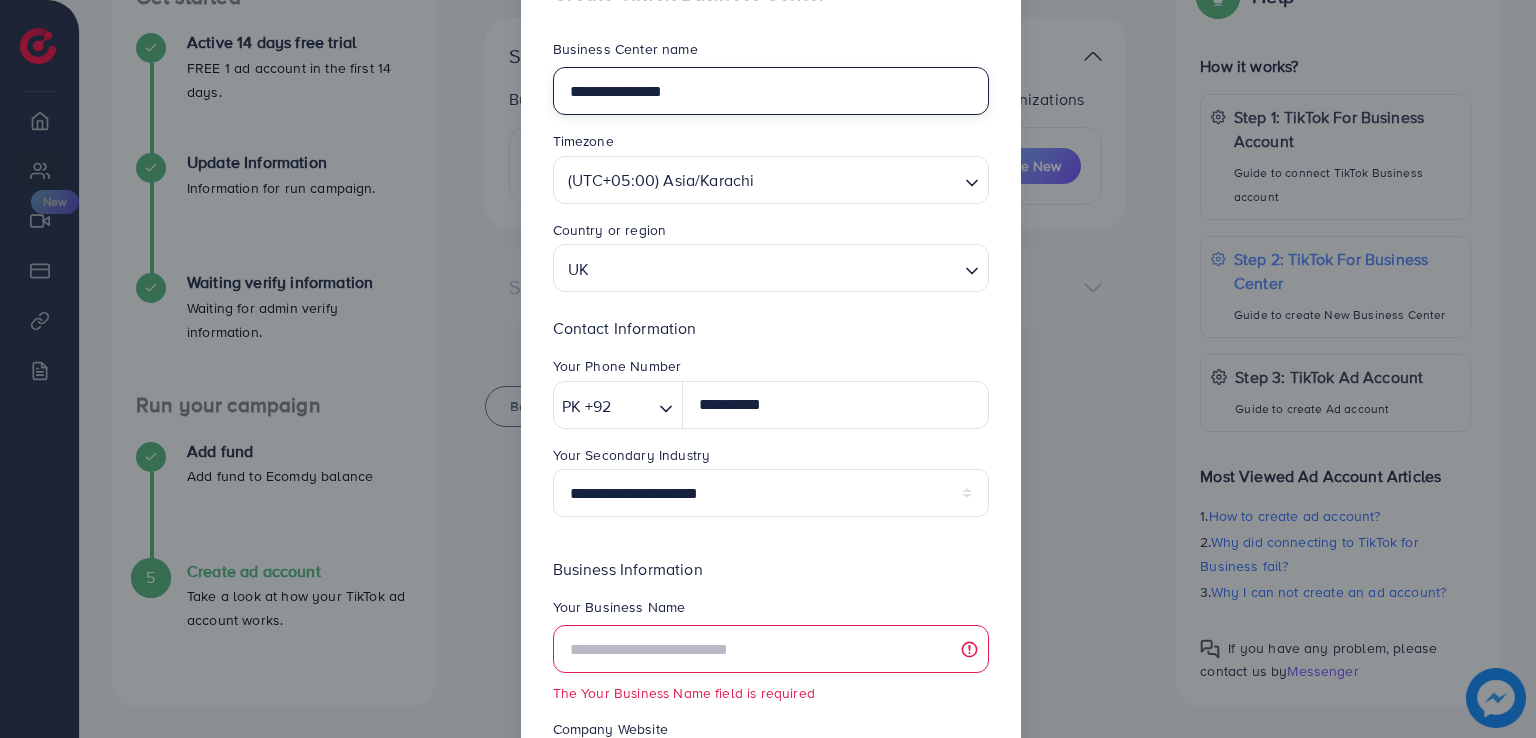 click on "**********" at bounding box center [771, 91] 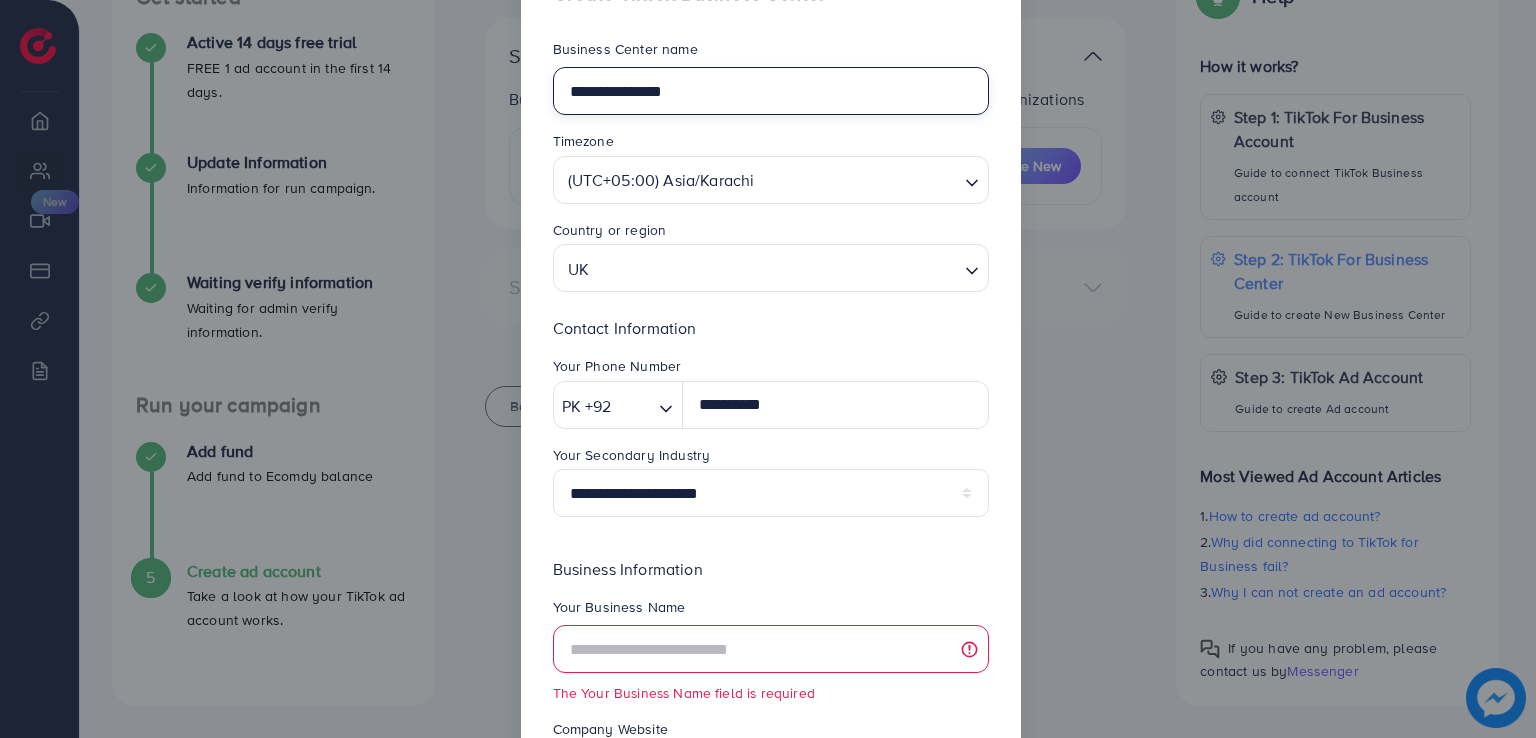 scroll, scrollTop: 276, scrollLeft: 0, axis: vertical 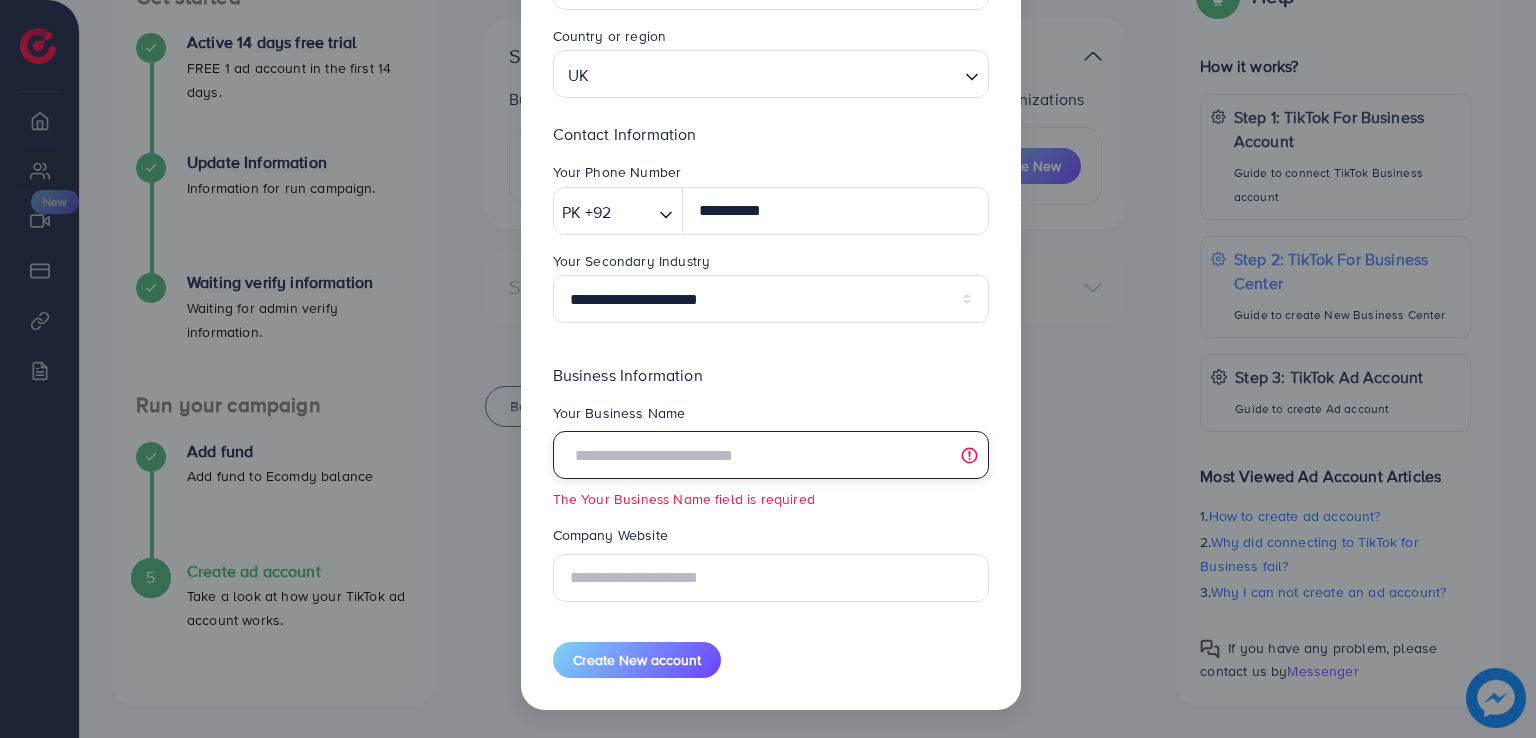 click at bounding box center [771, 455] 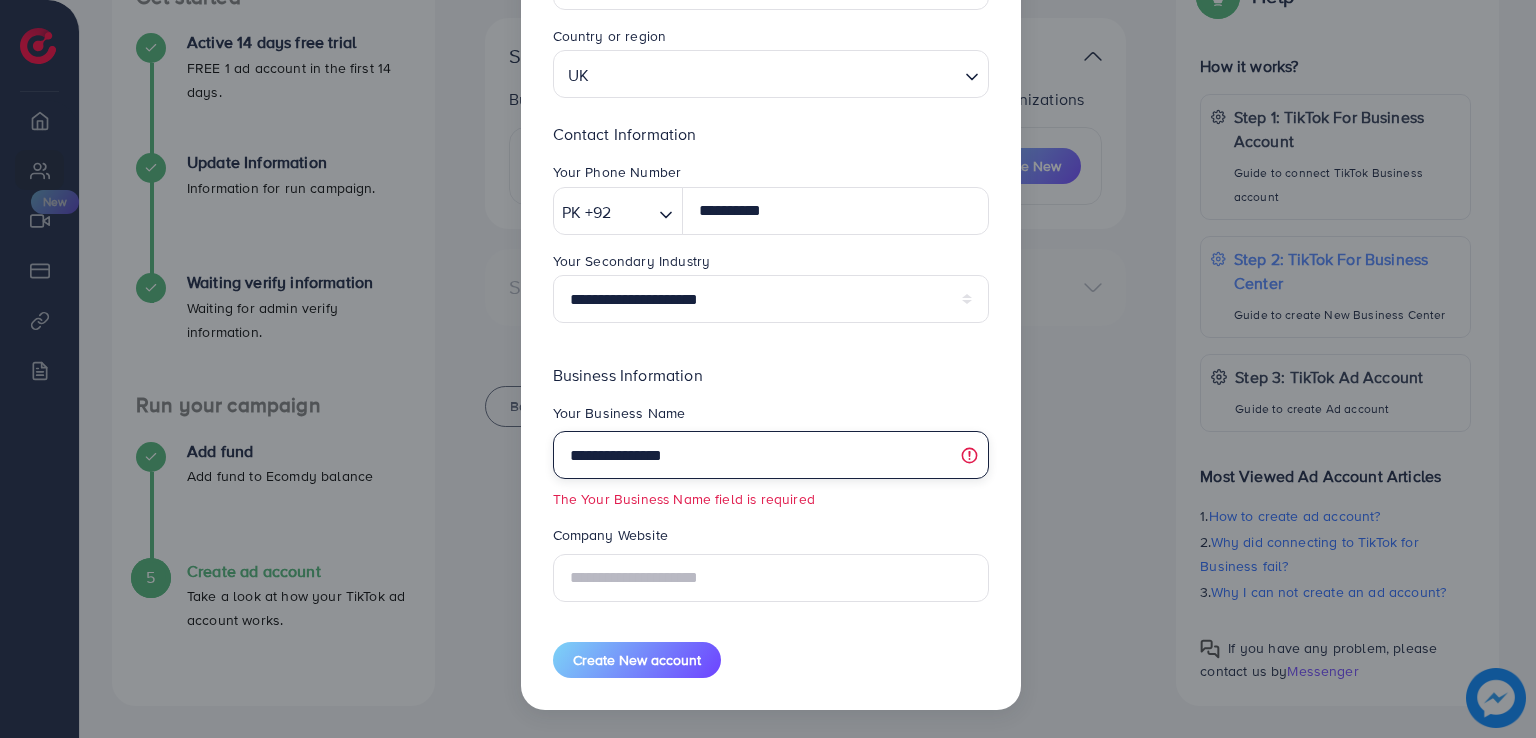 scroll, scrollTop: 246, scrollLeft: 0, axis: vertical 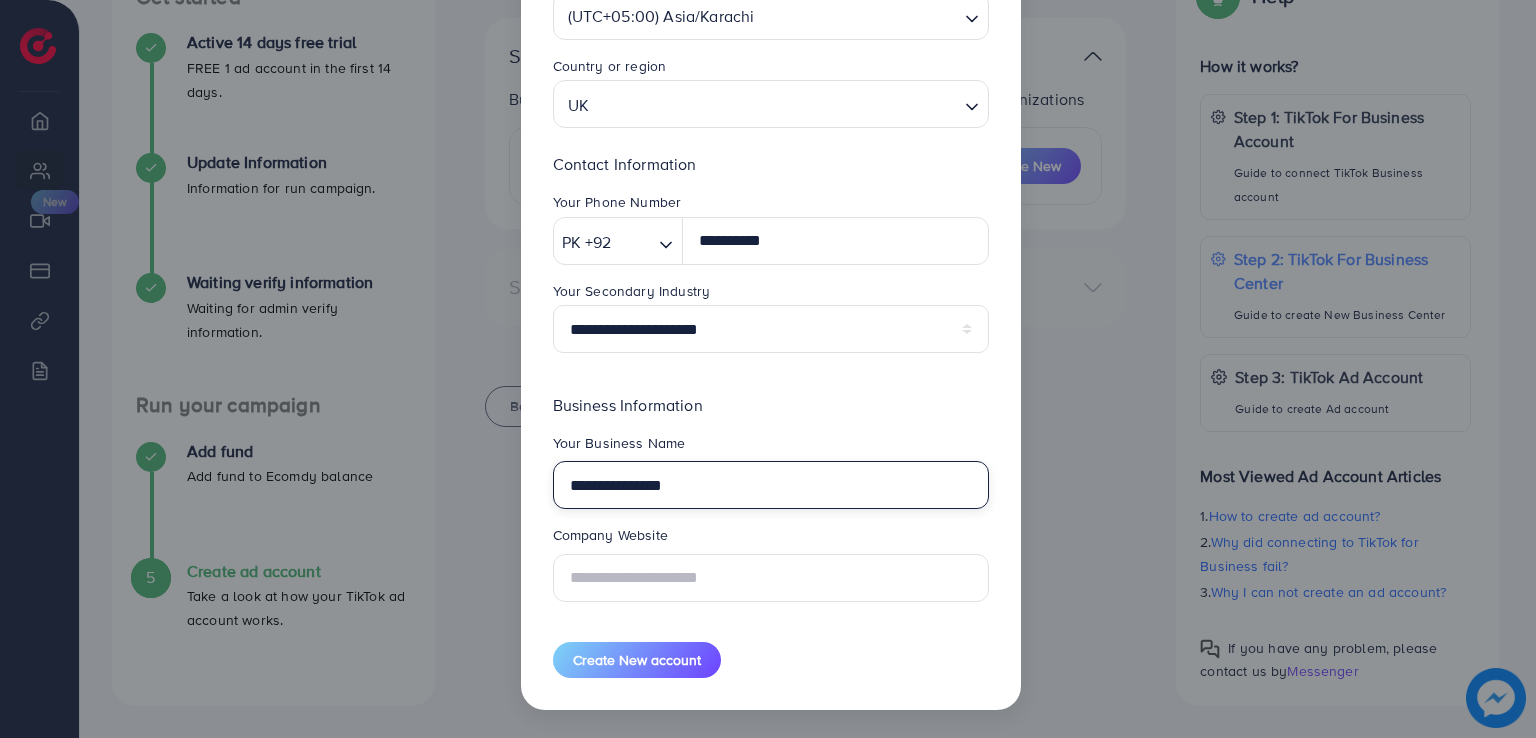 type on "**********" 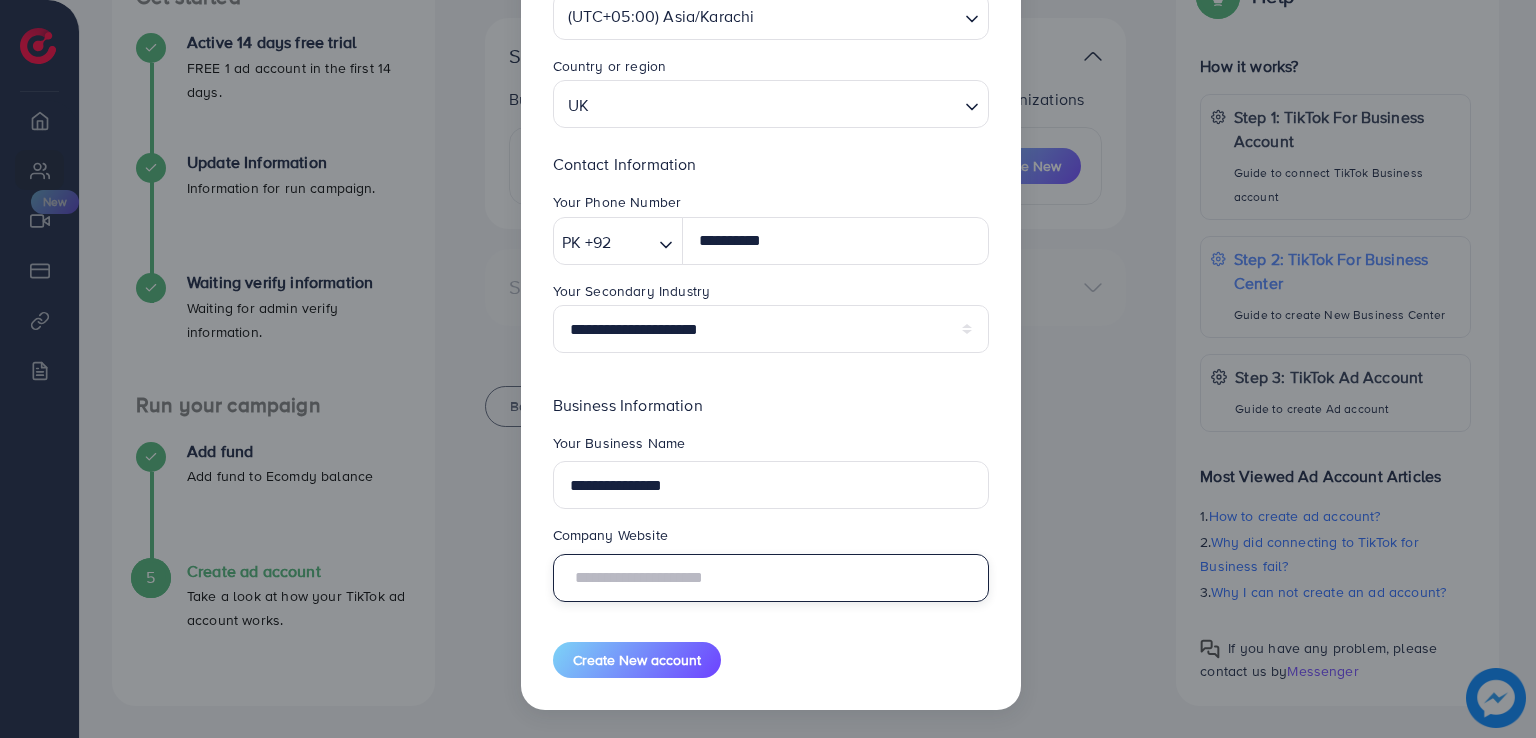 click at bounding box center [771, 578] 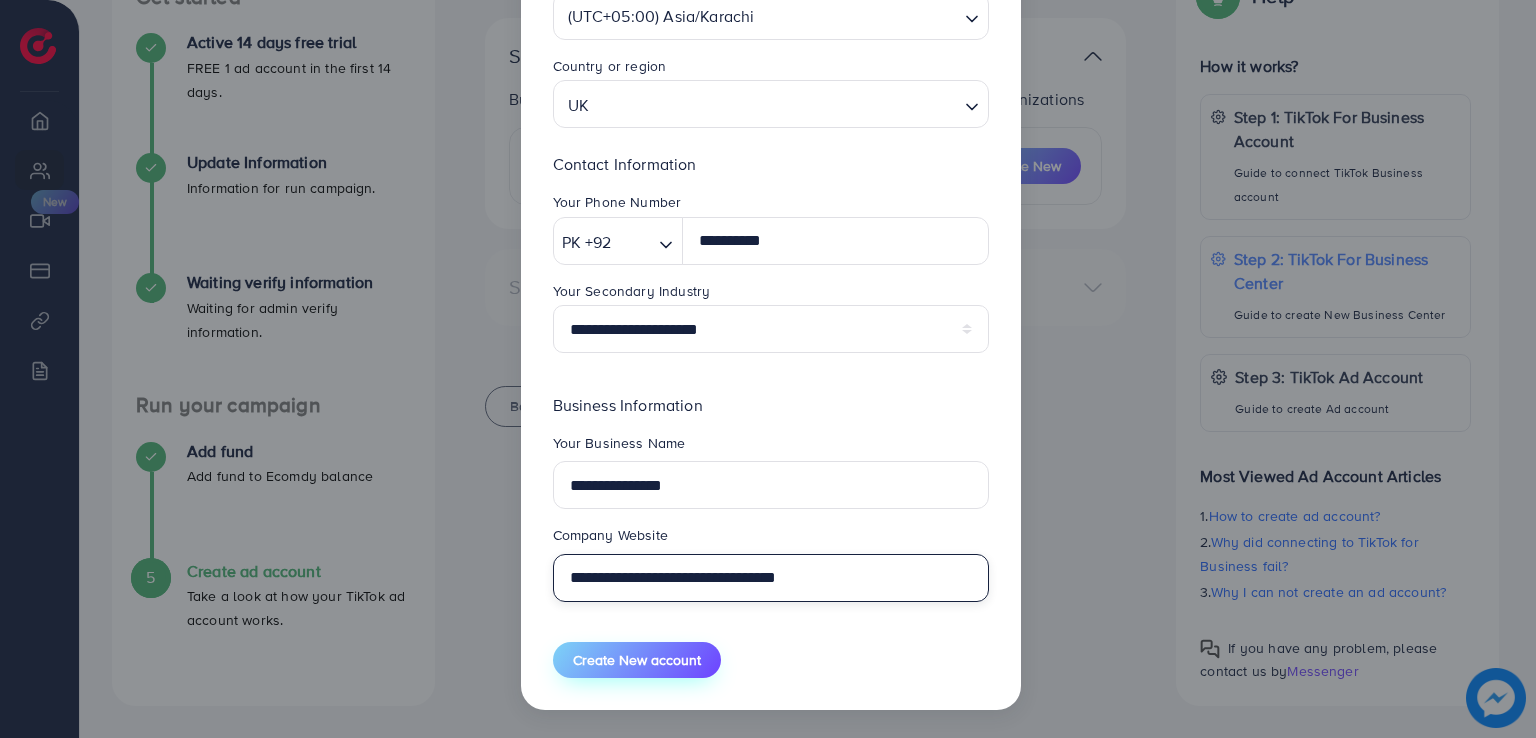 type on "**********" 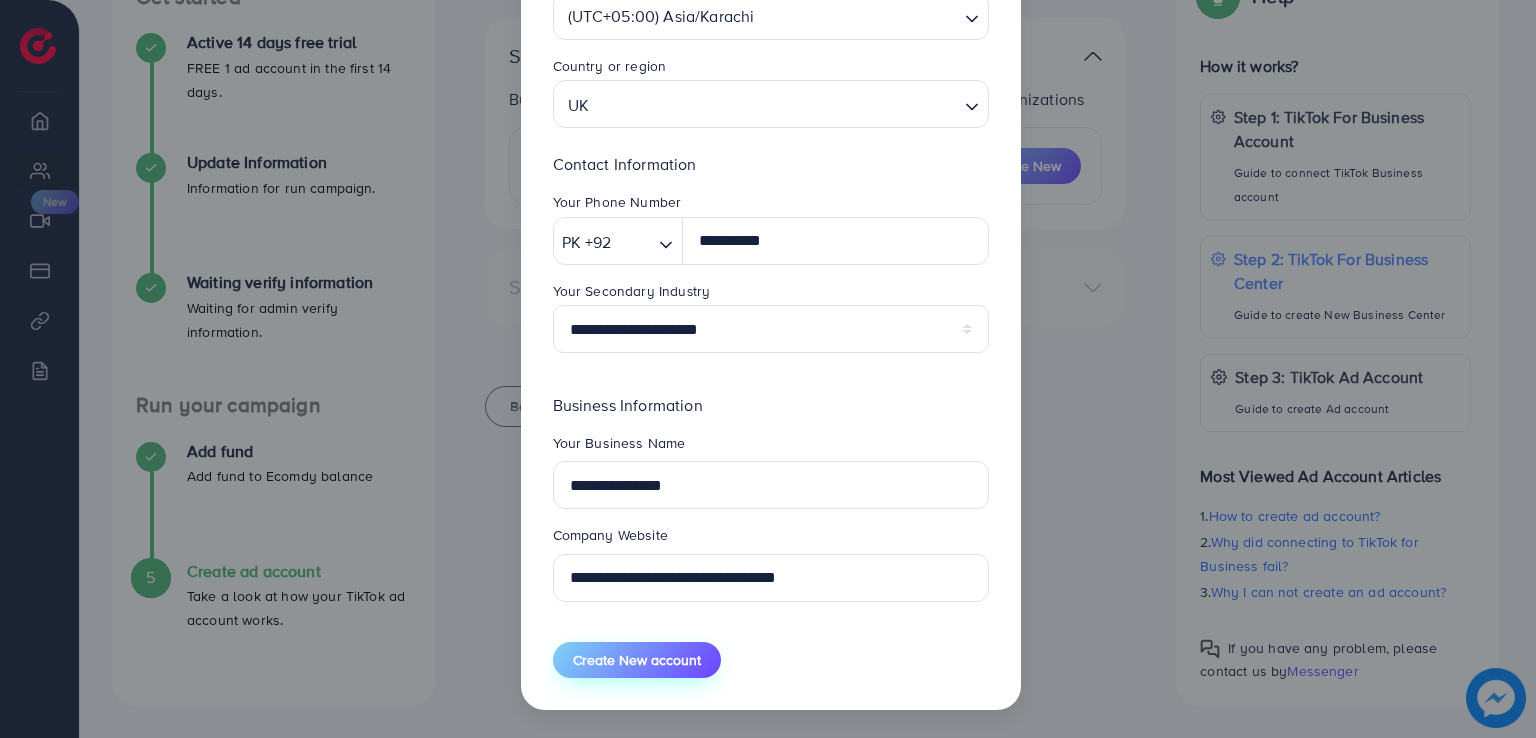 click on "Create New account" at bounding box center (637, 660) 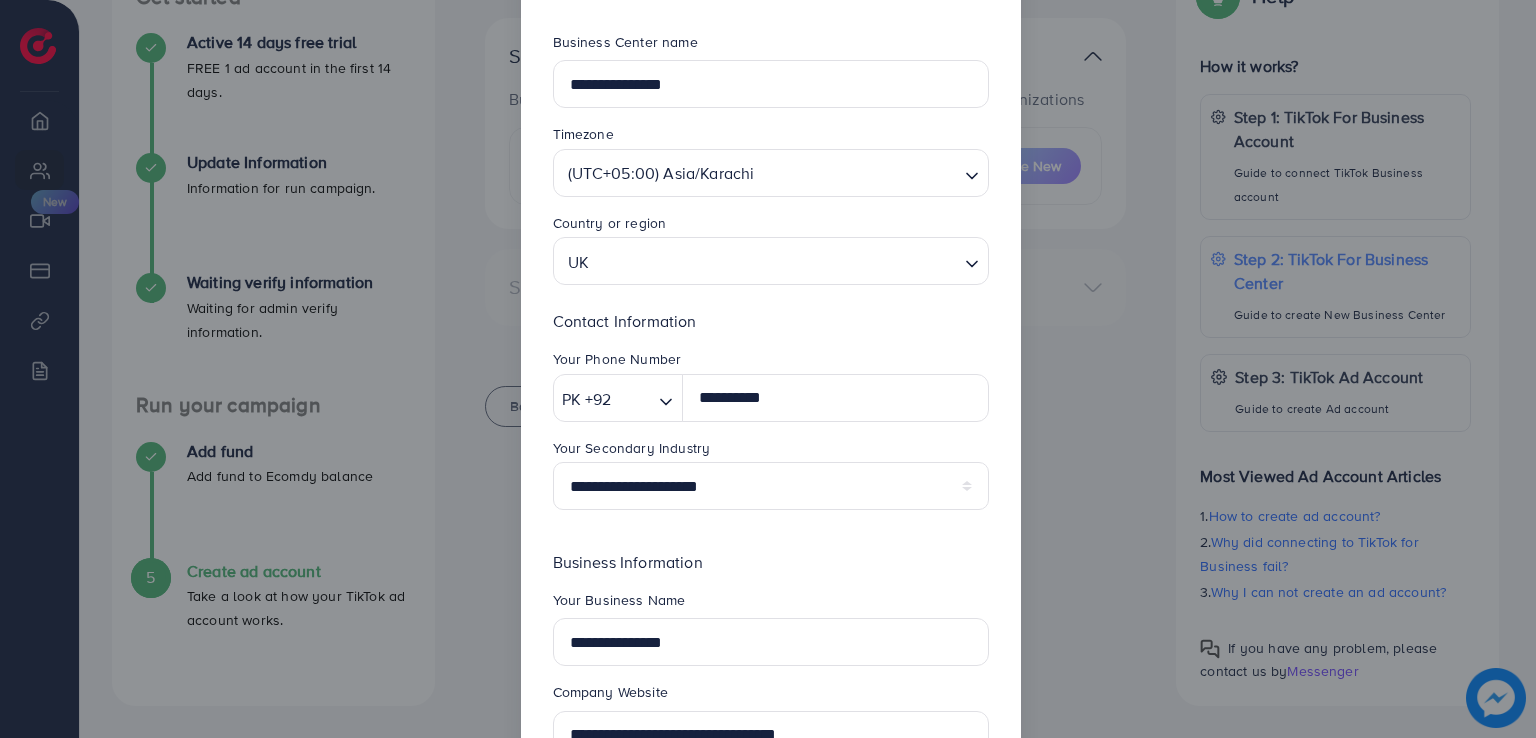 scroll, scrollTop: 248, scrollLeft: 0, axis: vertical 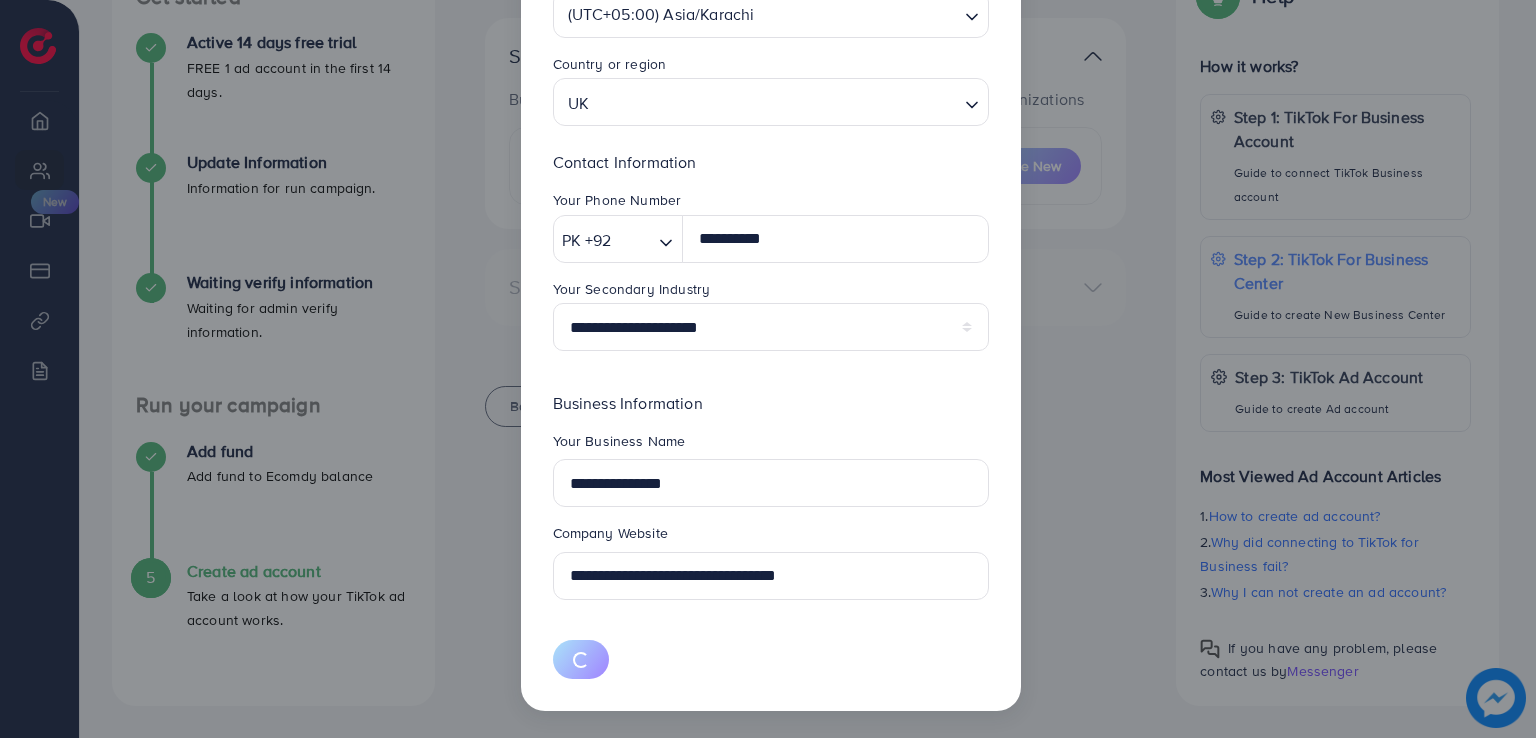 type 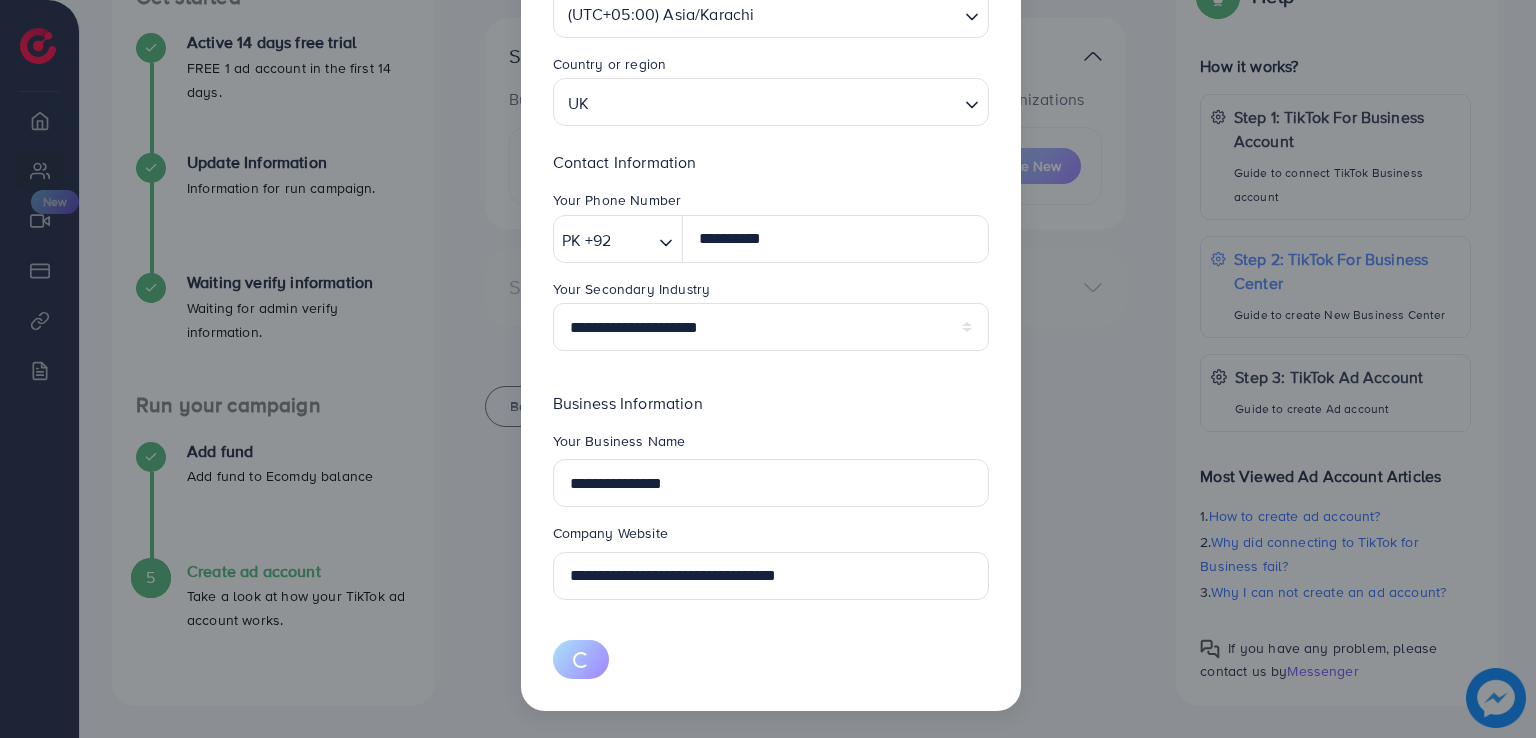 type 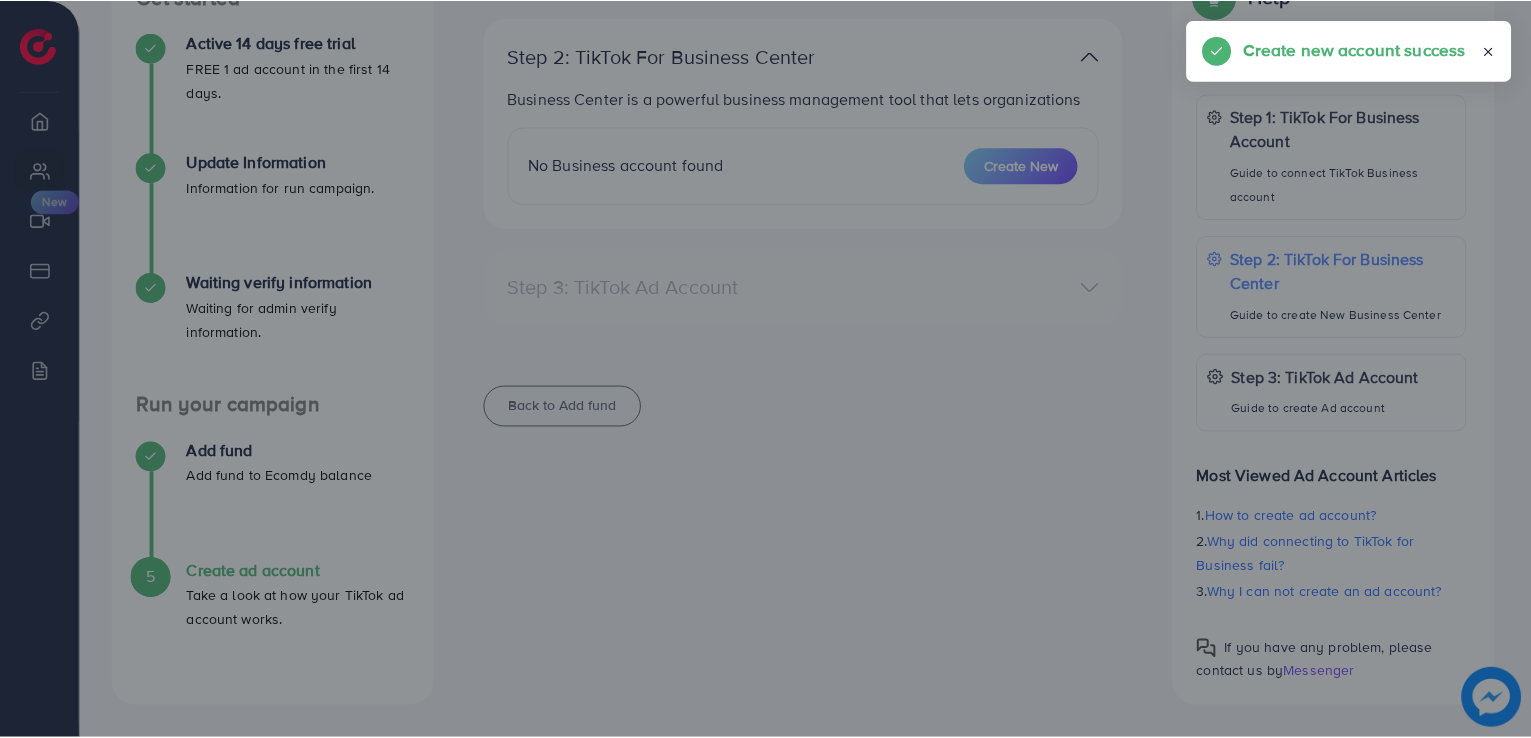 scroll, scrollTop: 100, scrollLeft: 0, axis: vertical 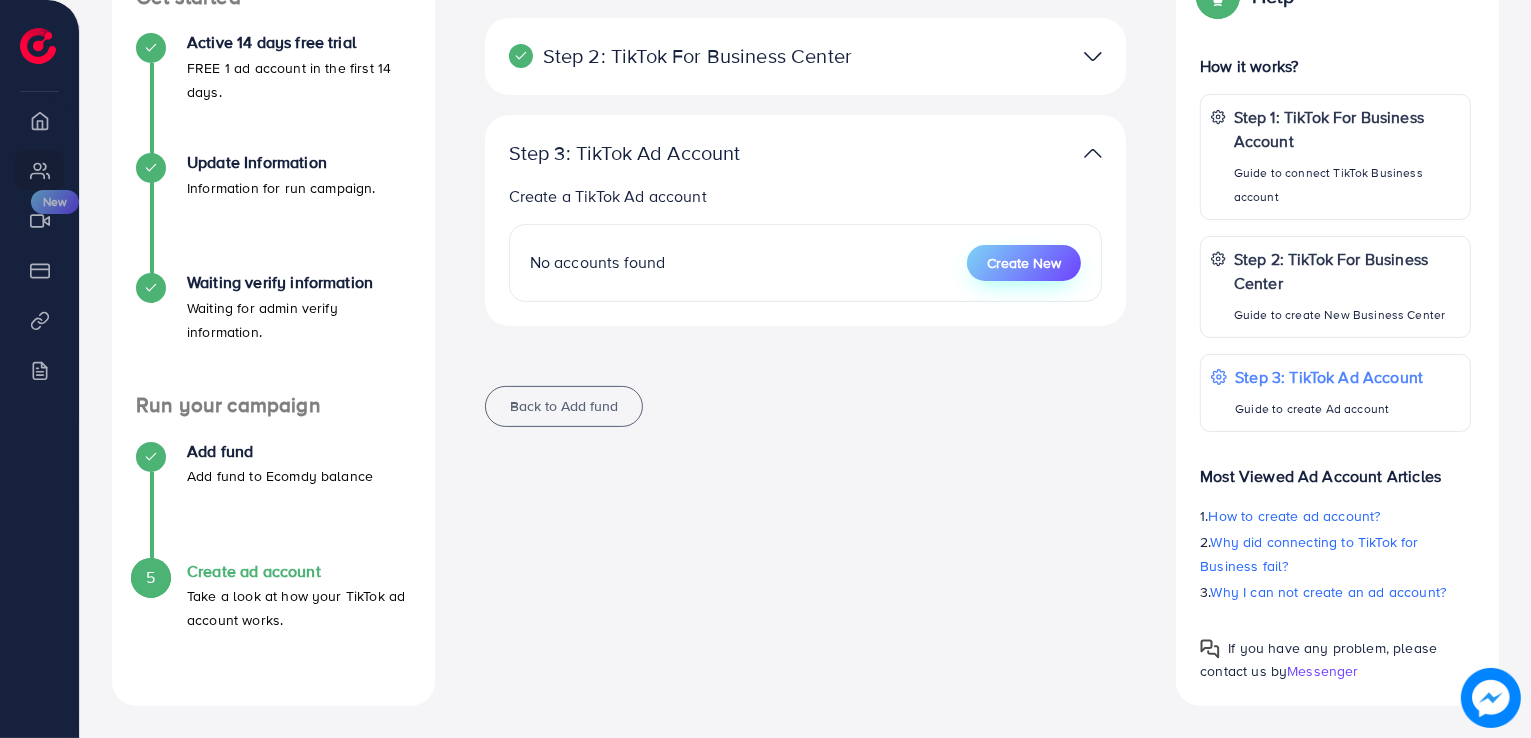 click on "Create New" at bounding box center (1024, 263) 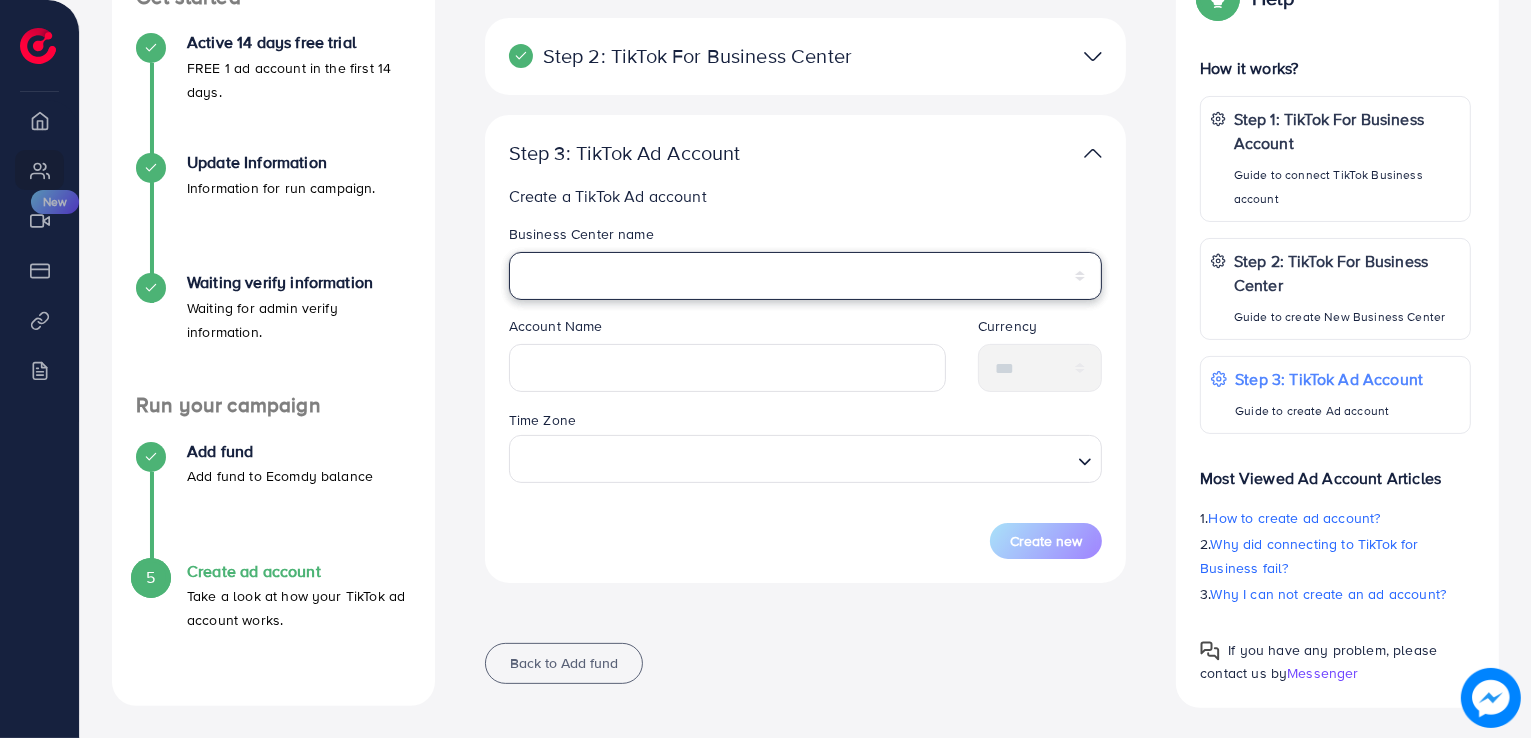 click on "**********" at bounding box center (806, 276) 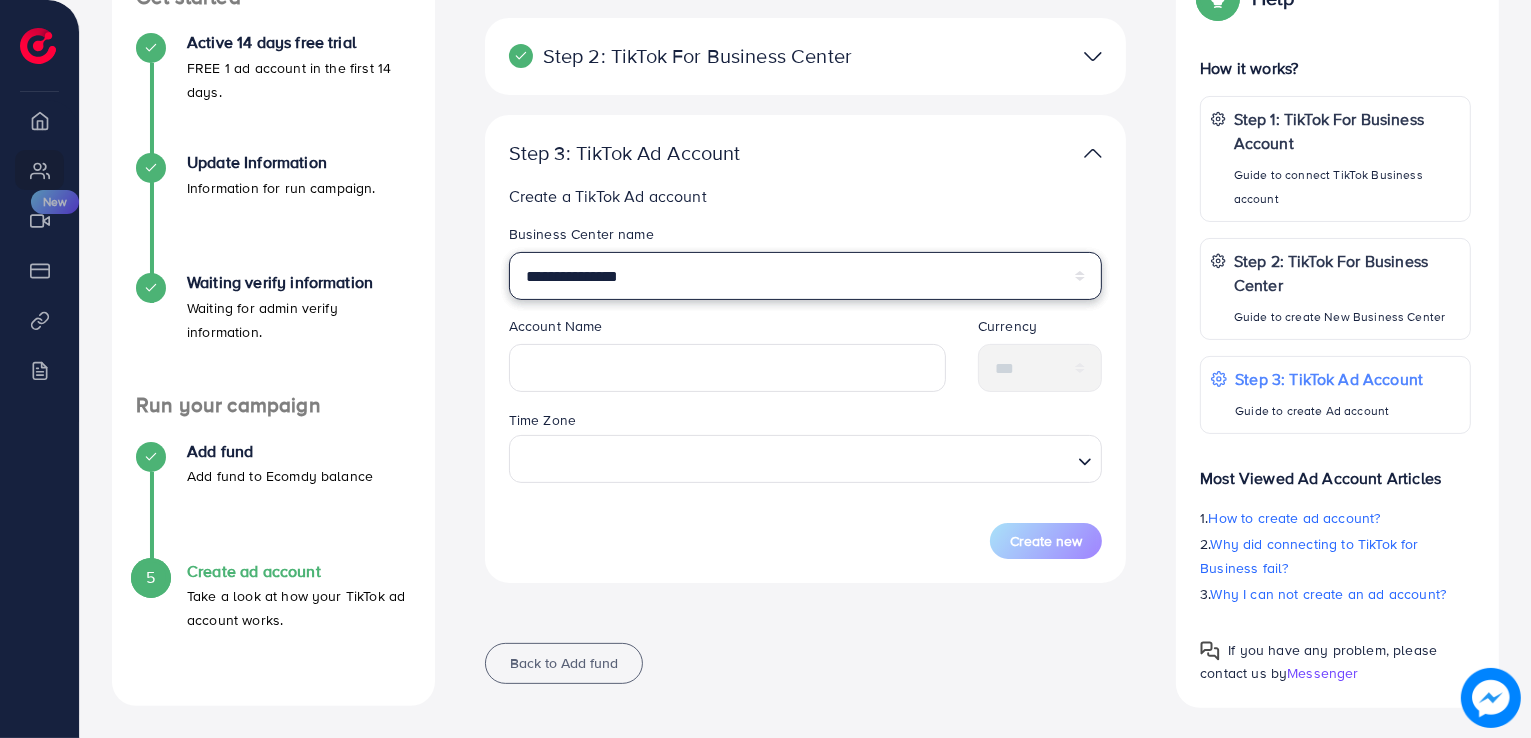 click on "**********" at bounding box center (806, 276) 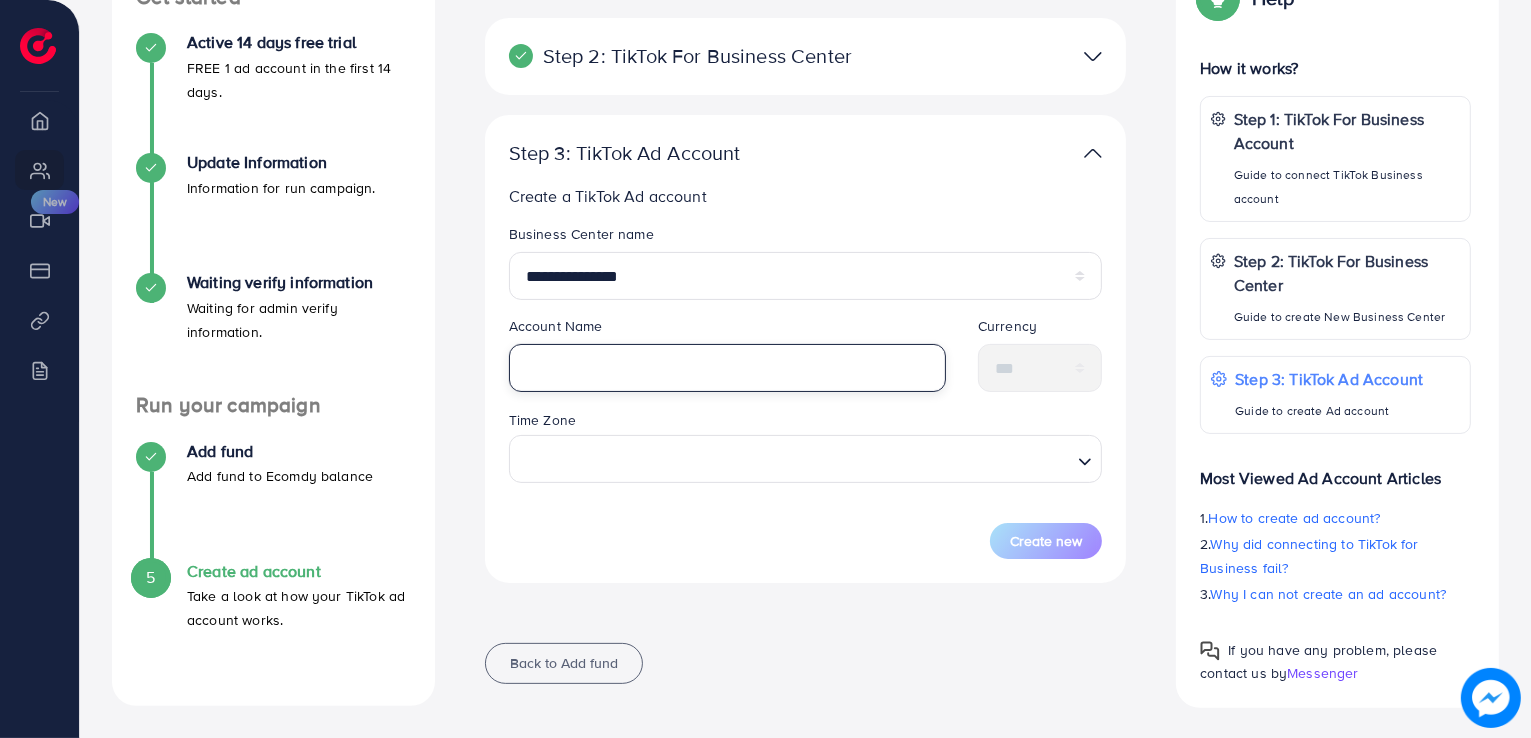 click at bounding box center (727, 368) 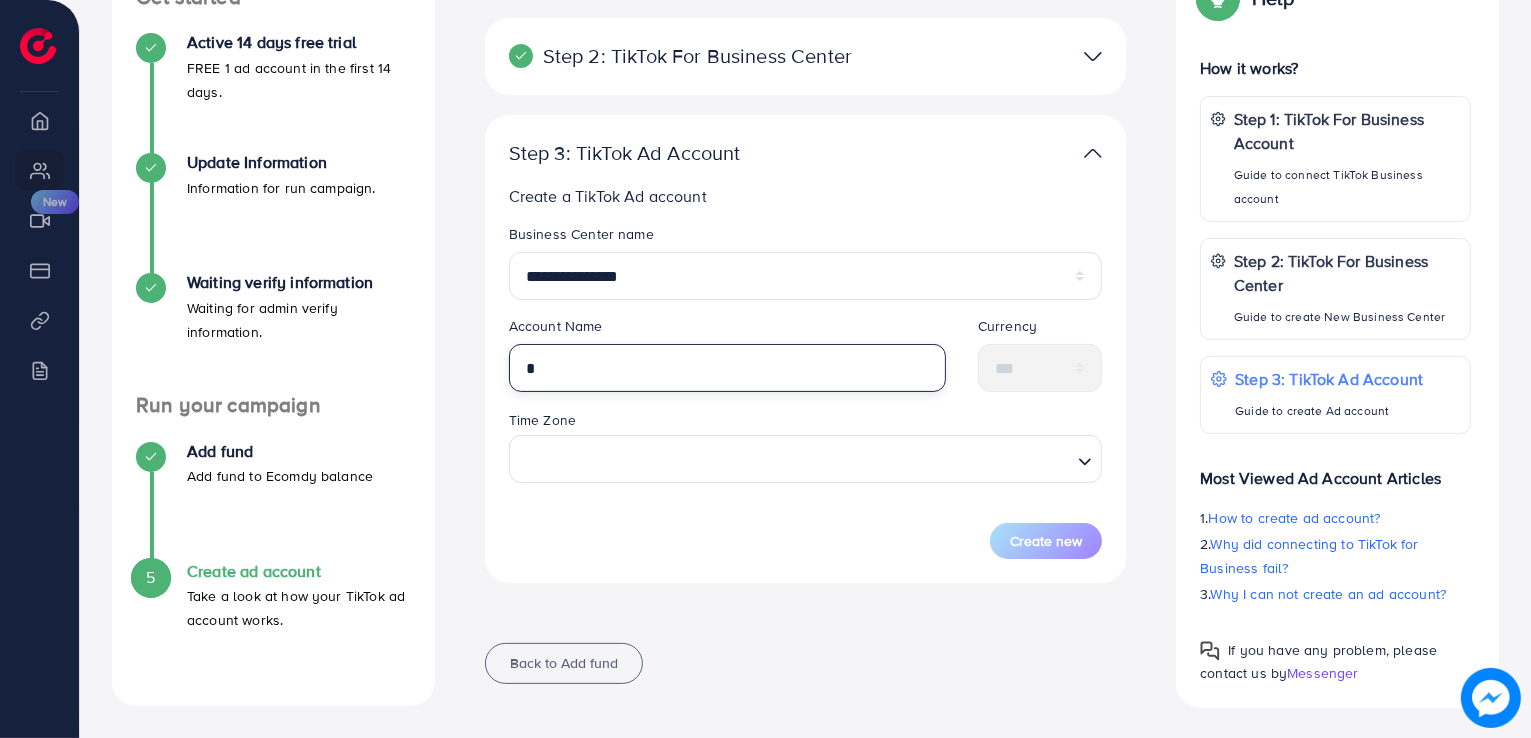 click on "*" at bounding box center [727, 368] 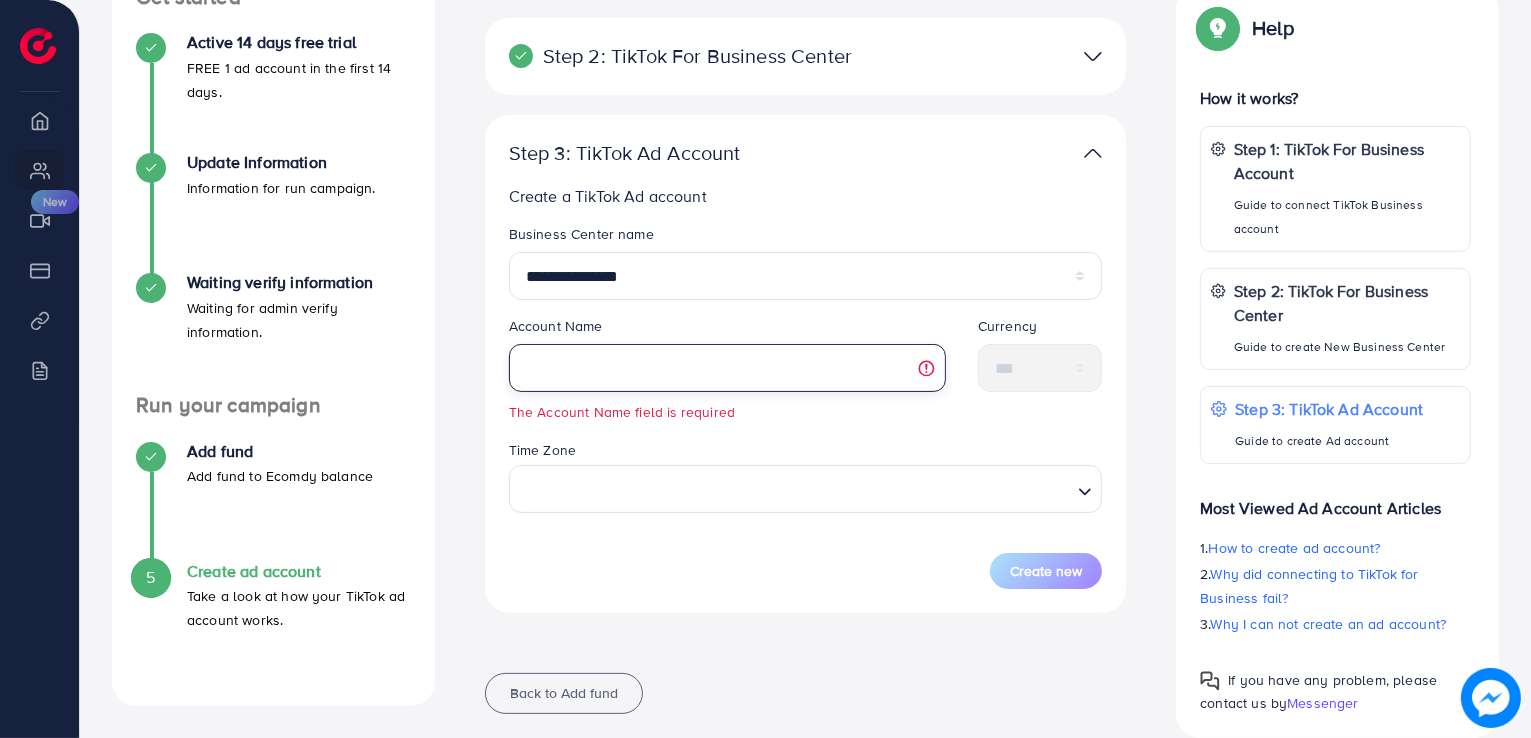 type on "*" 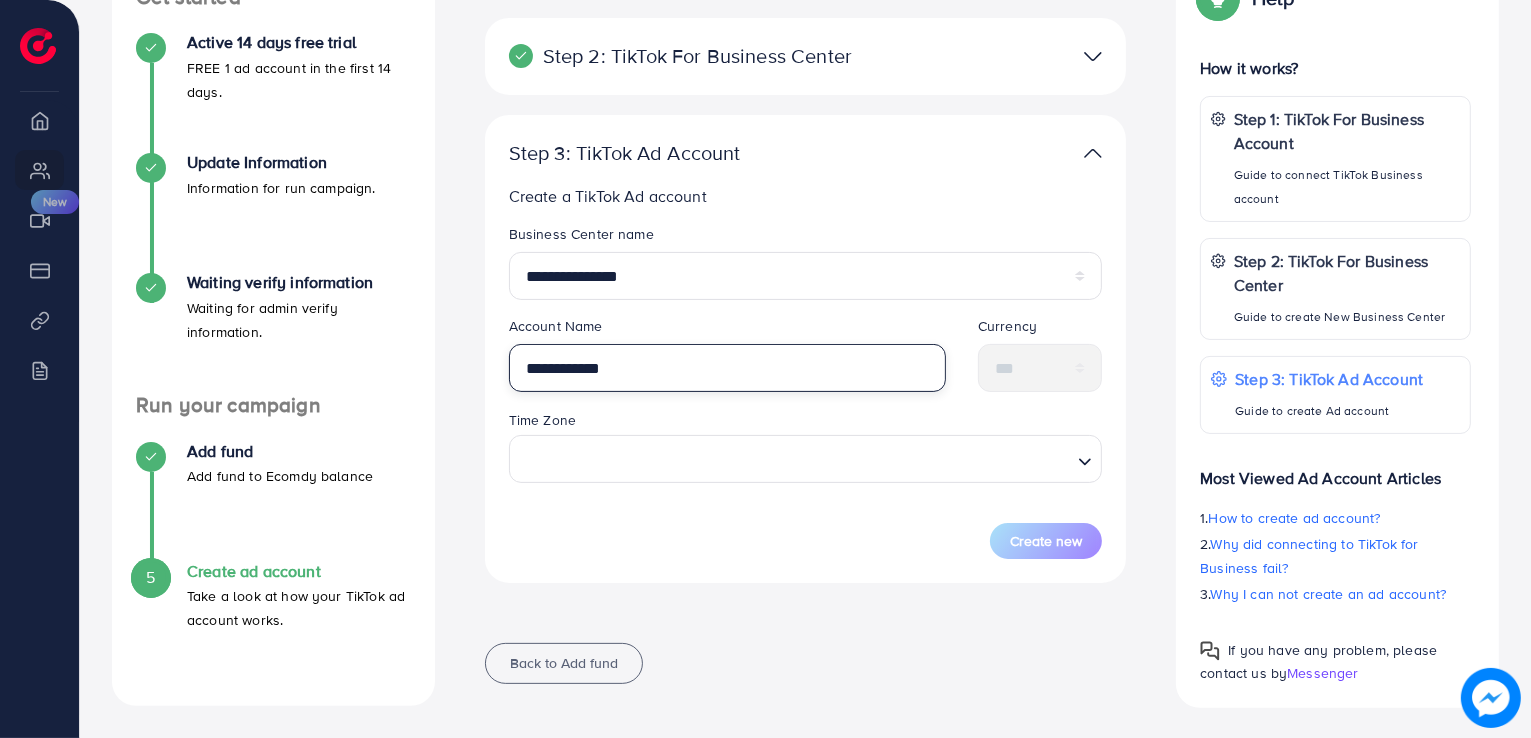 type on "**********" 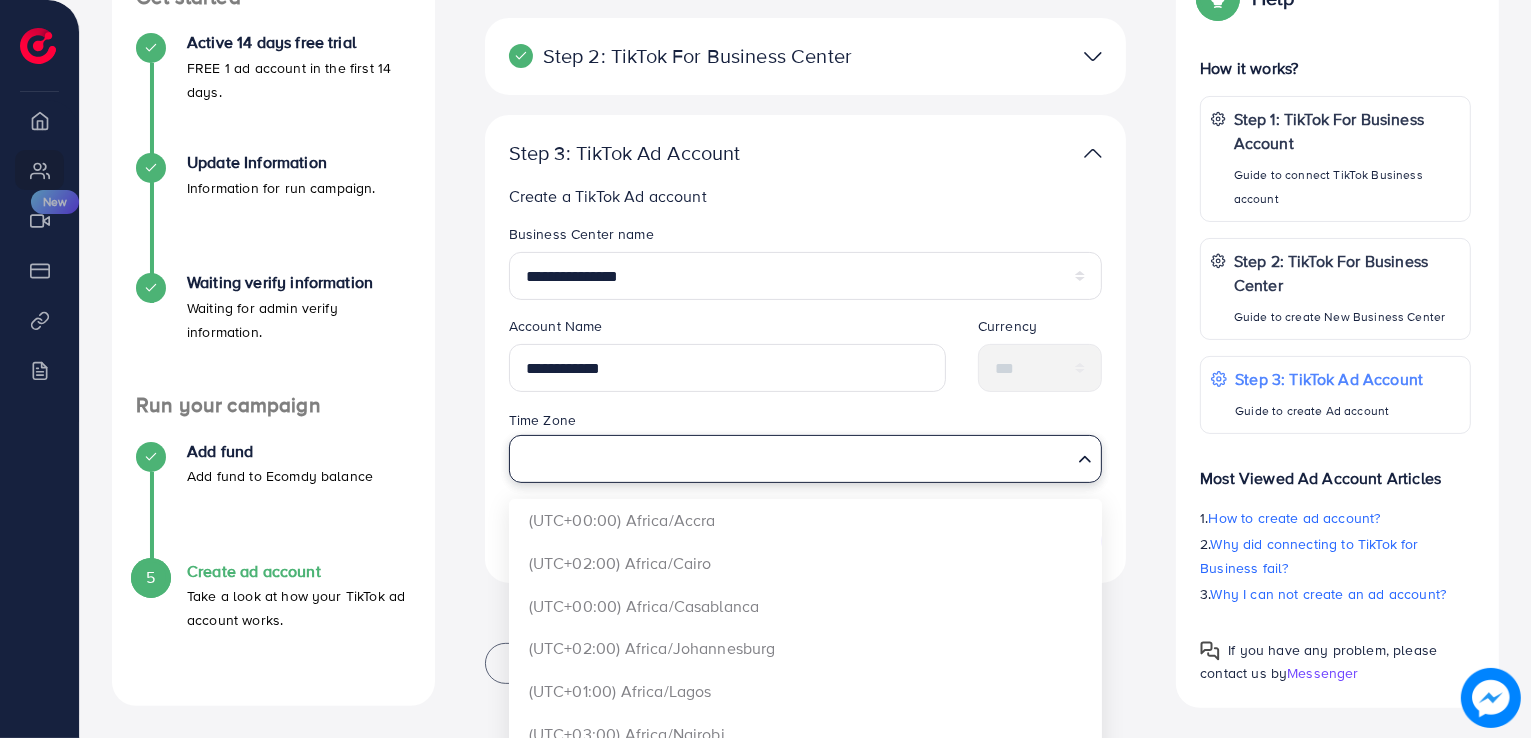 drag, startPoint x: 946, startPoint y: 440, endPoint x: 951, endPoint y: 453, distance: 13.928389 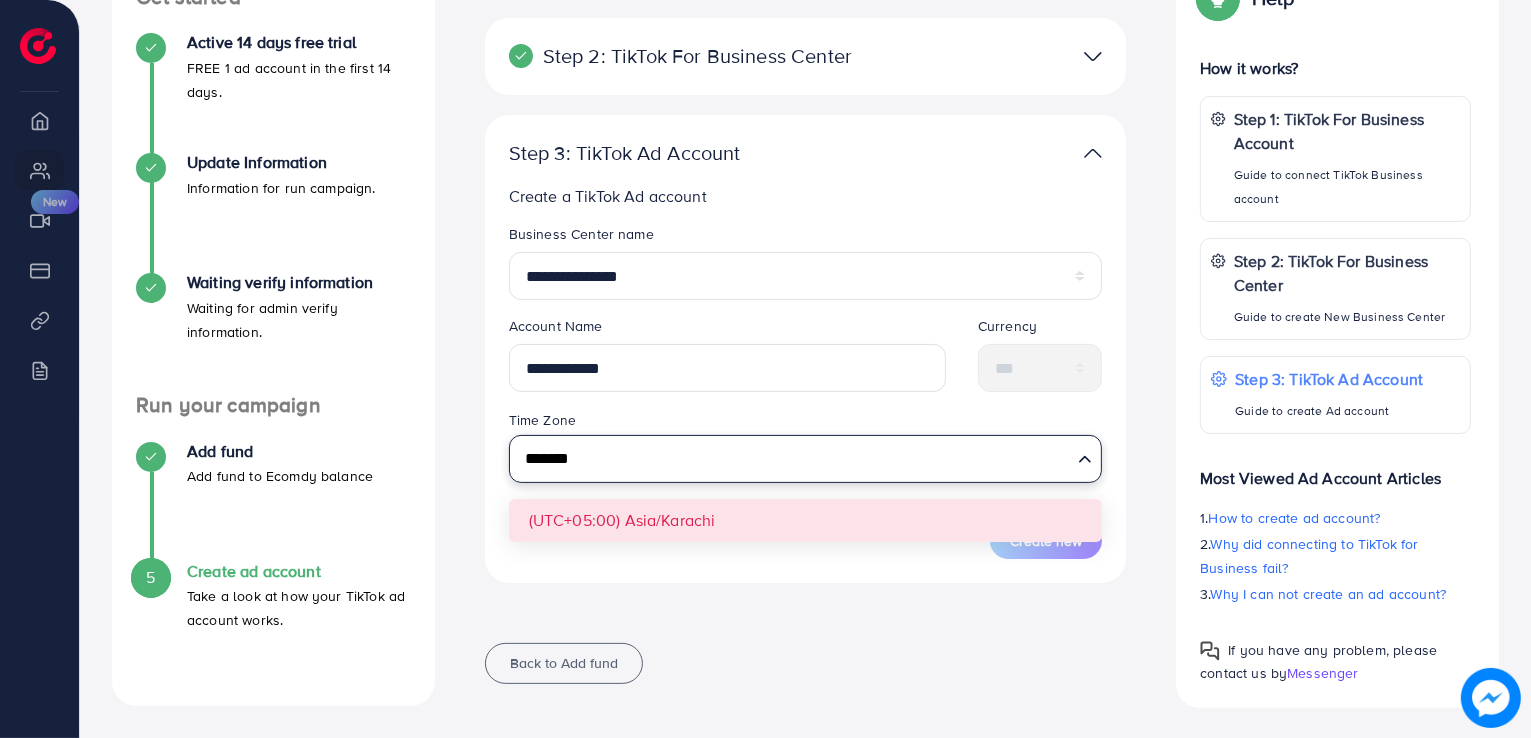 type on "*******" 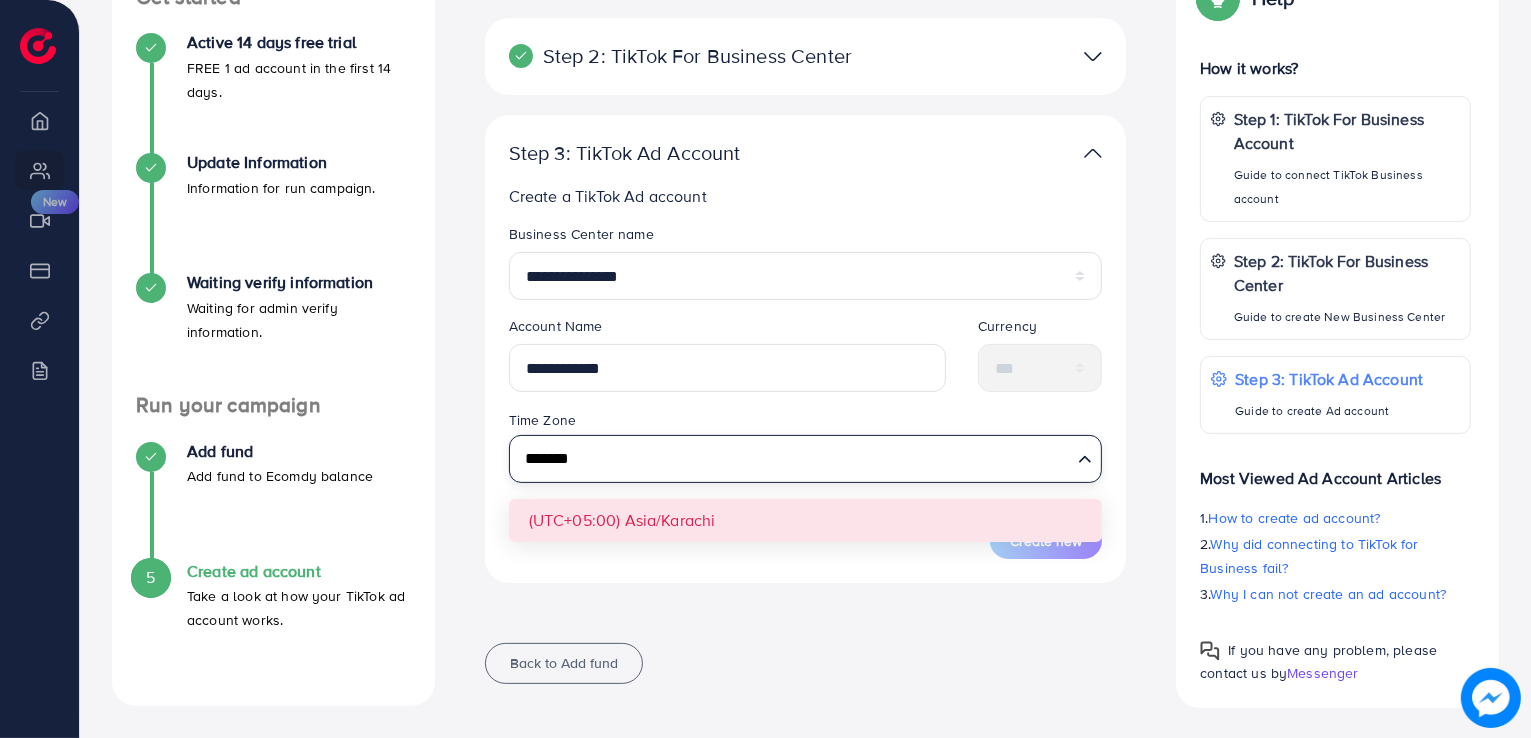 type 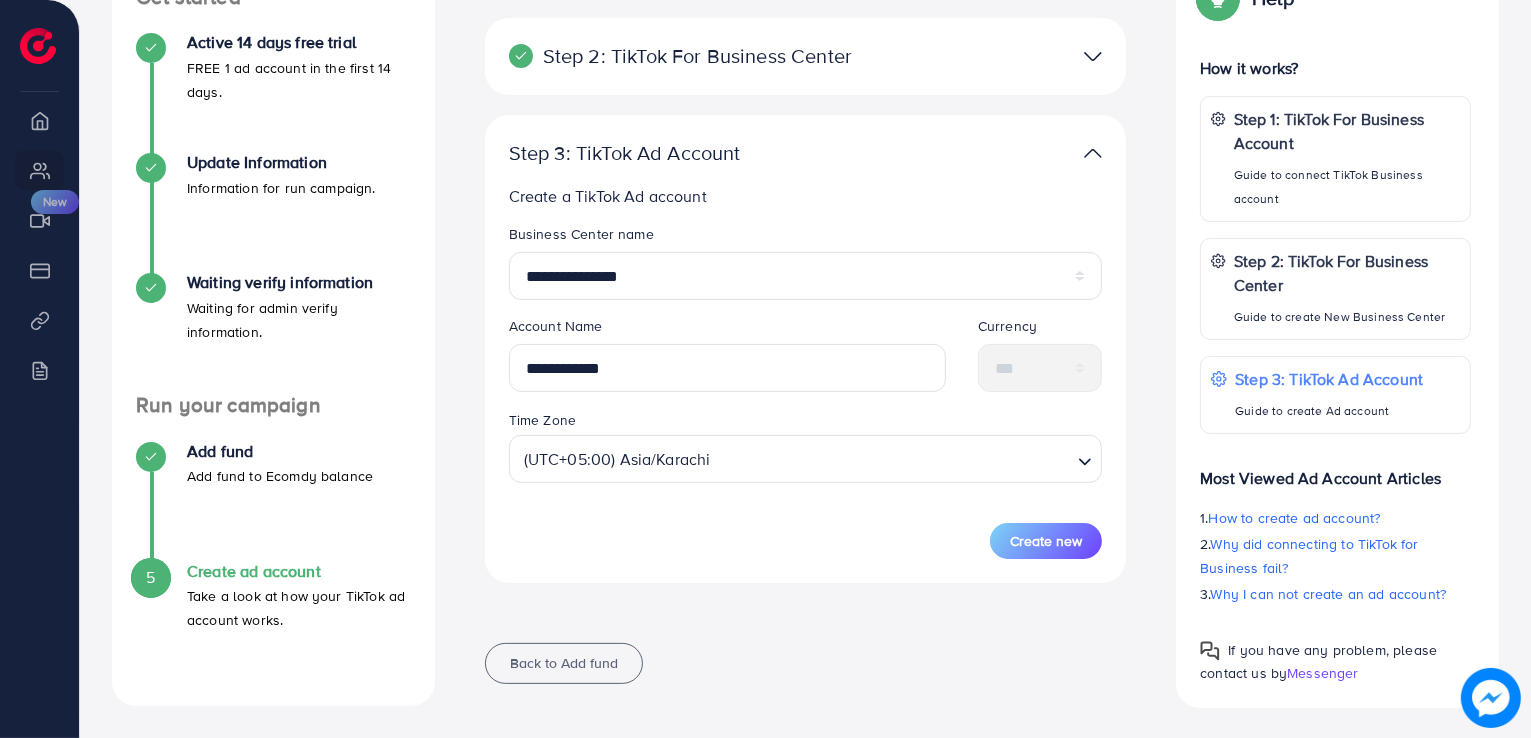 click on "**********" at bounding box center [806, 391] 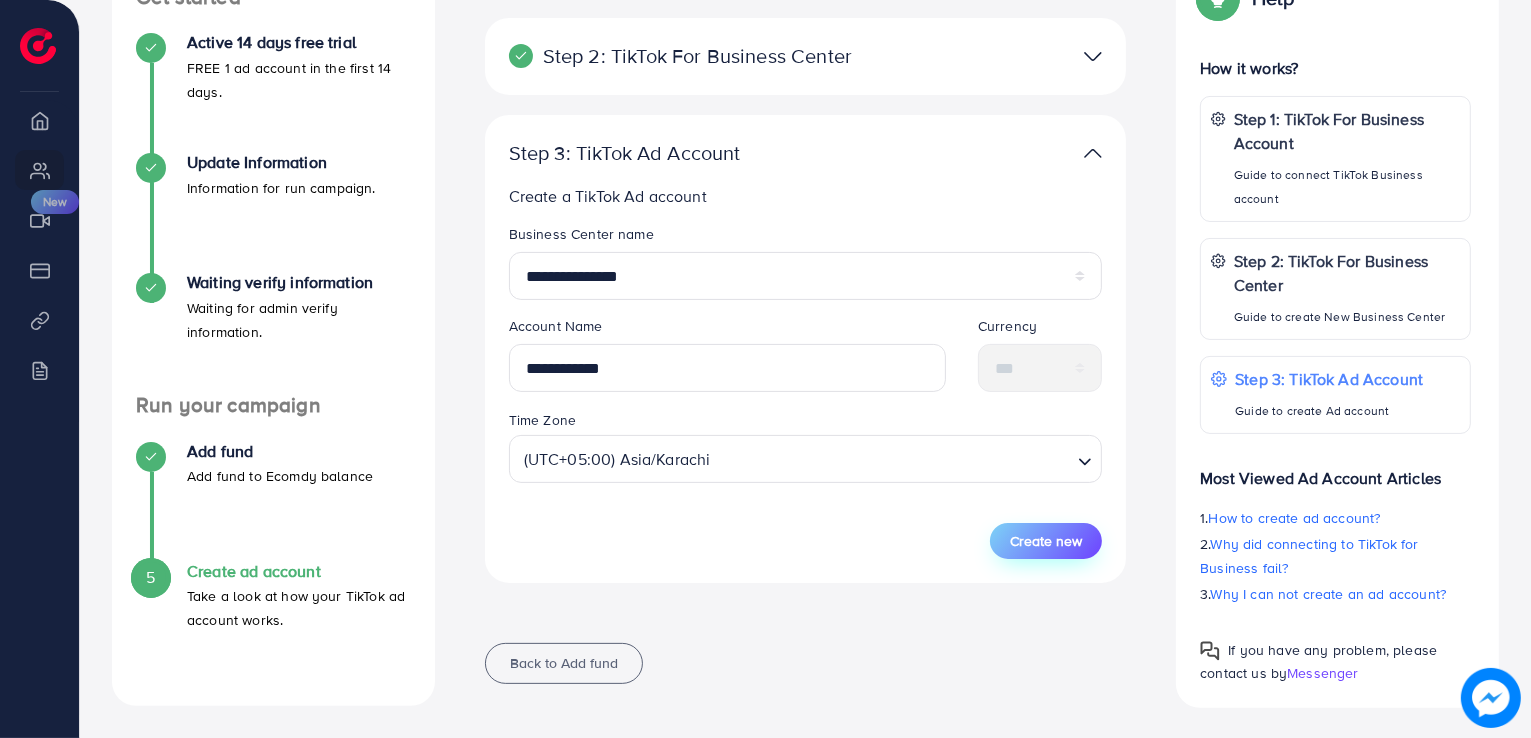 click on "Create new" at bounding box center (1046, 541) 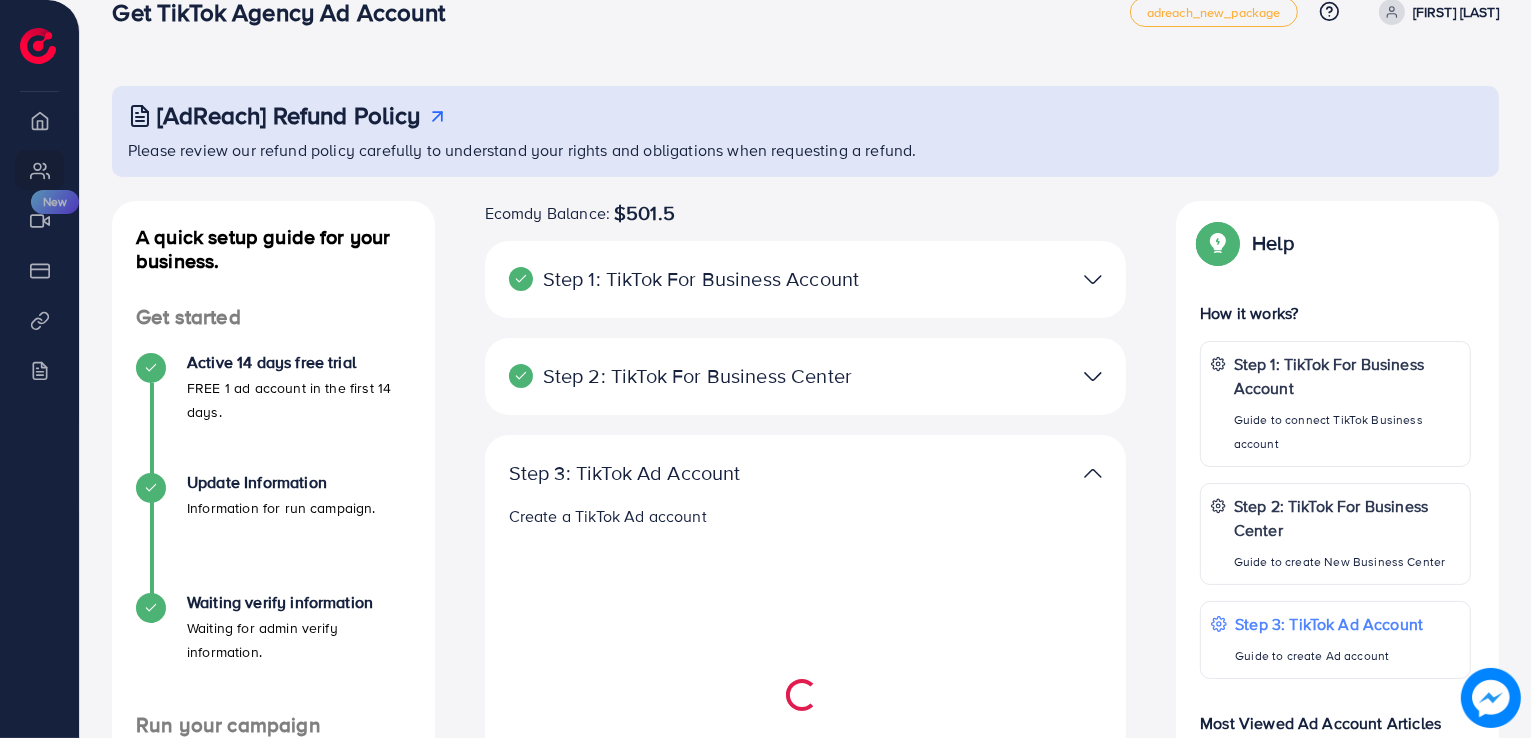 scroll, scrollTop: 358, scrollLeft: 0, axis: vertical 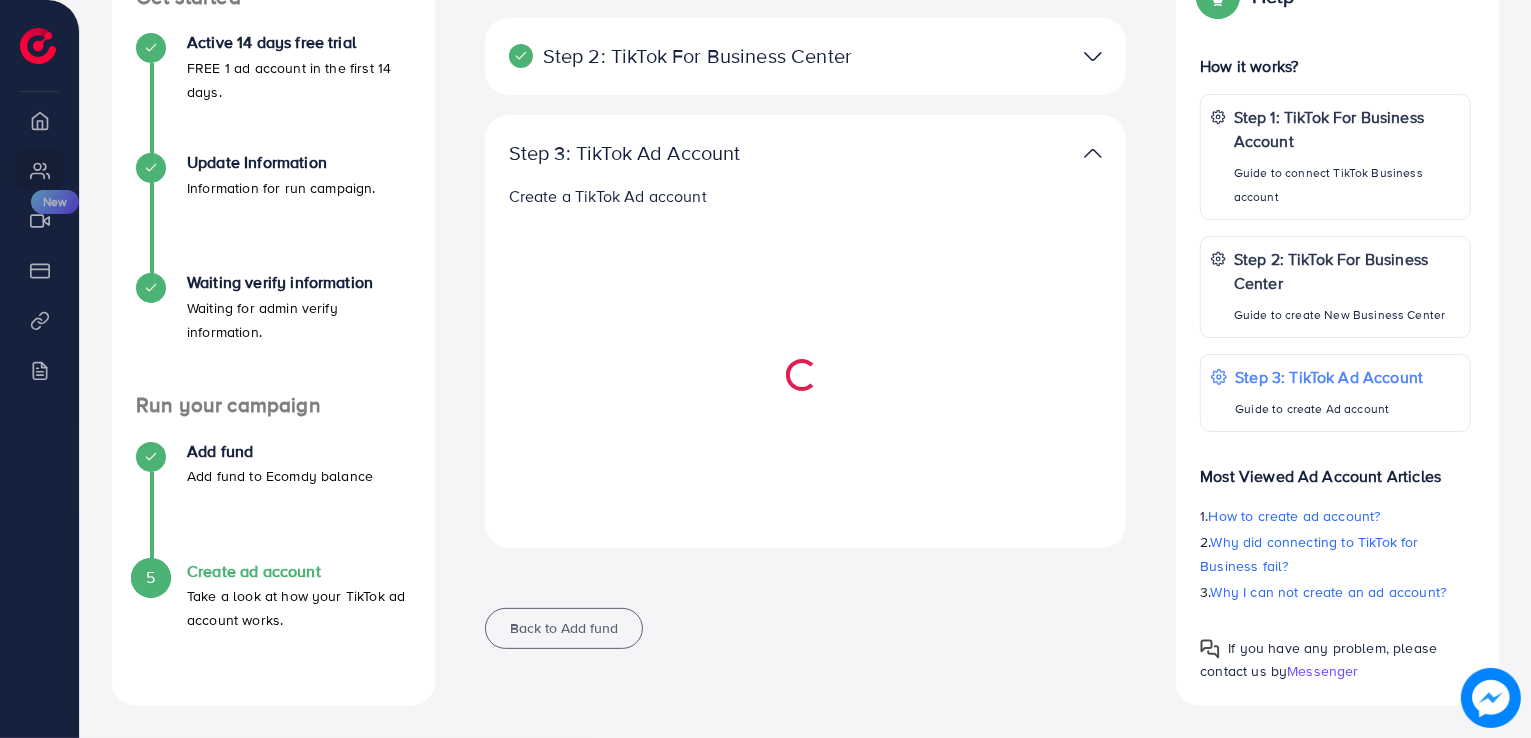 click on "Step 3: TikTok Ad Account   Create a TikTok Ad account" at bounding box center [806, 331] 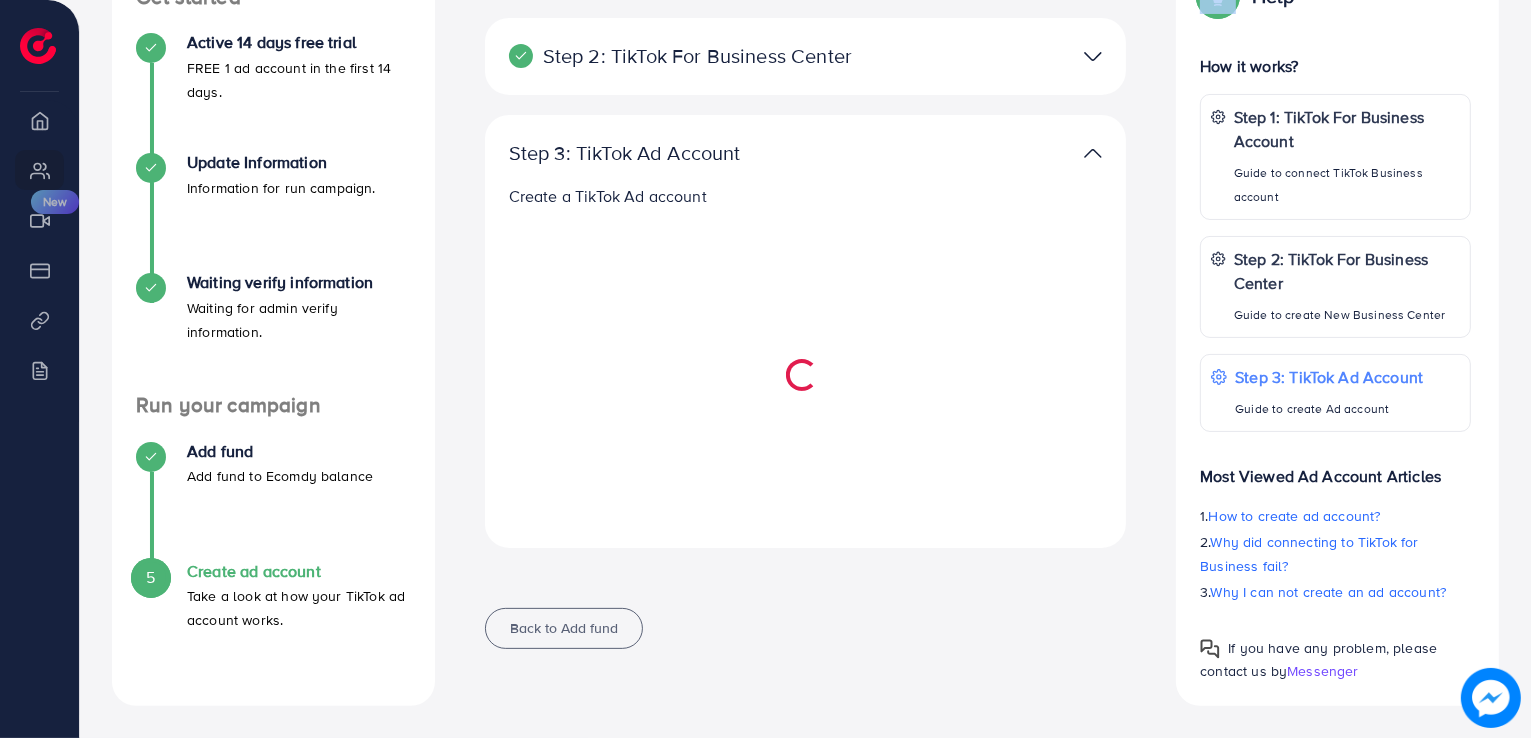 click on "Step 3: TikTok Ad Account   Create a TikTok Ad account" at bounding box center [806, 331] 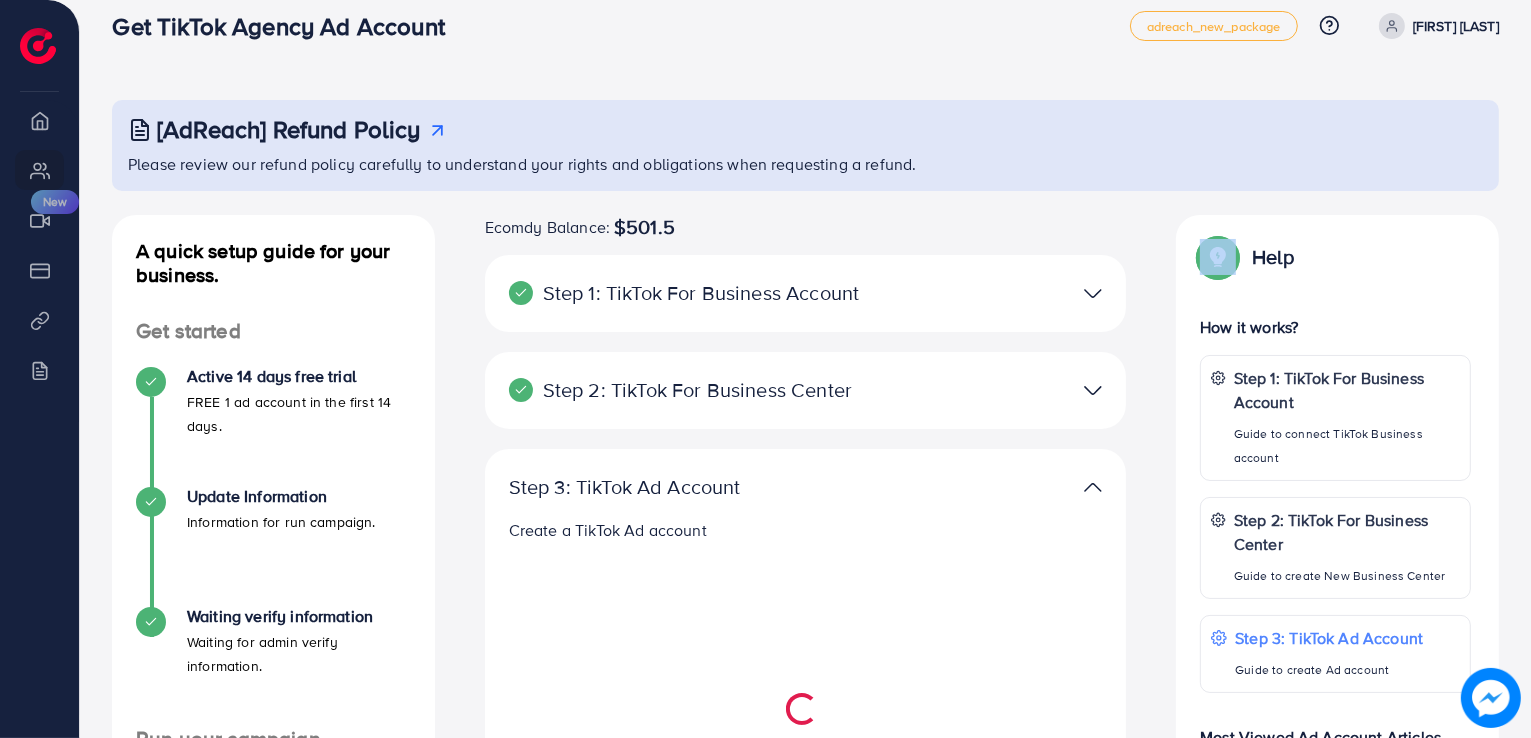 scroll, scrollTop: 0, scrollLeft: 0, axis: both 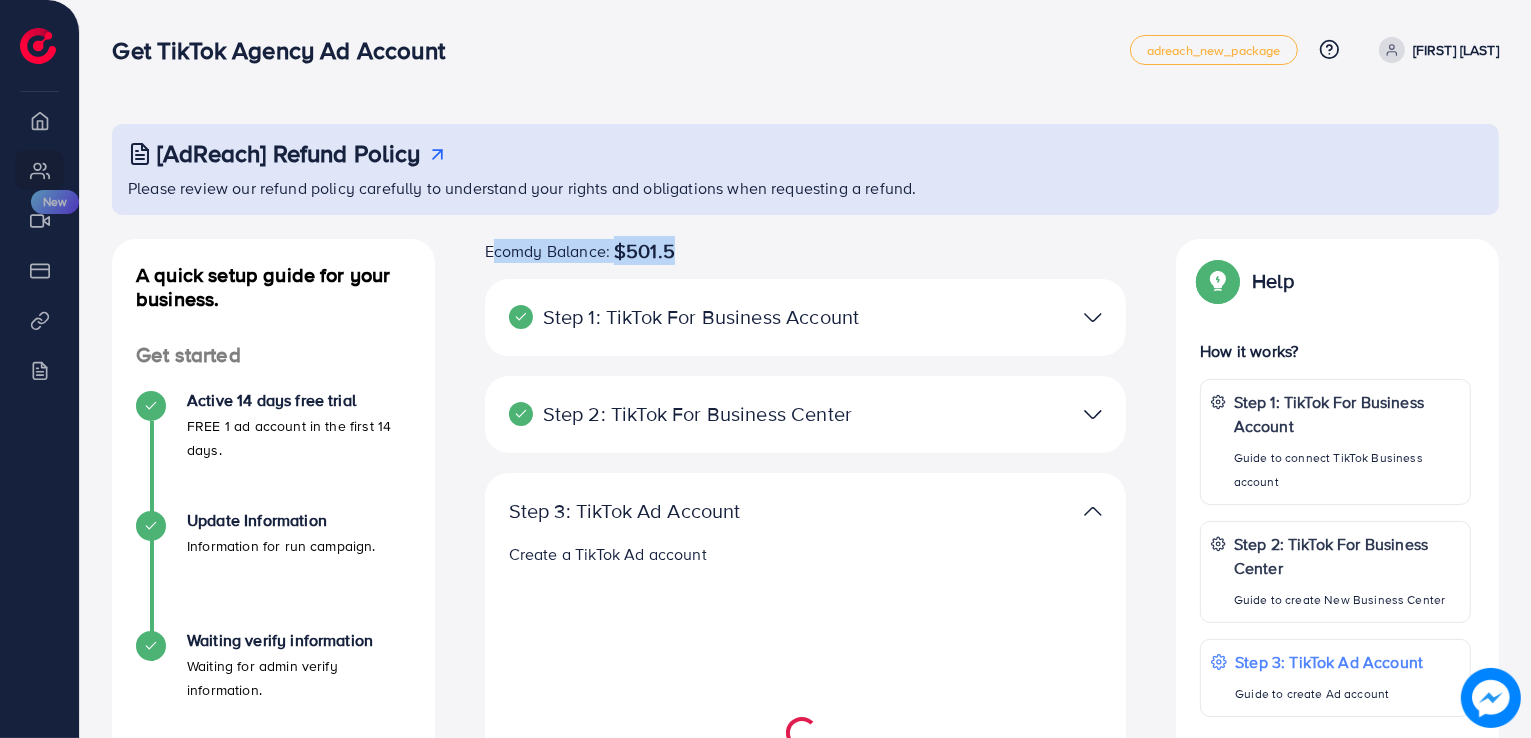 drag, startPoint x: 487, startPoint y: 254, endPoint x: 696, endPoint y: 240, distance: 209.46837 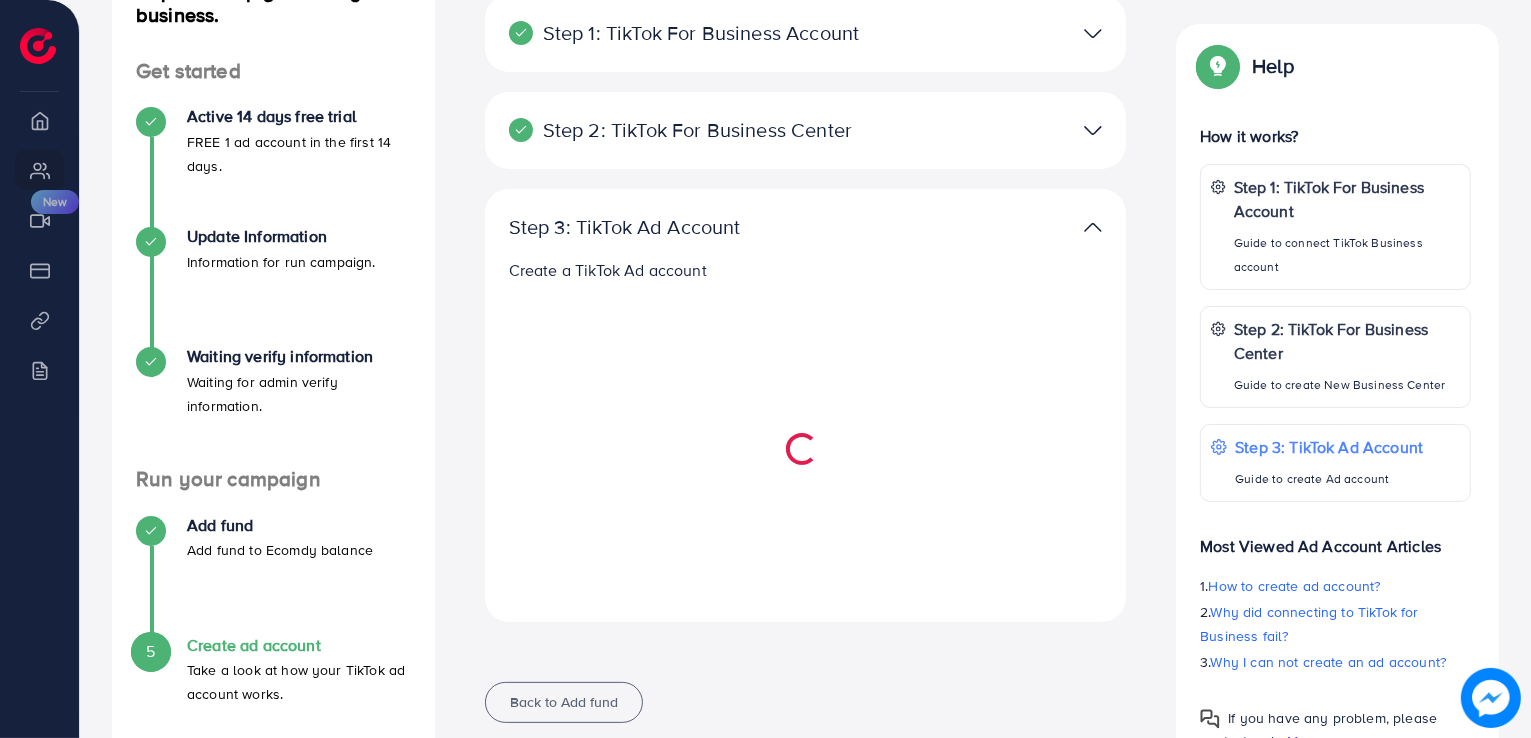 scroll, scrollTop: 280, scrollLeft: 0, axis: vertical 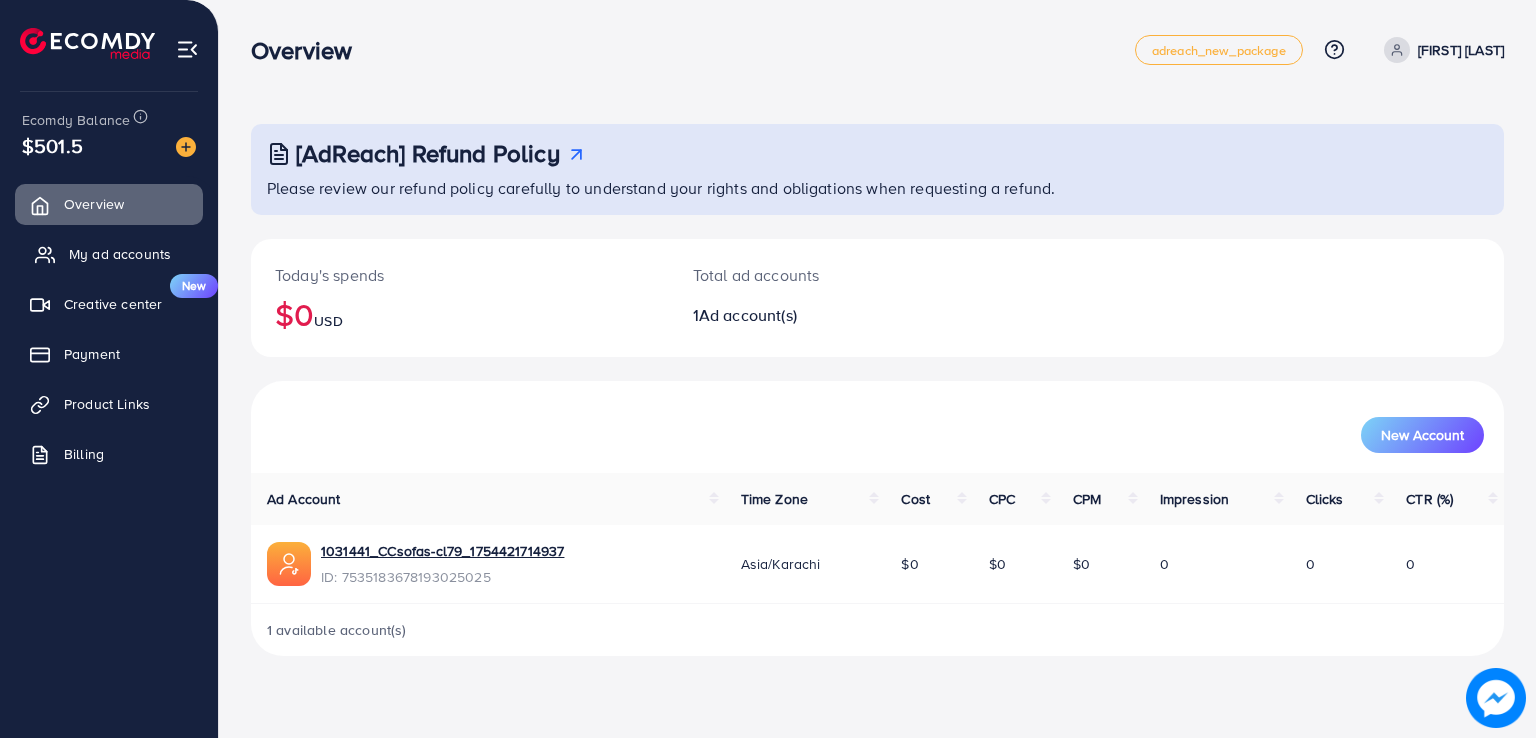 click on "My ad accounts" at bounding box center (109, 254) 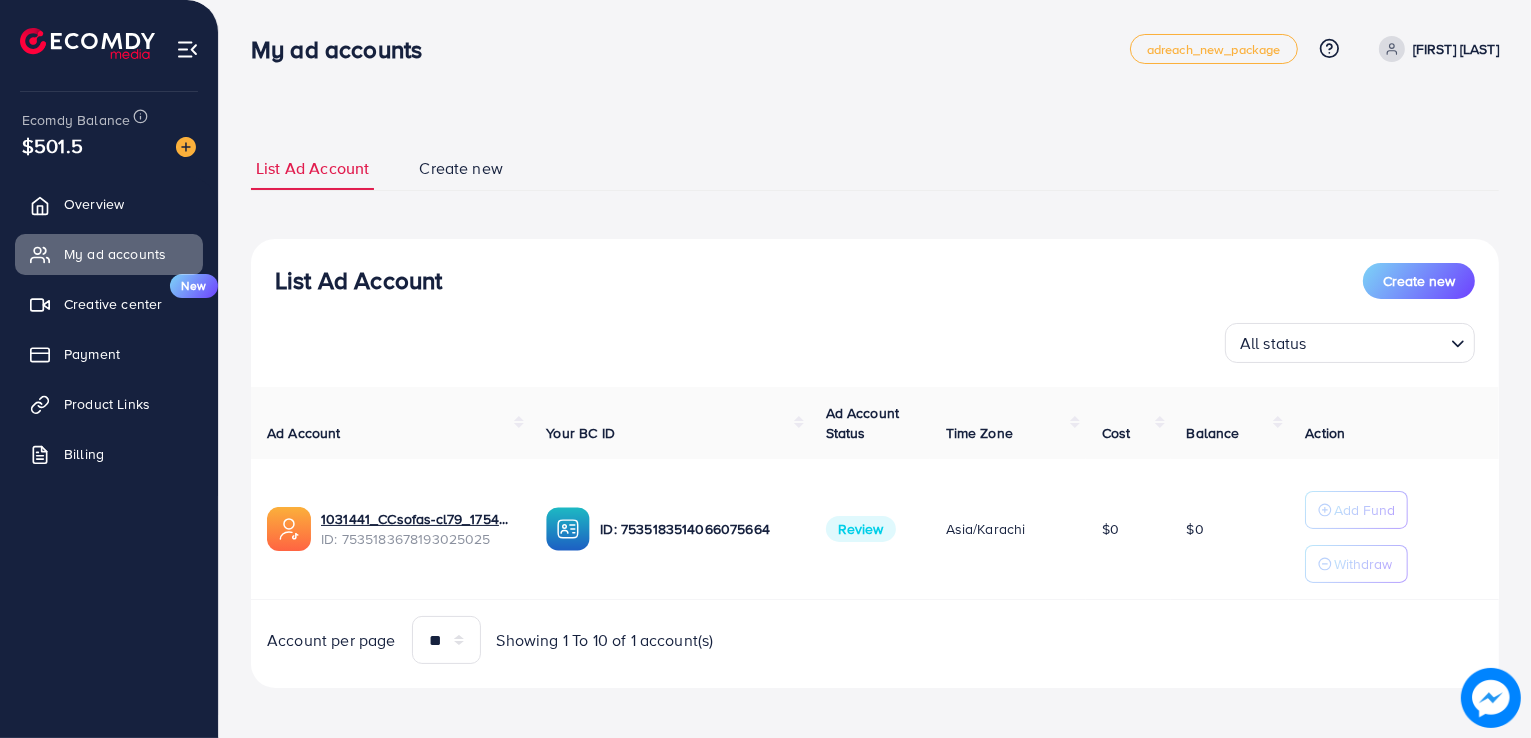scroll, scrollTop: 0, scrollLeft: 0, axis: both 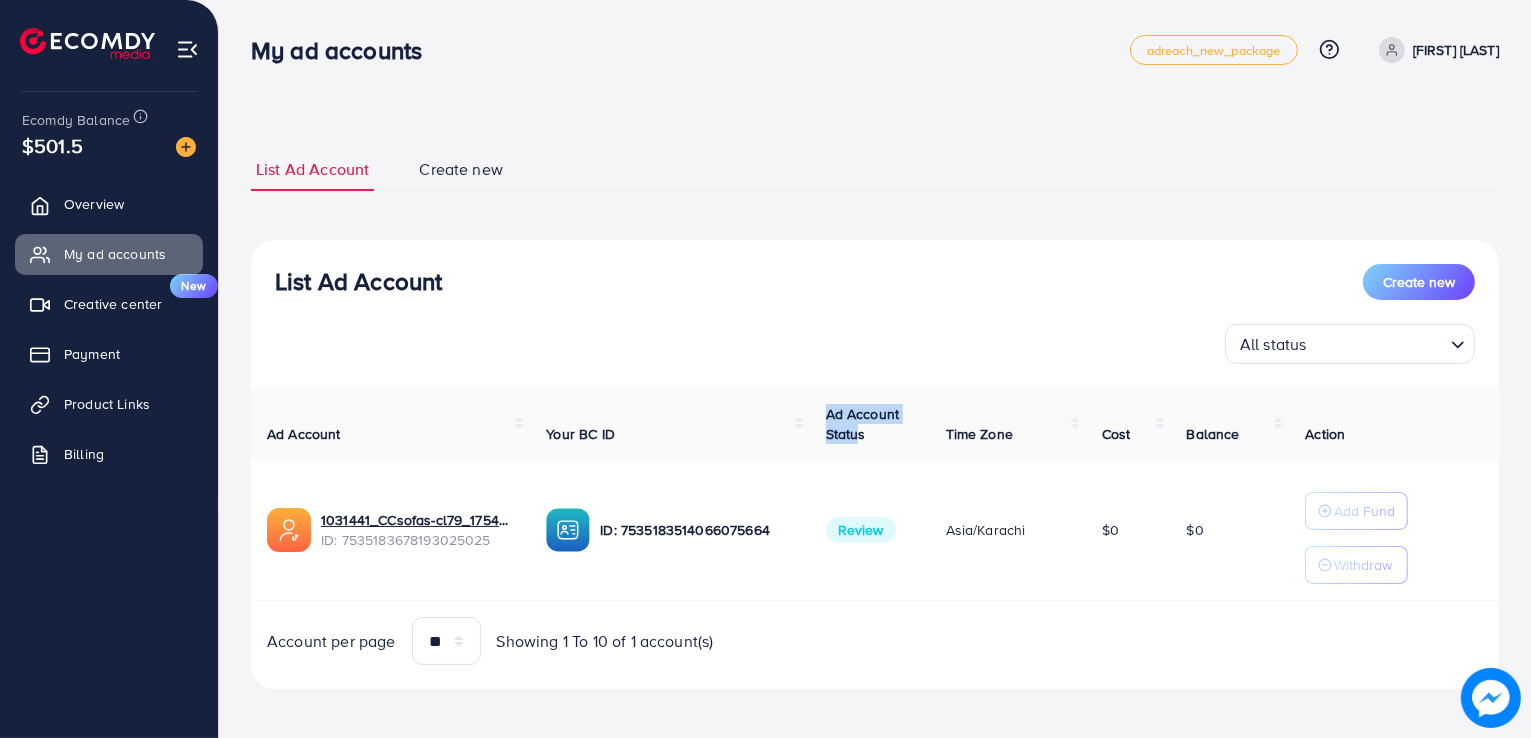 drag, startPoint x: 827, startPoint y: 409, endPoint x: 861, endPoint y: 436, distance: 43.416588 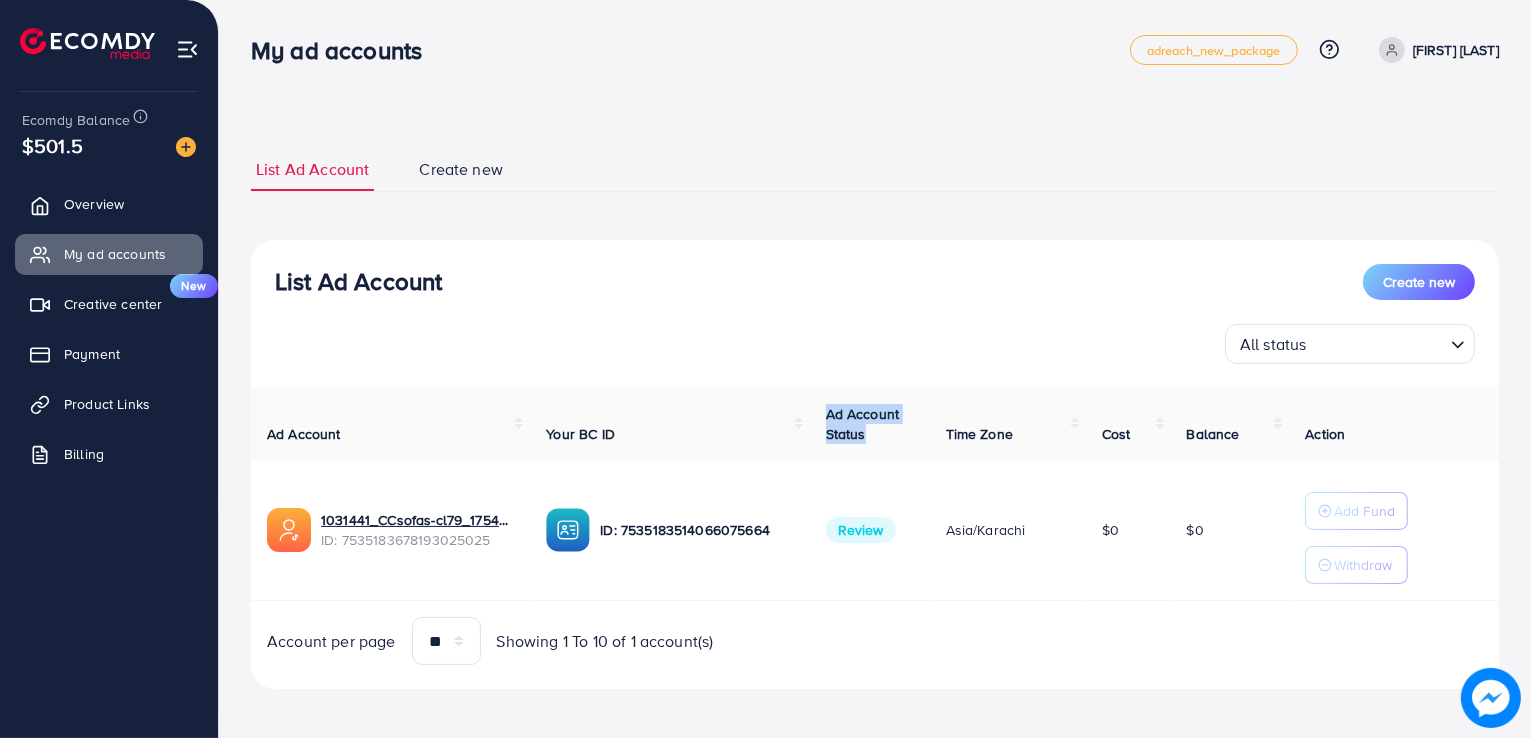 drag, startPoint x: 865, startPoint y: 436, endPoint x: 825, endPoint y: 409, distance: 48.259712 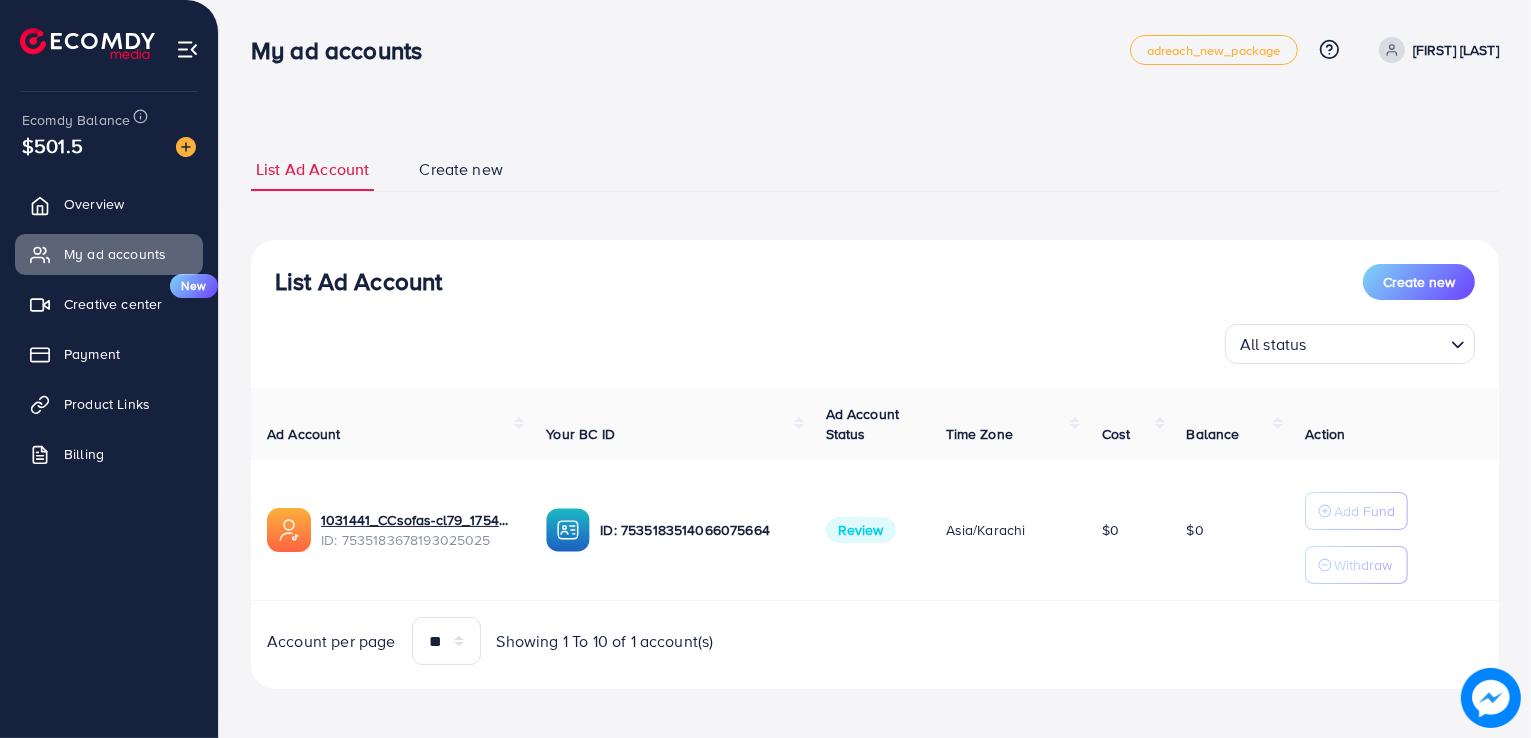 scroll, scrollTop: 6, scrollLeft: 0, axis: vertical 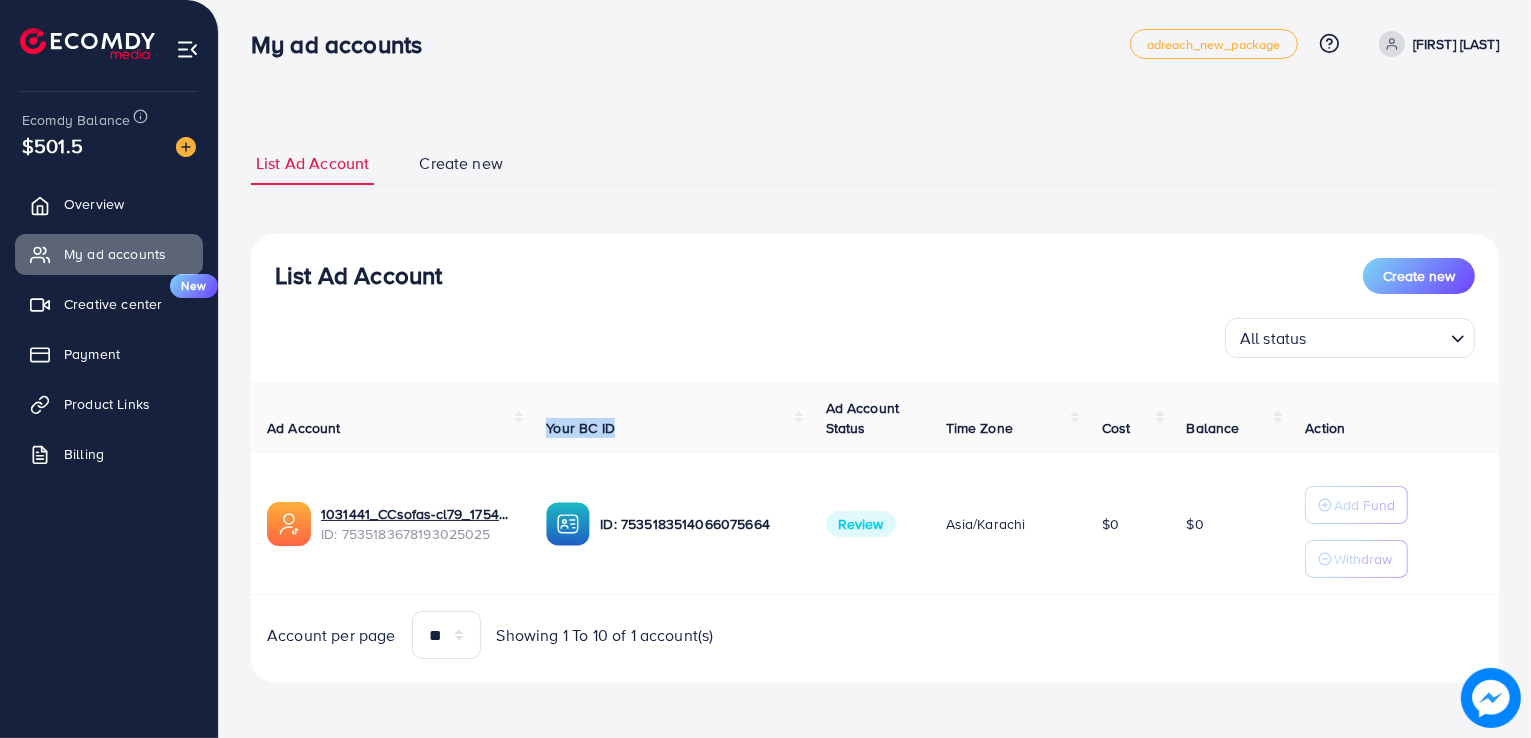drag, startPoint x: 671, startPoint y: 434, endPoint x: 532, endPoint y: 452, distance: 140.16063 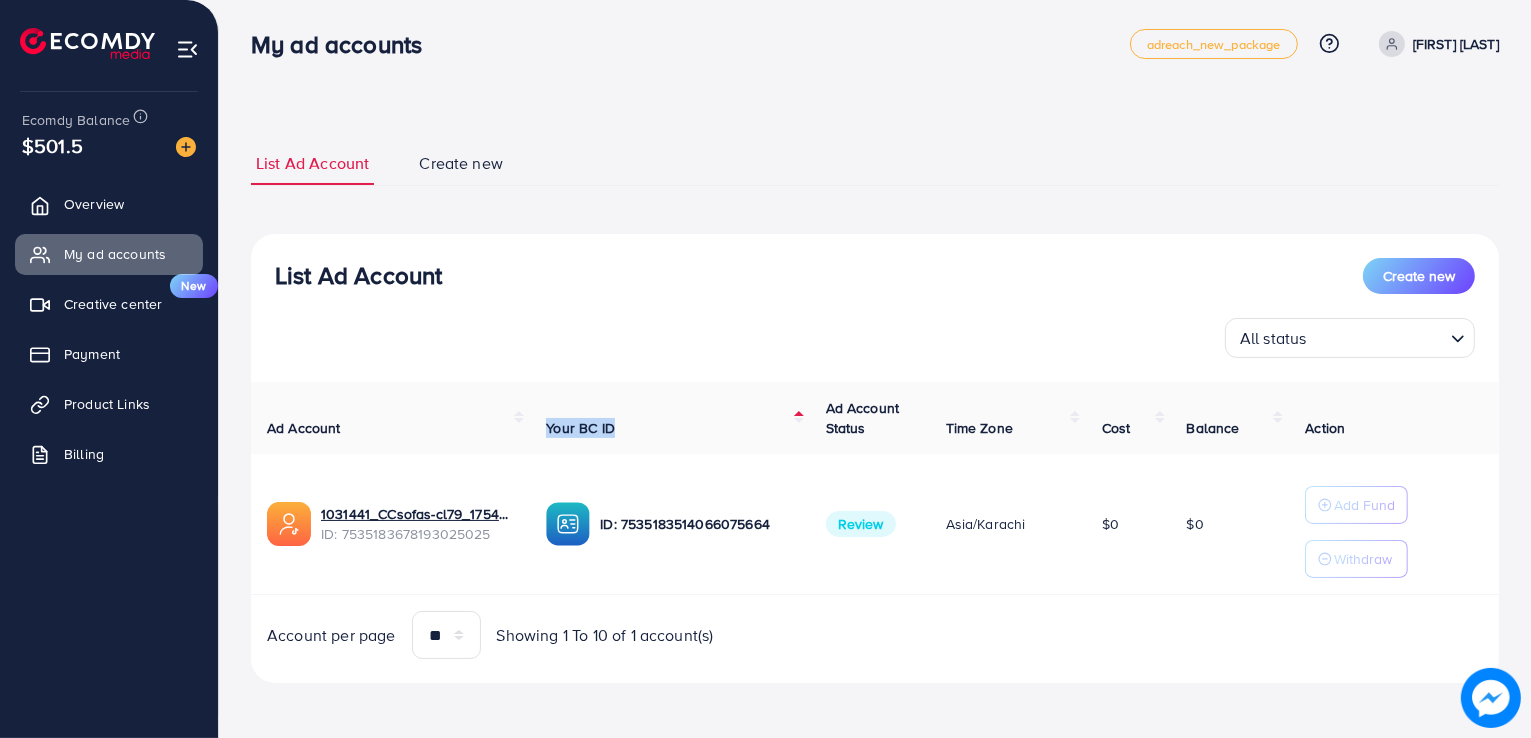 click on "Your BC ID" at bounding box center (669, 418) 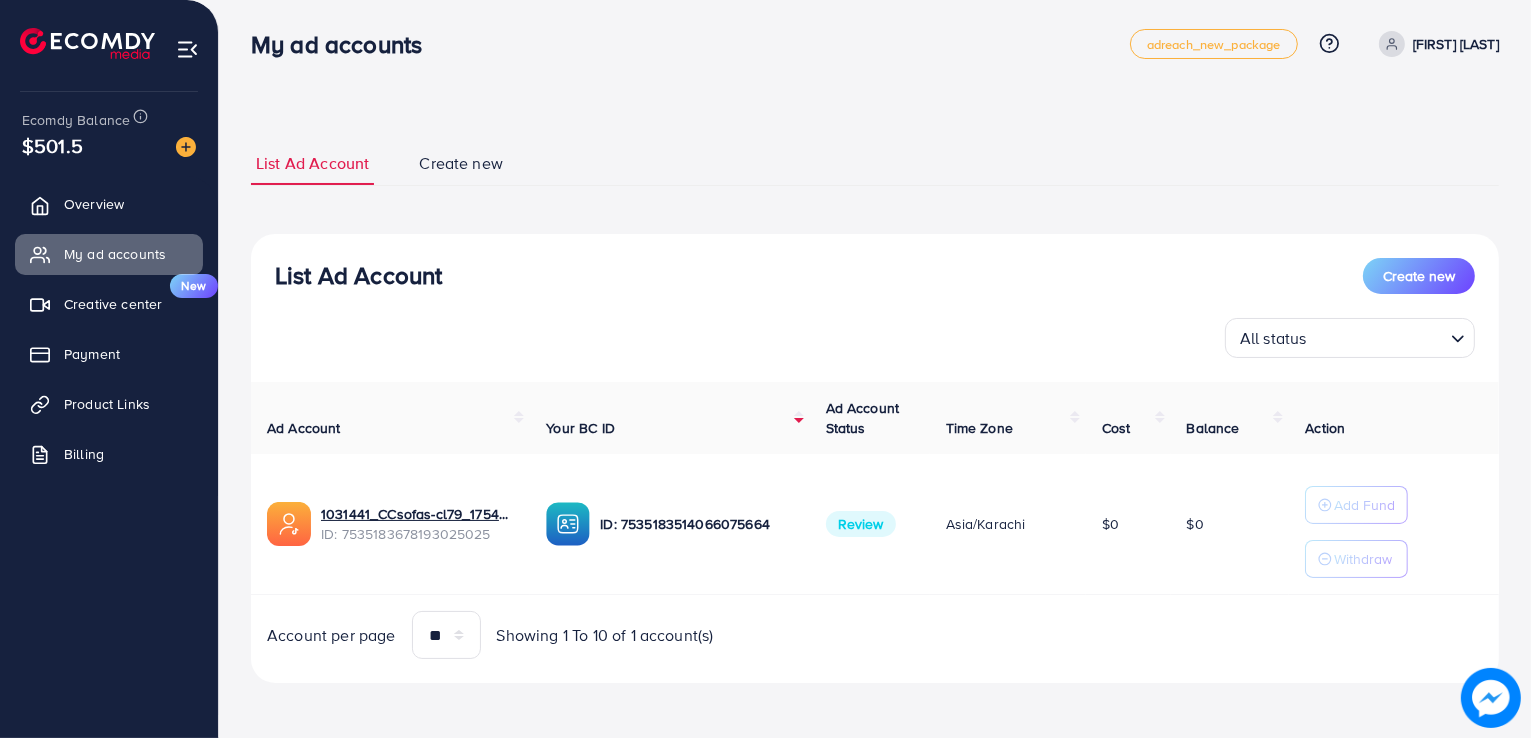 click on "Your BC ID" at bounding box center (669, 418) 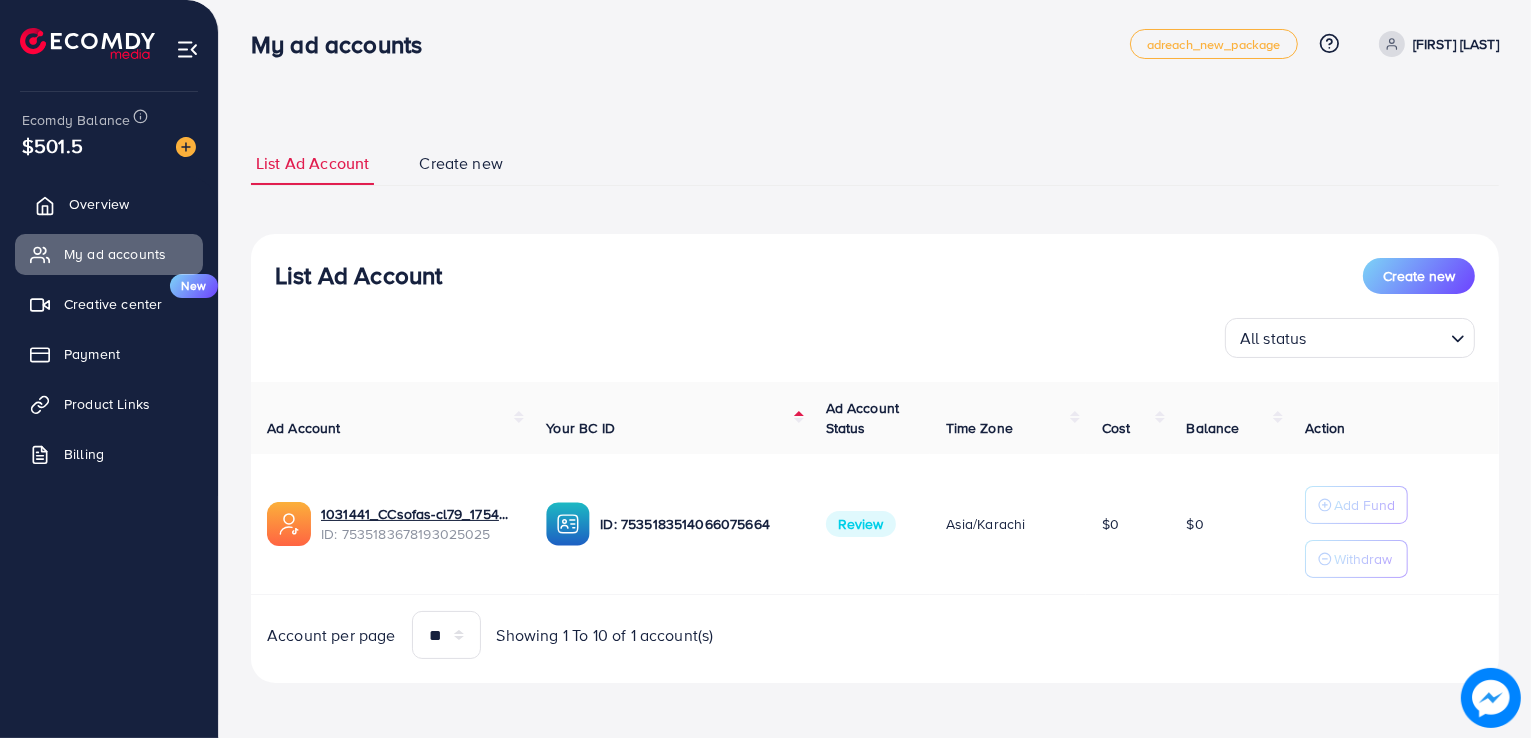 click on "Overview" at bounding box center [99, 204] 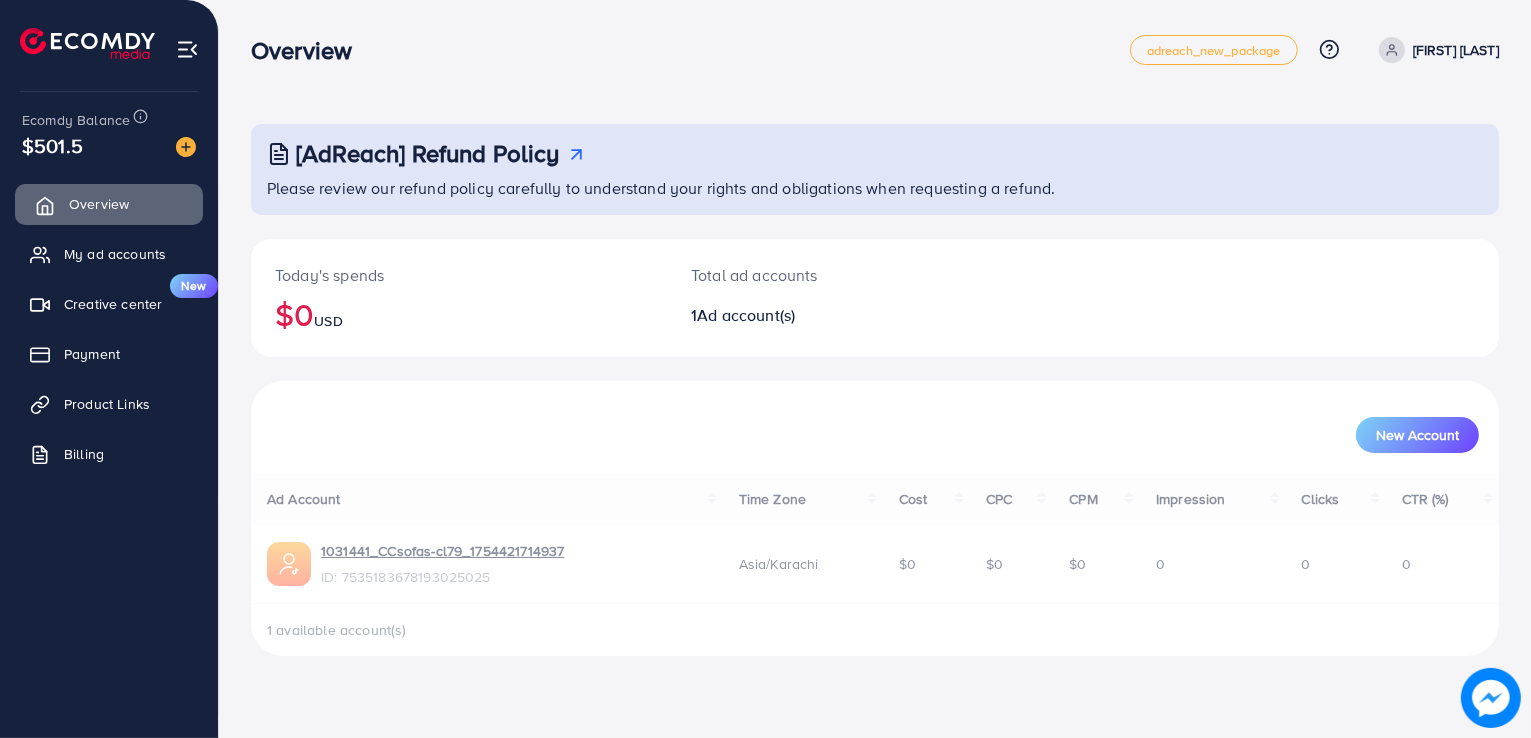 scroll, scrollTop: 0, scrollLeft: 0, axis: both 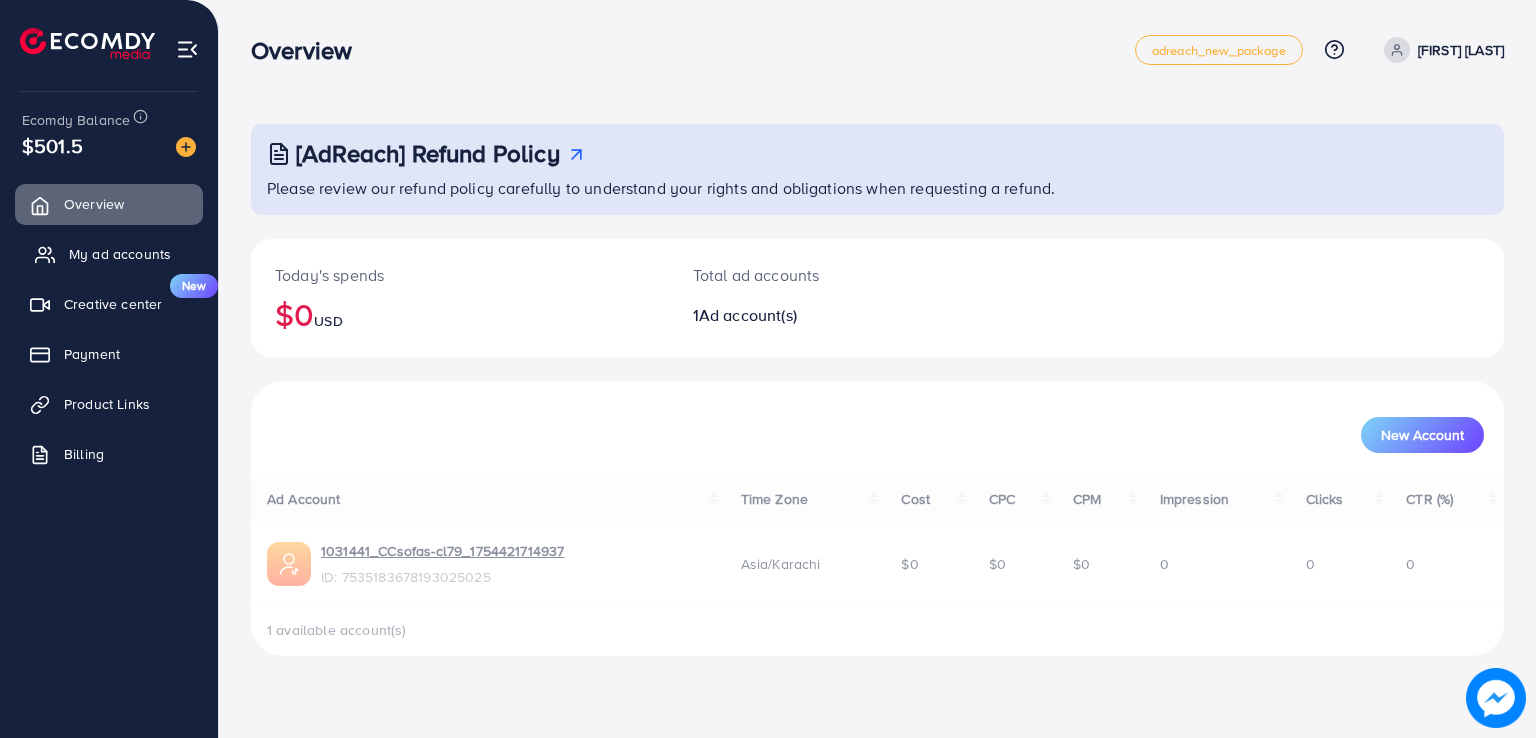 click on "My ad accounts" at bounding box center (120, 254) 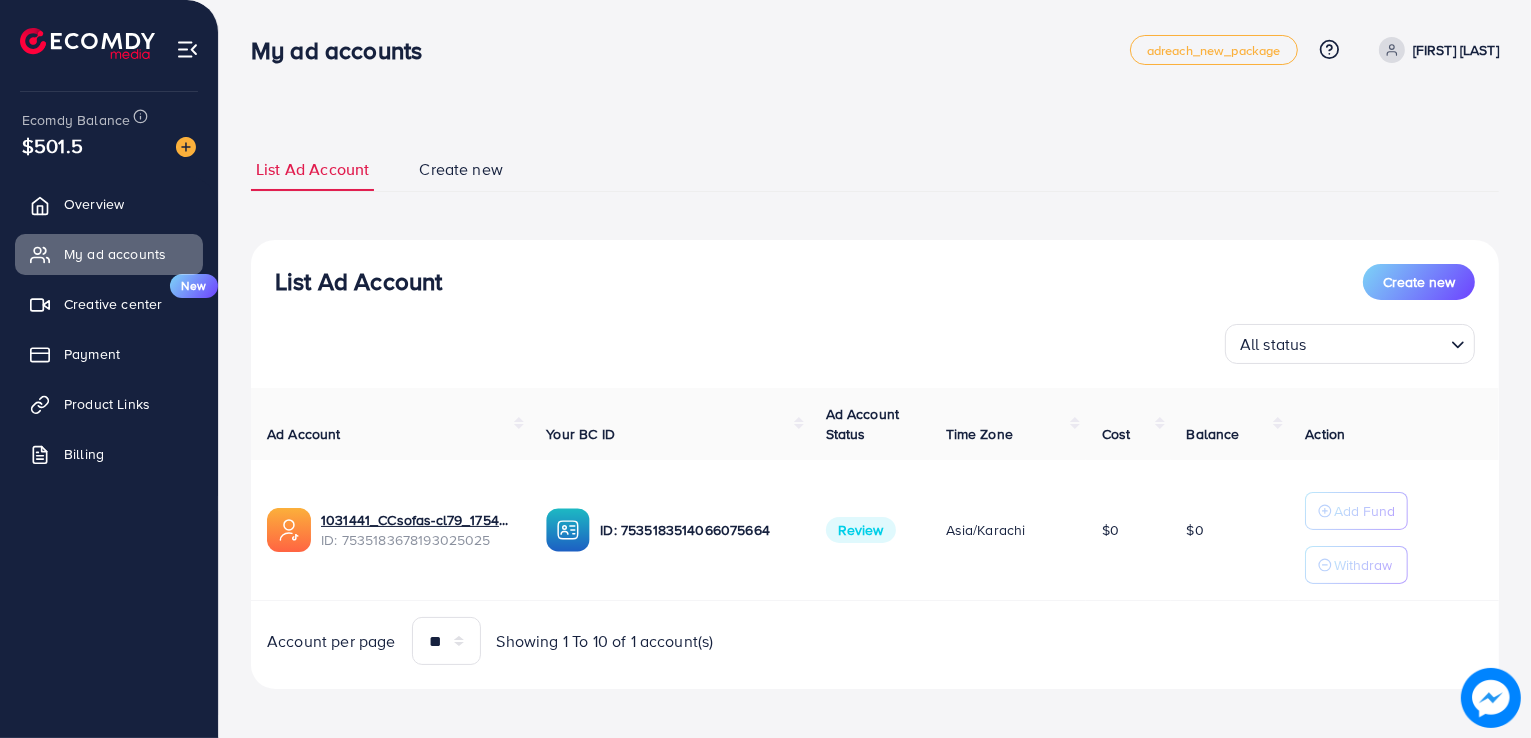 click on "Create new" at bounding box center [461, 169] 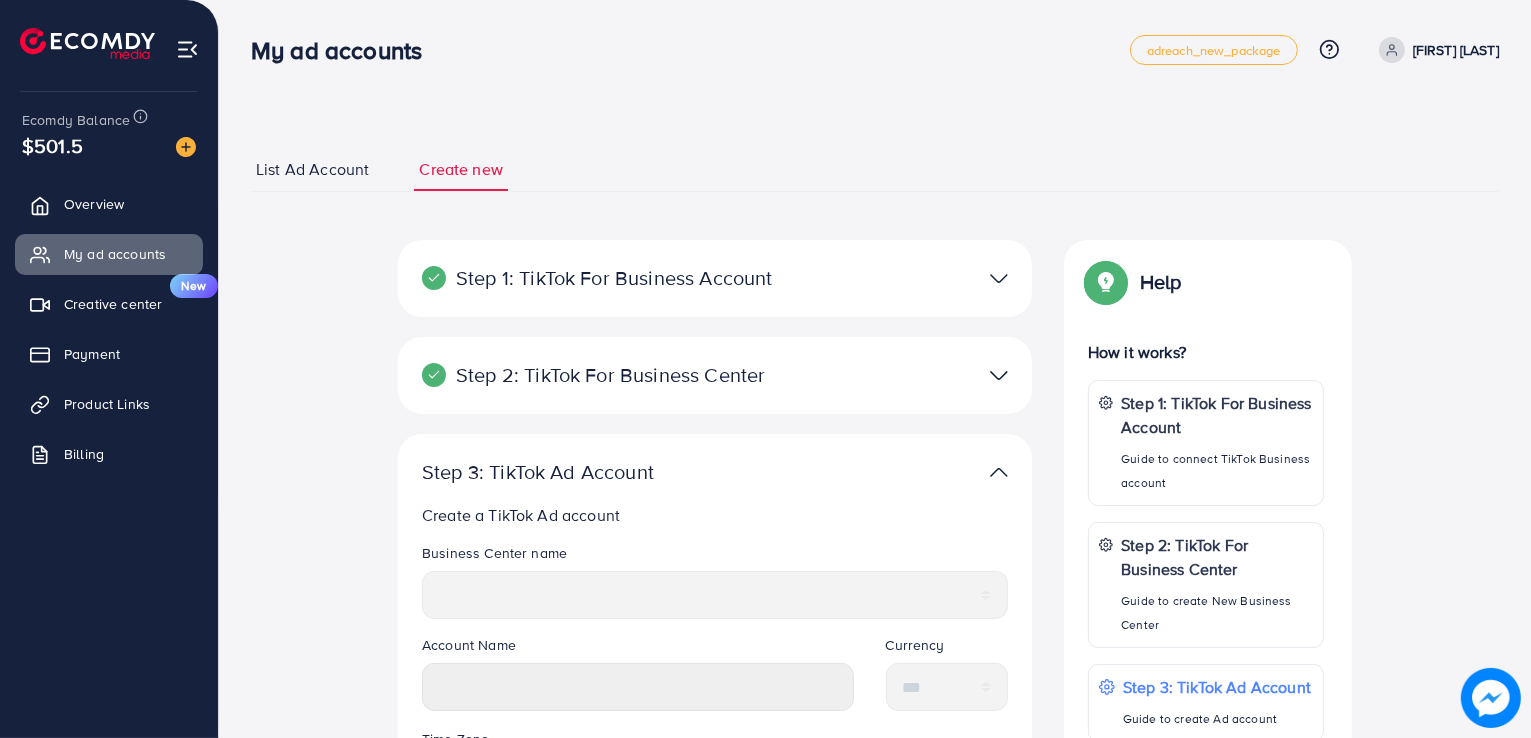 click on "List Ad Account" at bounding box center (332, 169) 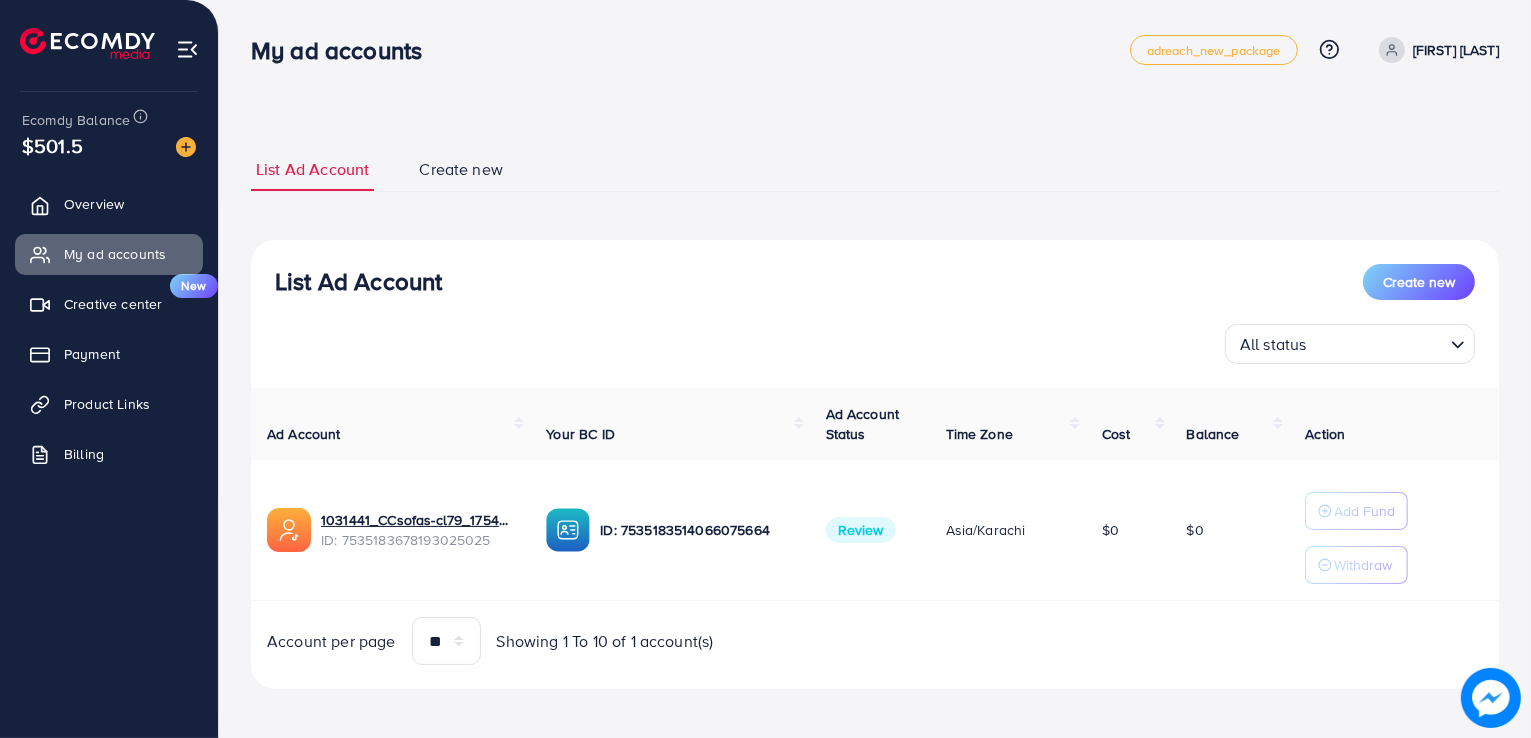 scroll, scrollTop: 6, scrollLeft: 0, axis: vertical 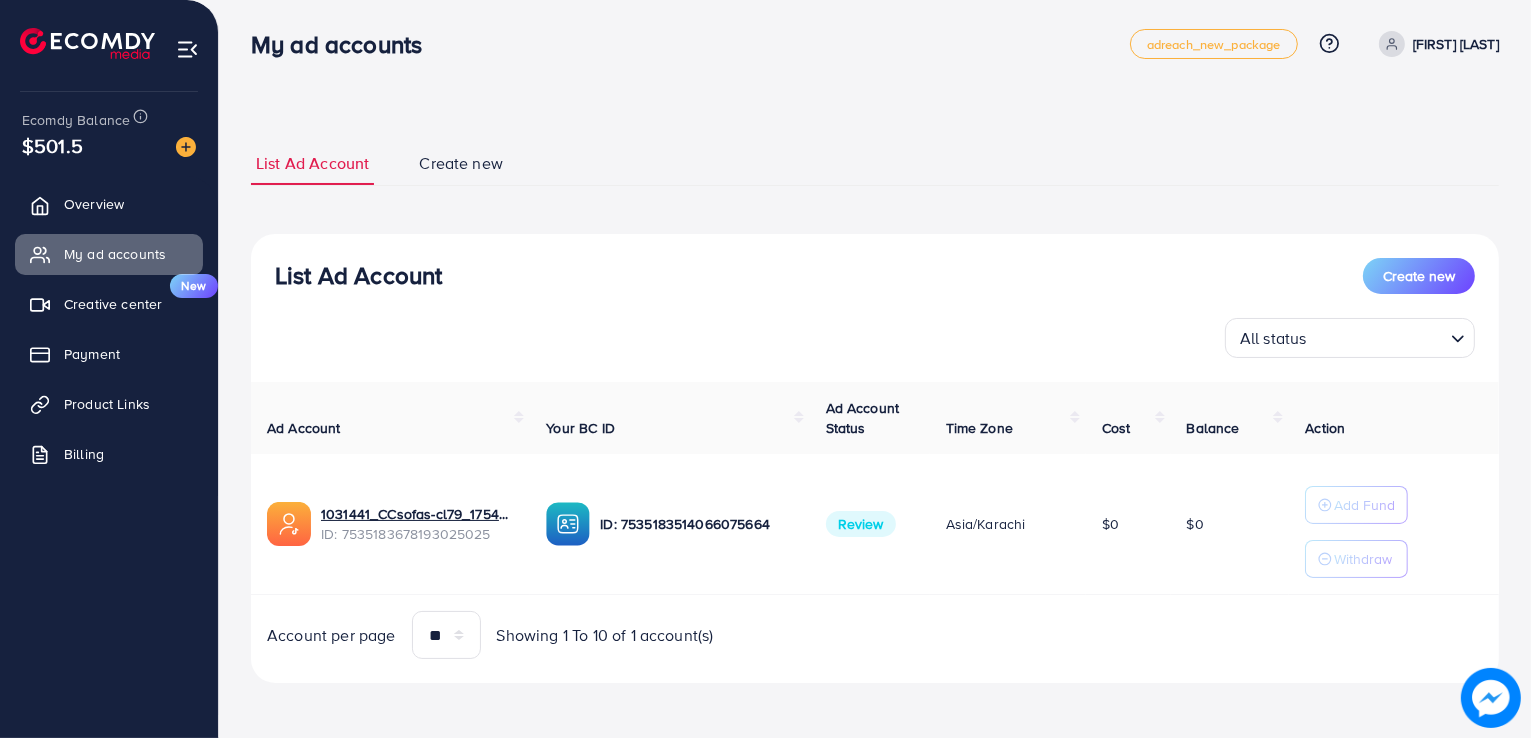 drag, startPoint x: 255, startPoint y: 55, endPoint x: 828, endPoint y: 616, distance: 801.904 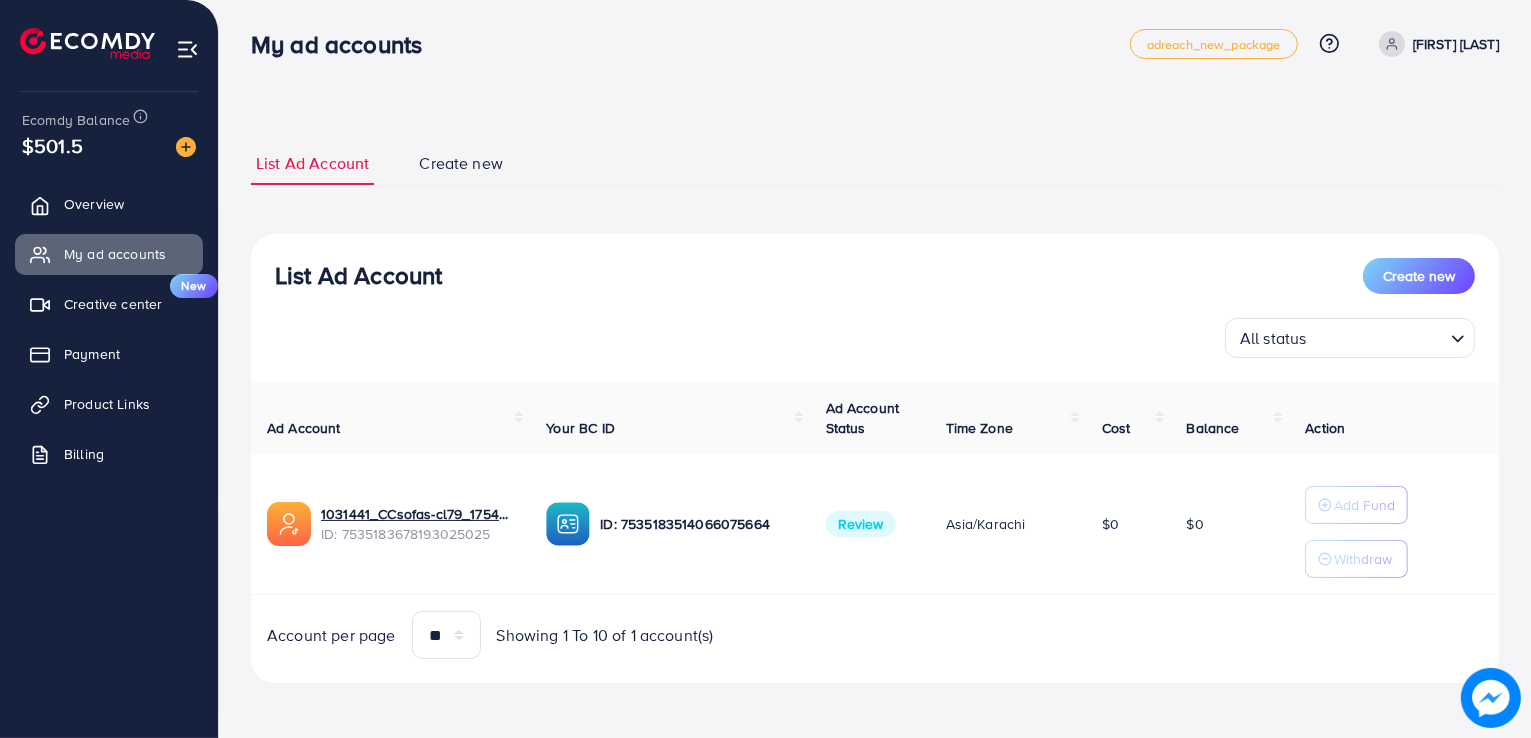 drag, startPoint x: 802, startPoint y: 630, endPoint x: 264, endPoint y: 48, distance: 792.5705 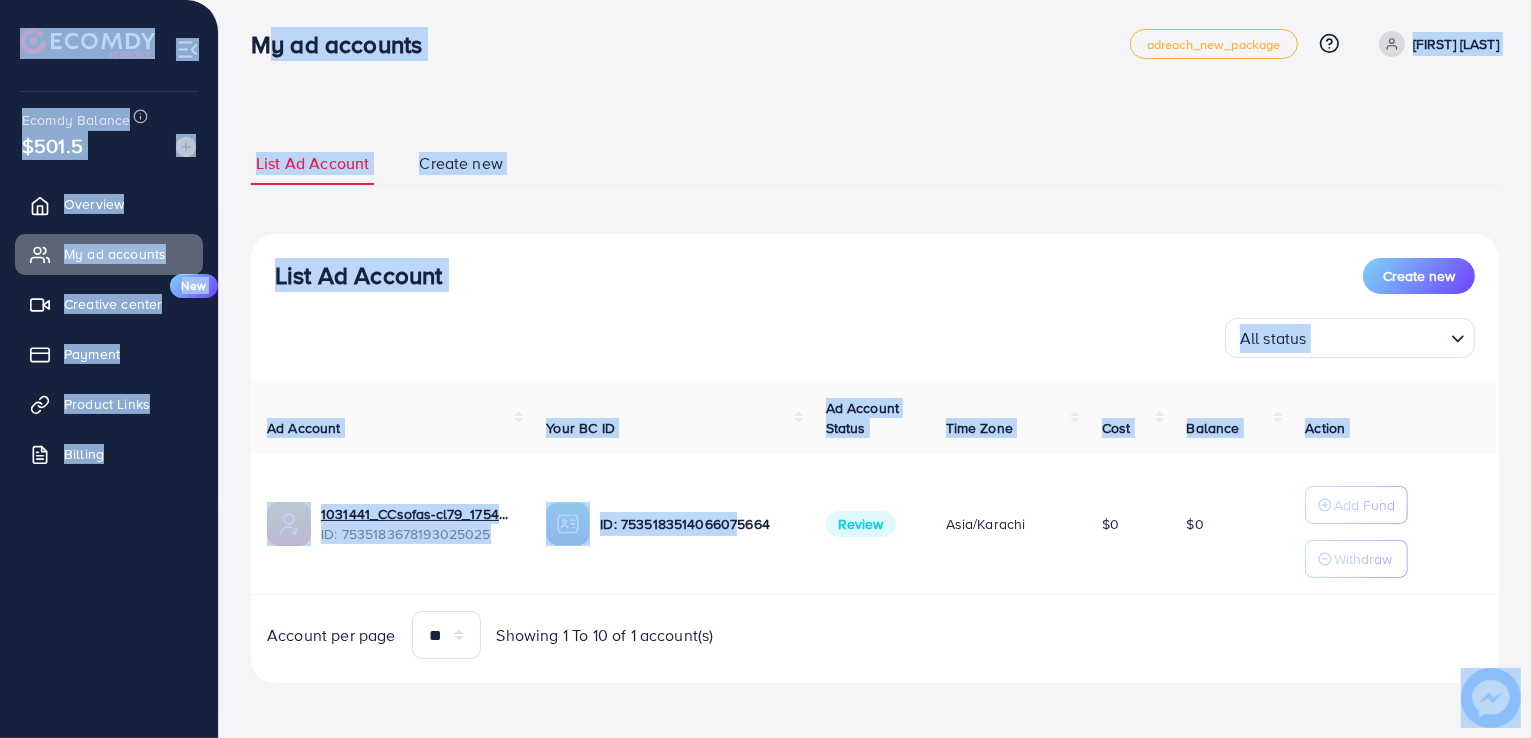 drag, startPoint x: 252, startPoint y: 45, endPoint x: 752, endPoint y: 587, distance: 737.40356 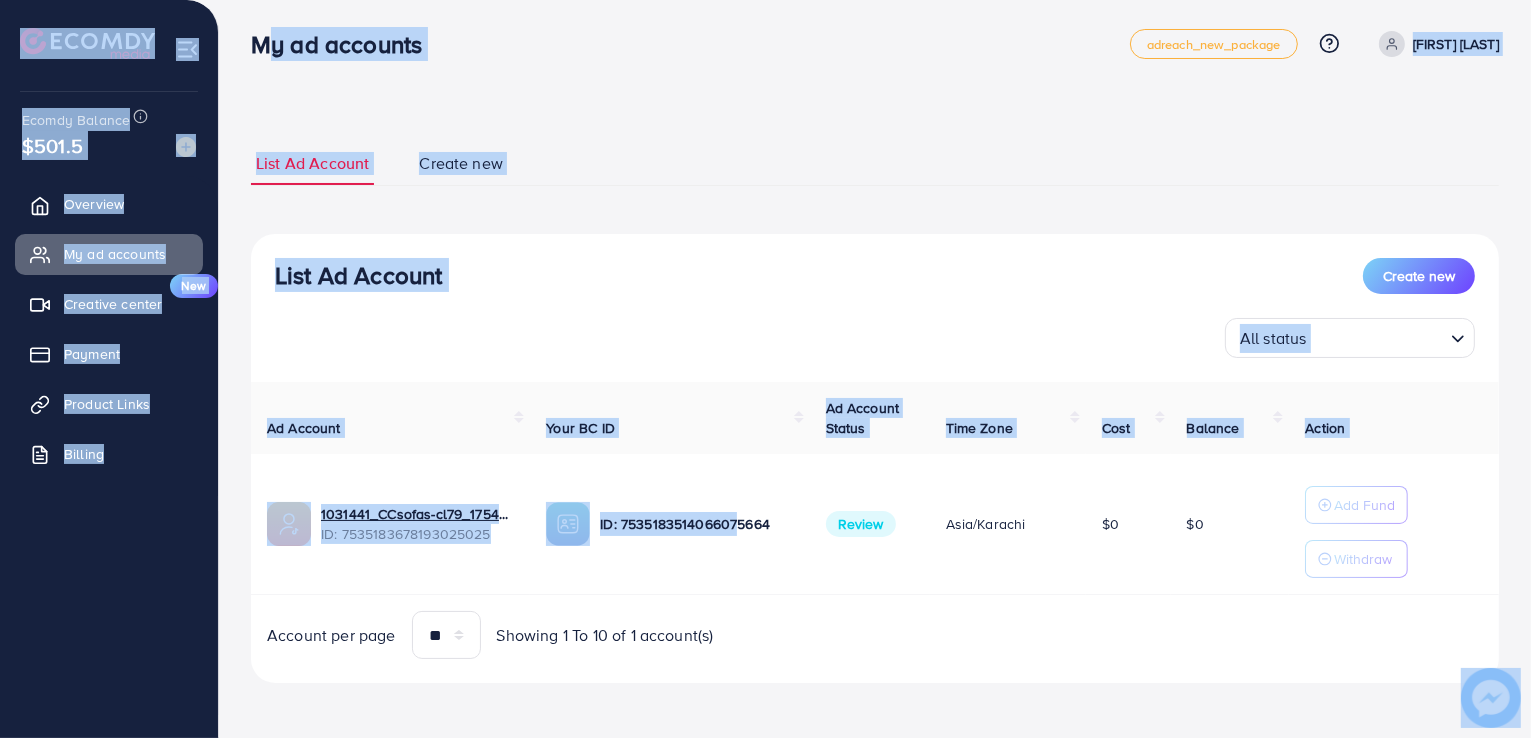 click on "My ad accounts   adreach_new_package  Help Center Contact Support Plans and Pricing Term and policy About Us  [FIRST] [LAST]  Profile Log out Ecomdy Balance  $501.5  Overview My ad accounts Creative center  New  Payment Product Links Billing List Ad Account Create new  List Ad Account   Create new
All status
Loading...                   Ad Account Your BC ID Ad Account Status Time Zone Cost Balance Action            1031441_CCsofas-cl79_1754421714937  ID: 7535183678193025025 ID: 7535183514066075664  Review   Asia/Karachi   $0   $0   Add Fund   Withdraw           Account per page  ** ** ** ***  Showing 1 To 10 of 1 account(s)   Step 1: TikTok For Business Account   Connect to TikTok for Business to access all of your business account in one place   [USERNAME]   User ID: 7535178622250009618   By connecting your account, you agree to our   TikTok Business Product (Data) Terms   Step 2: TikTok For Business Center   cozycornersofas   User ID: 7535183514066075664  Currency" at bounding box center (765, 366) 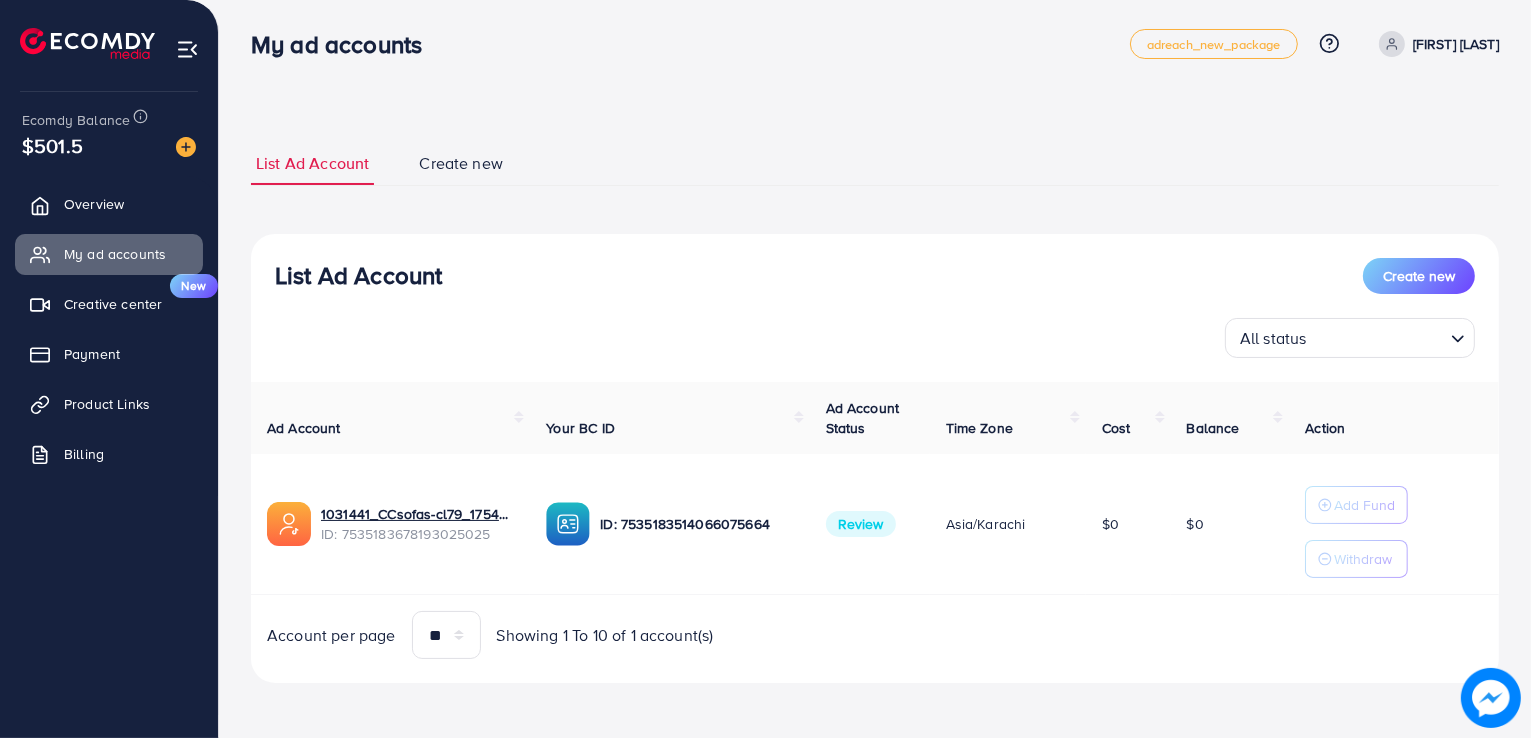 click on "List Ad Account   Create new
All status
Loading...                   Ad Account Your BC ID Ad Account Status Time Zone Cost Balance Action            1031441_CCsofas-cl79_1754421714937  ID: 7535183678193025025 ID: 7535183514066075664  Review   Asia/Karachi   $0   $0   Add Fund   Withdraw           Account per page  ** ** ** ***  Showing 1 To 10 of 1 account(s)" at bounding box center [875, 459] 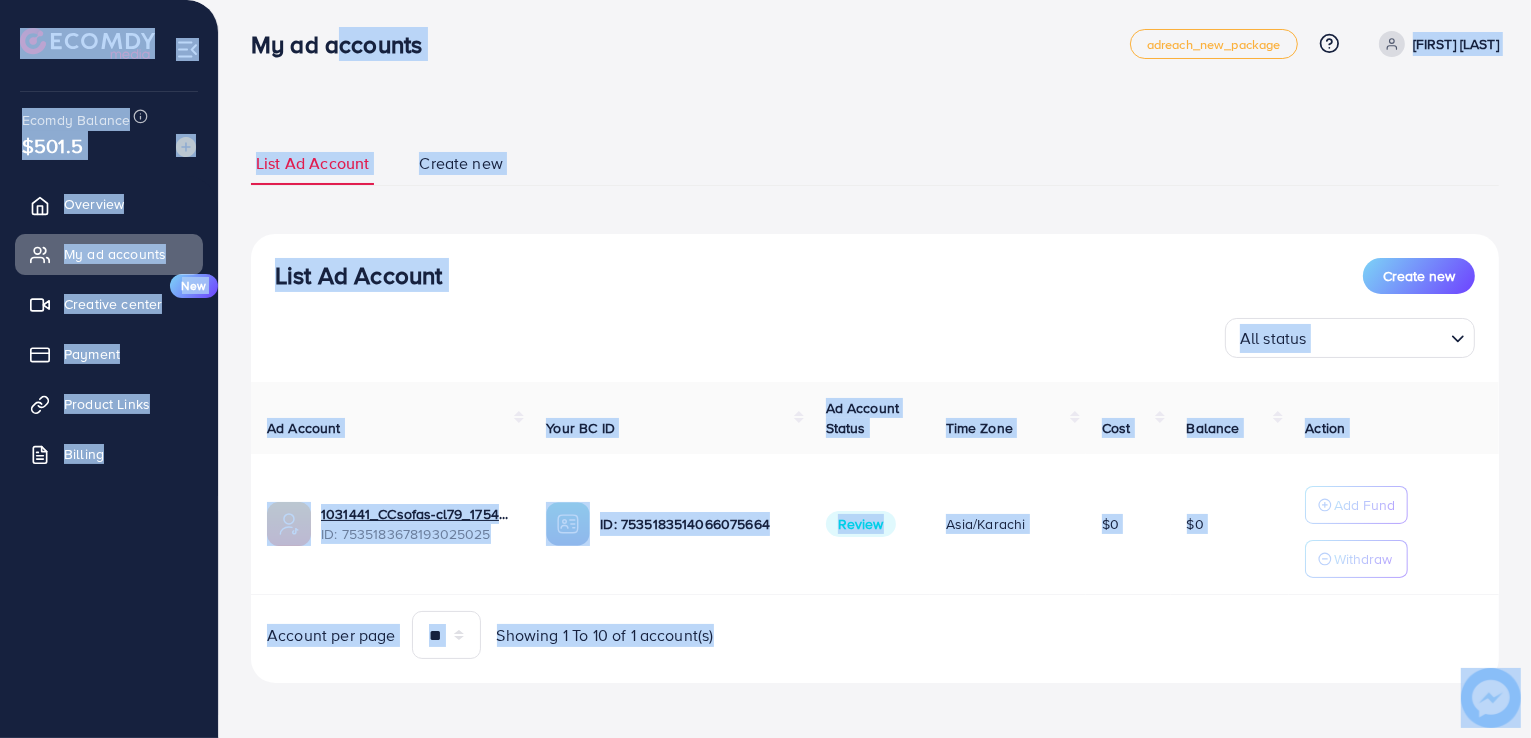 scroll, scrollTop: 0, scrollLeft: 0, axis: both 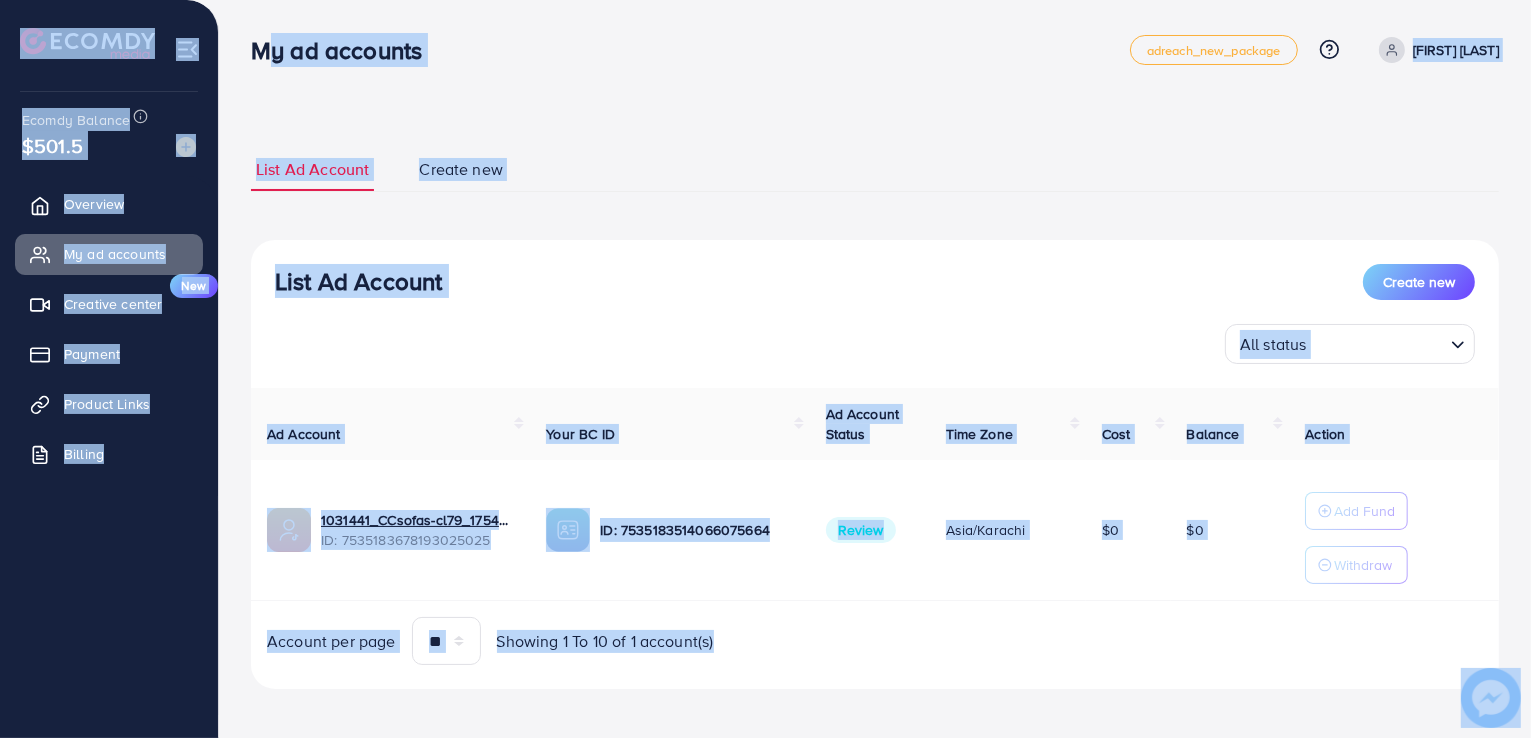 drag, startPoint x: 780, startPoint y: 658, endPoint x: 248, endPoint y: 44, distance: 812.41614 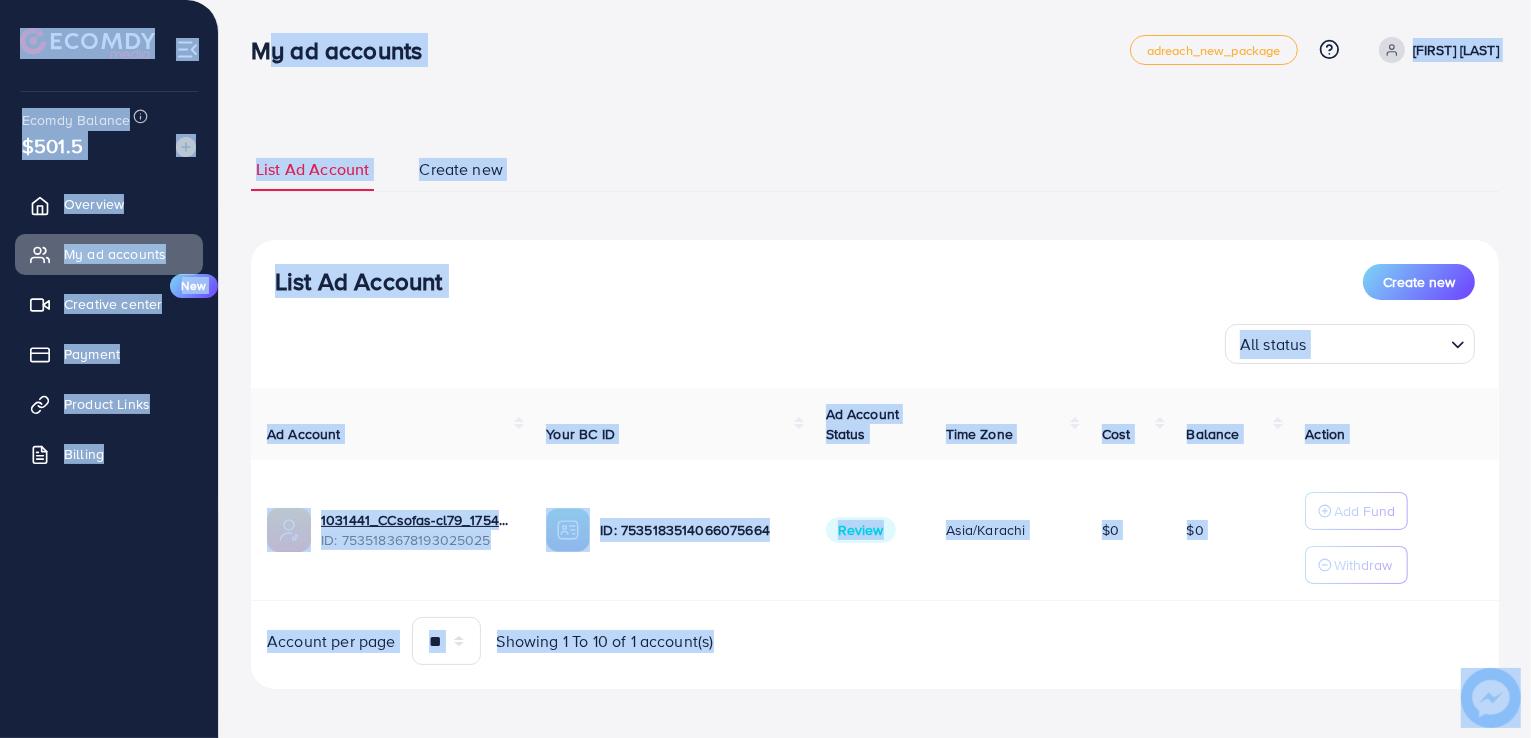 drag, startPoint x: 248, startPoint y: 44, endPoint x: 820, endPoint y: 647, distance: 831.1396 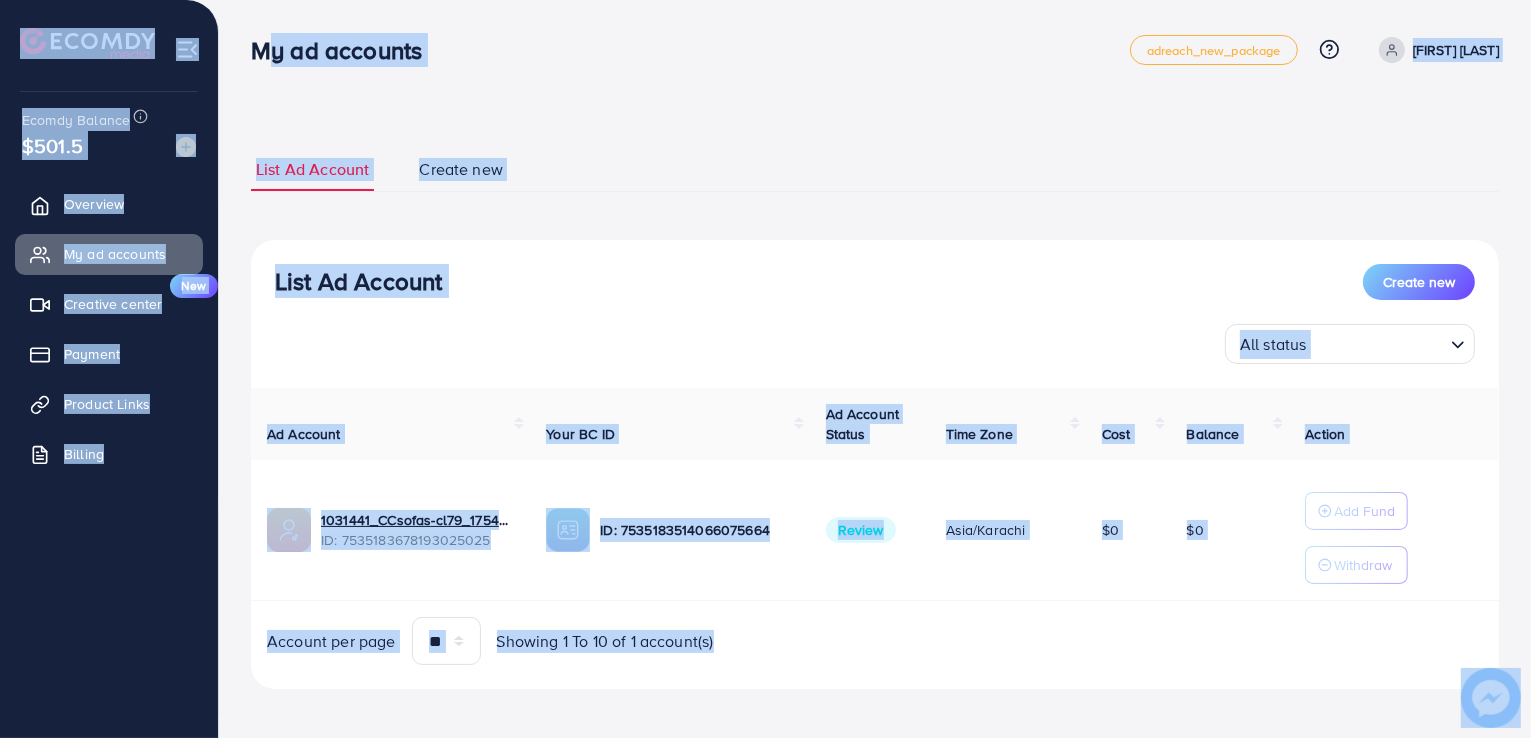 click on "My ad accounts   adreach_new_package  Help Center Contact Support Plans and Pricing Term and policy About Us  [FIRST] [LAST]  Profile Log out Ecomdy Balance  $501.5  Overview My ad accounts Creative center  New  Payment Product Links Billing List Ad Account Create new  List Ad Account   Create new
All status
Loading...                   Ad Account Your BC ID Ad Account Status Time Zone Cost Balance Action            1031441_CCsofas-cl79_1754421714937  ID: 7535183678193025025 ID: 7535183514066075664  Review   Asia/Karachi   $0   $0   Add Fund   Withdraw           Account per page  ** ** ** ***  Showing 1 To 10 of 1 account(s)   Step 1: TikTok For Business Account   Connect to TikTok for Business to access all of your business account in one place   [USERNAME]   User ID: 7535178622250009618   By connecting your account, you agree to our   TikTok Business Product (Data) Terms   Step 2: TikTok For Business Center   cozycornersofas   User ID: 7535183514066075664  Currency" at bounding box center [765, 372] 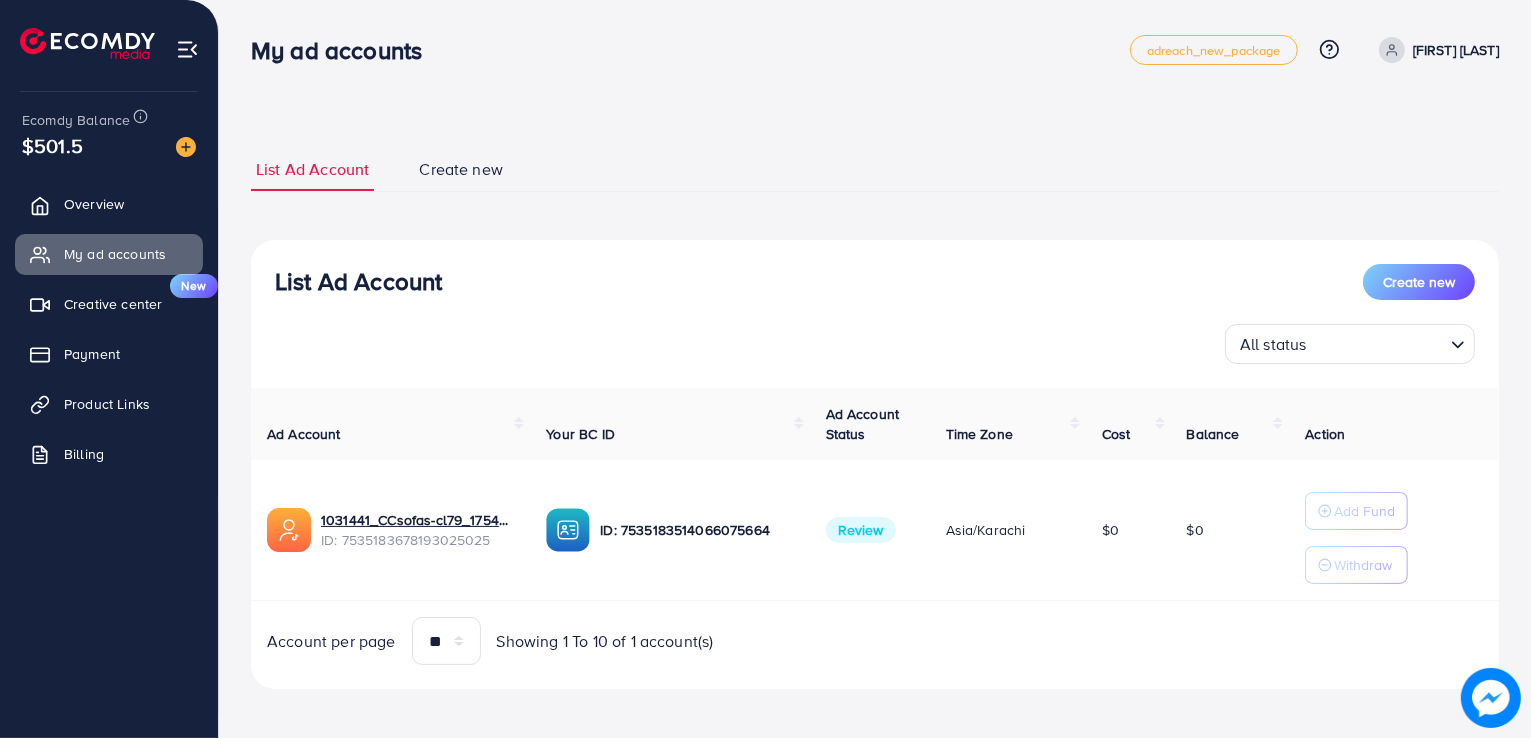 scroll, scrollTop: 0, scrollLeft: 0, axis: both 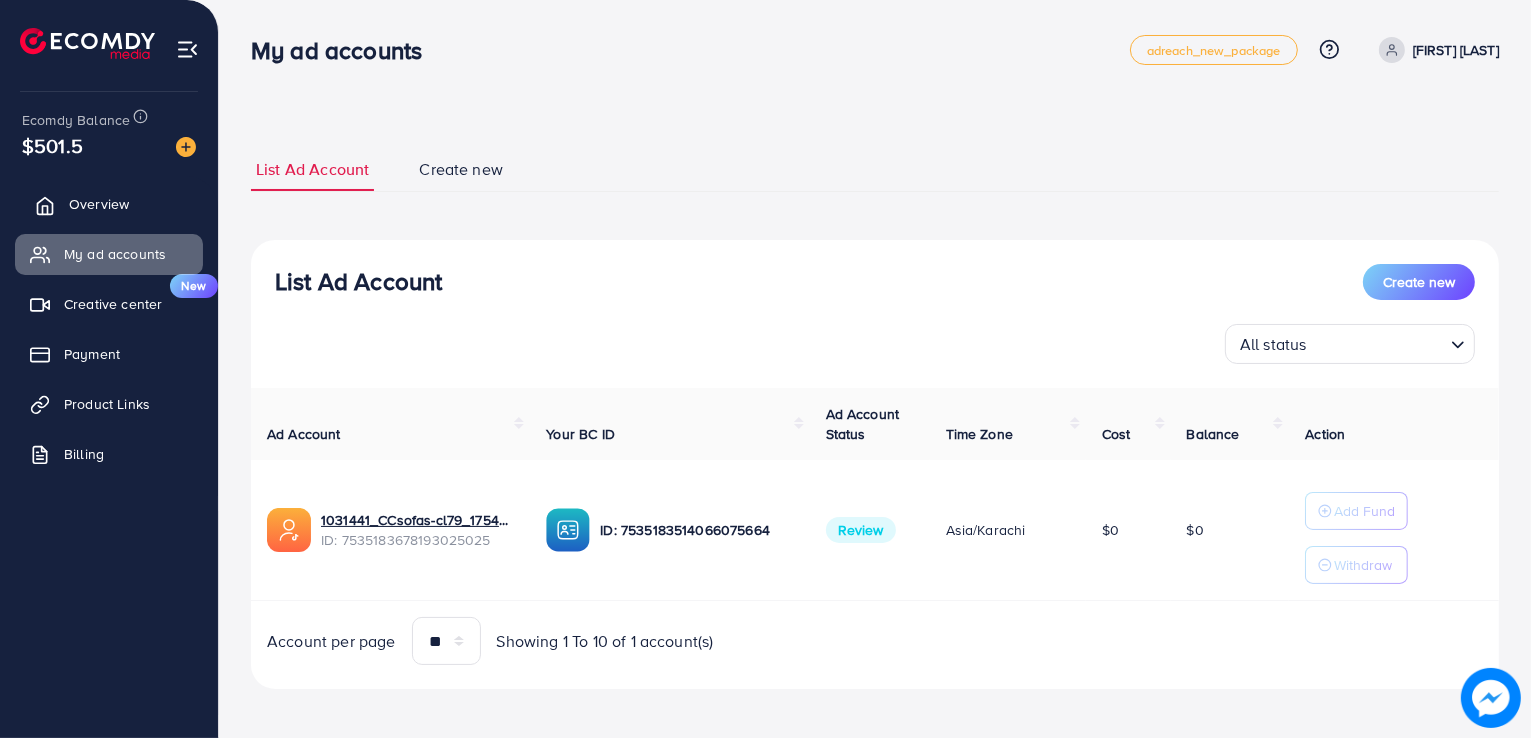 click on "Overview" at bounding box center (109, 204) 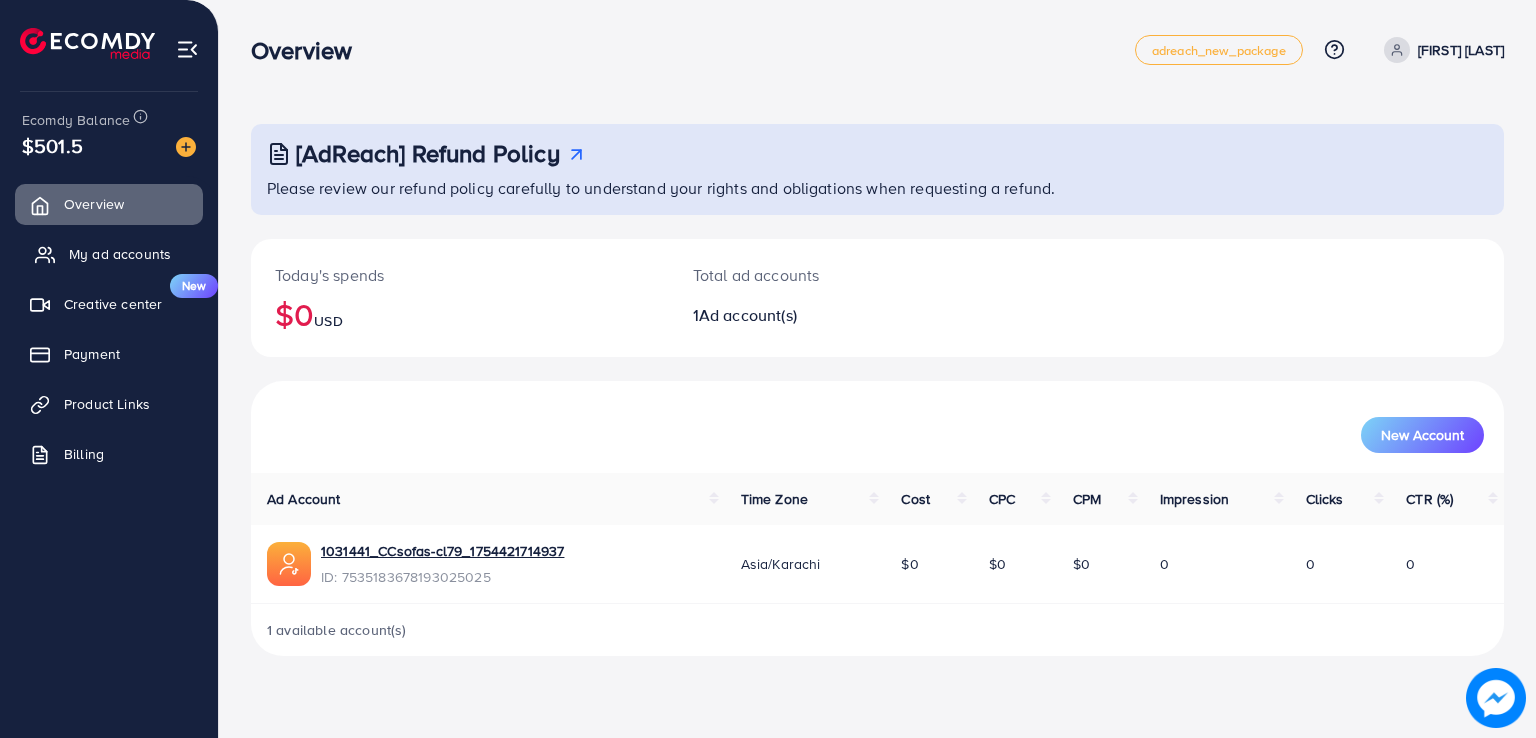 click on "My ad accounts" at bounding box center (109, 254) 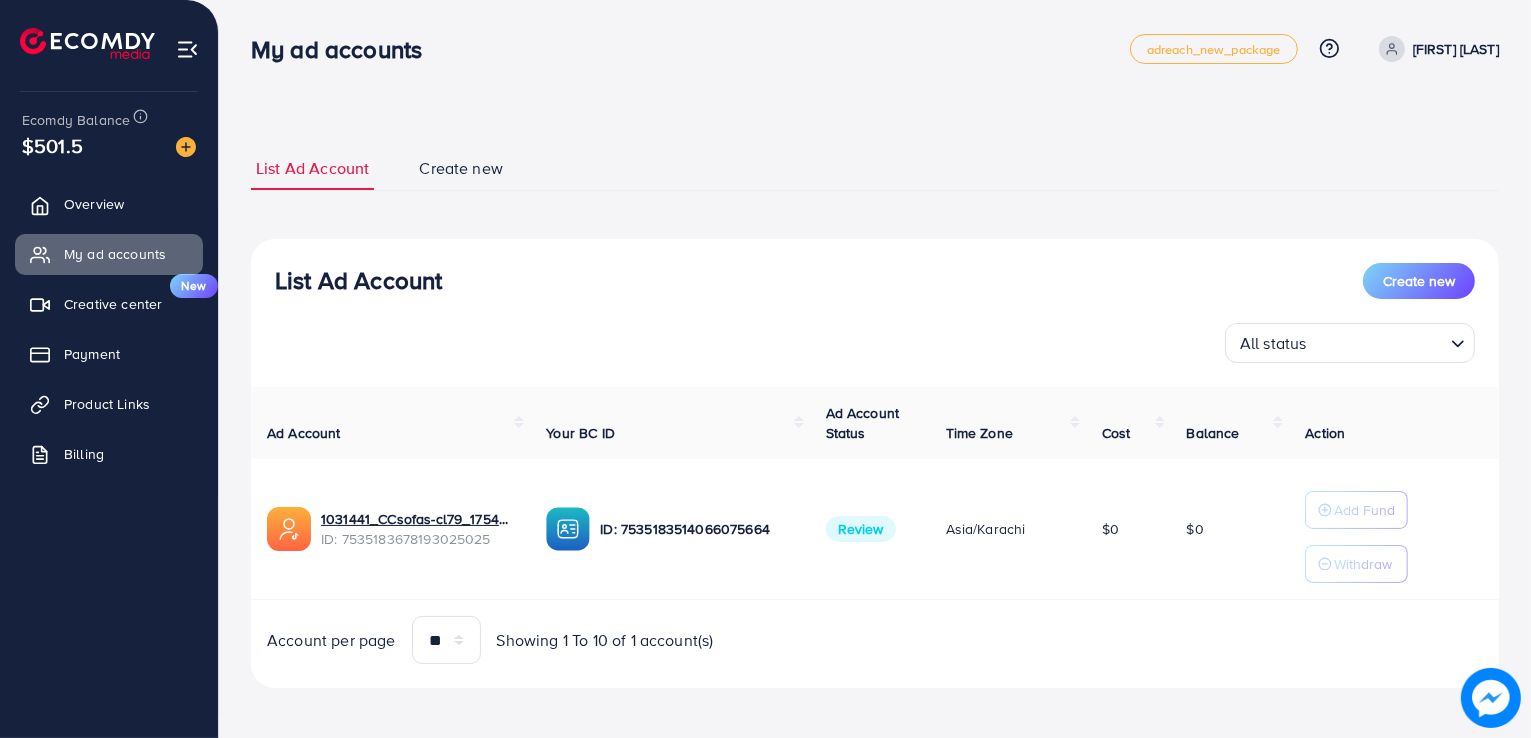 scroll, scrollTop: 0, scrollLeft: 0, axis: both 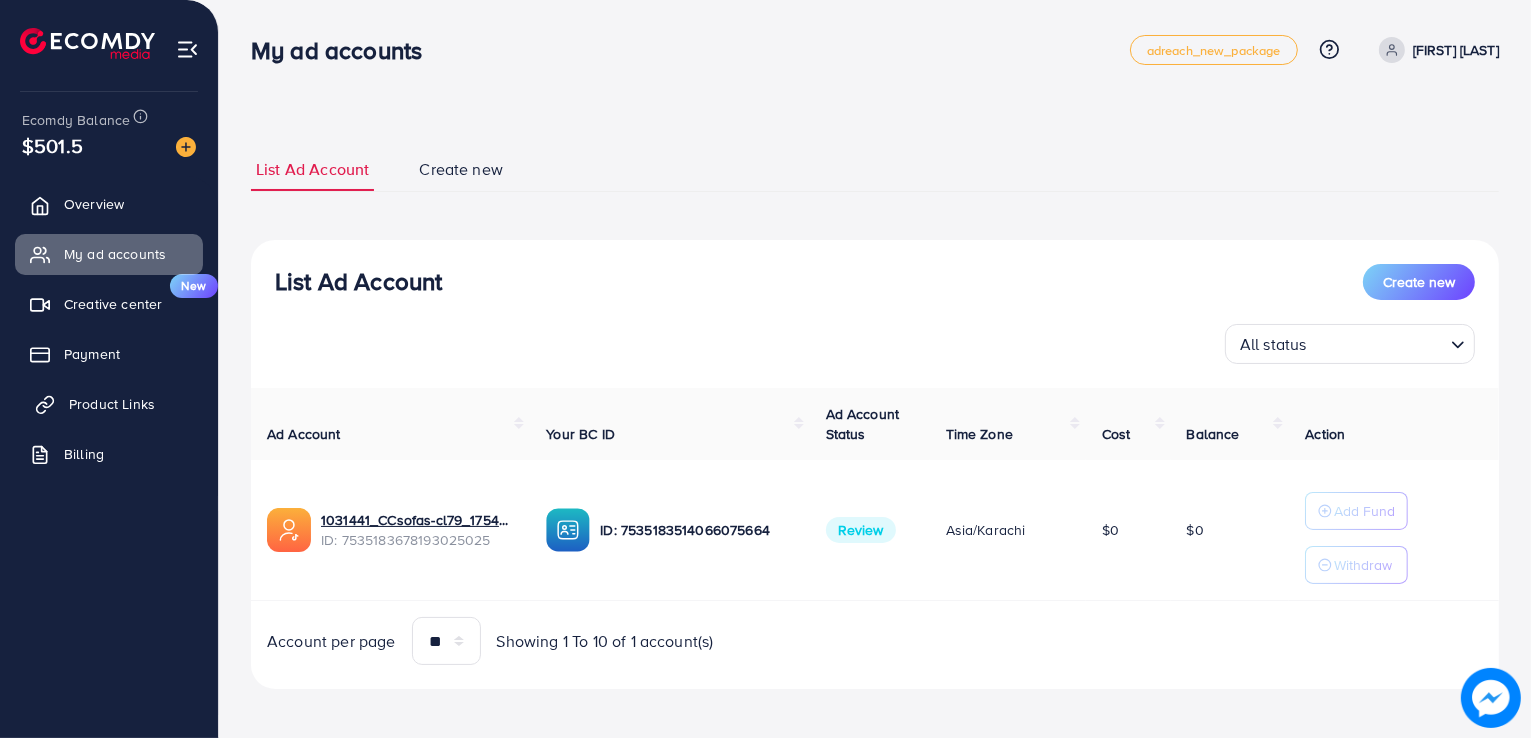 click on "Product Links" at bounding box center (109, 404) 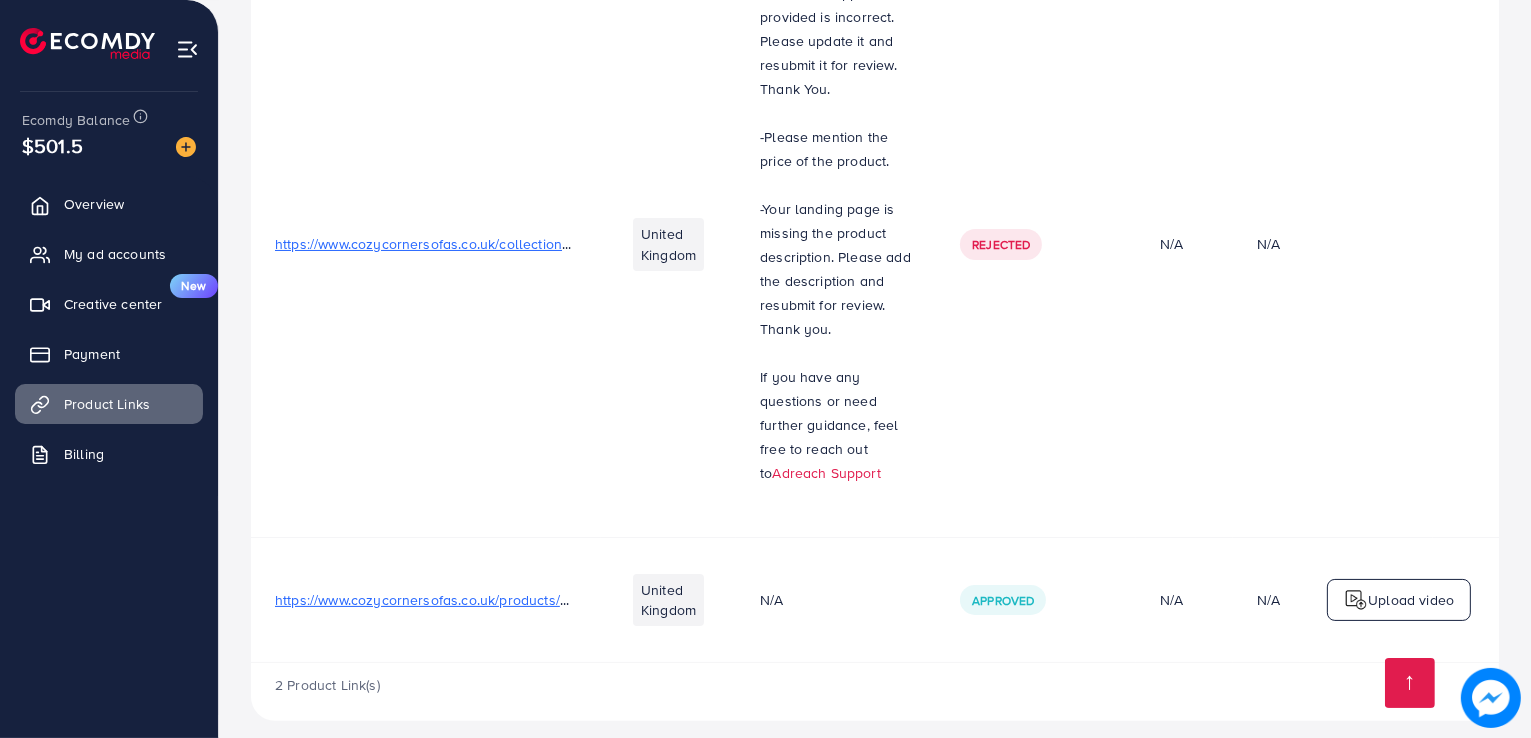 scroll, scrollTop: 342, scrollLeft: 0, axis: vertical 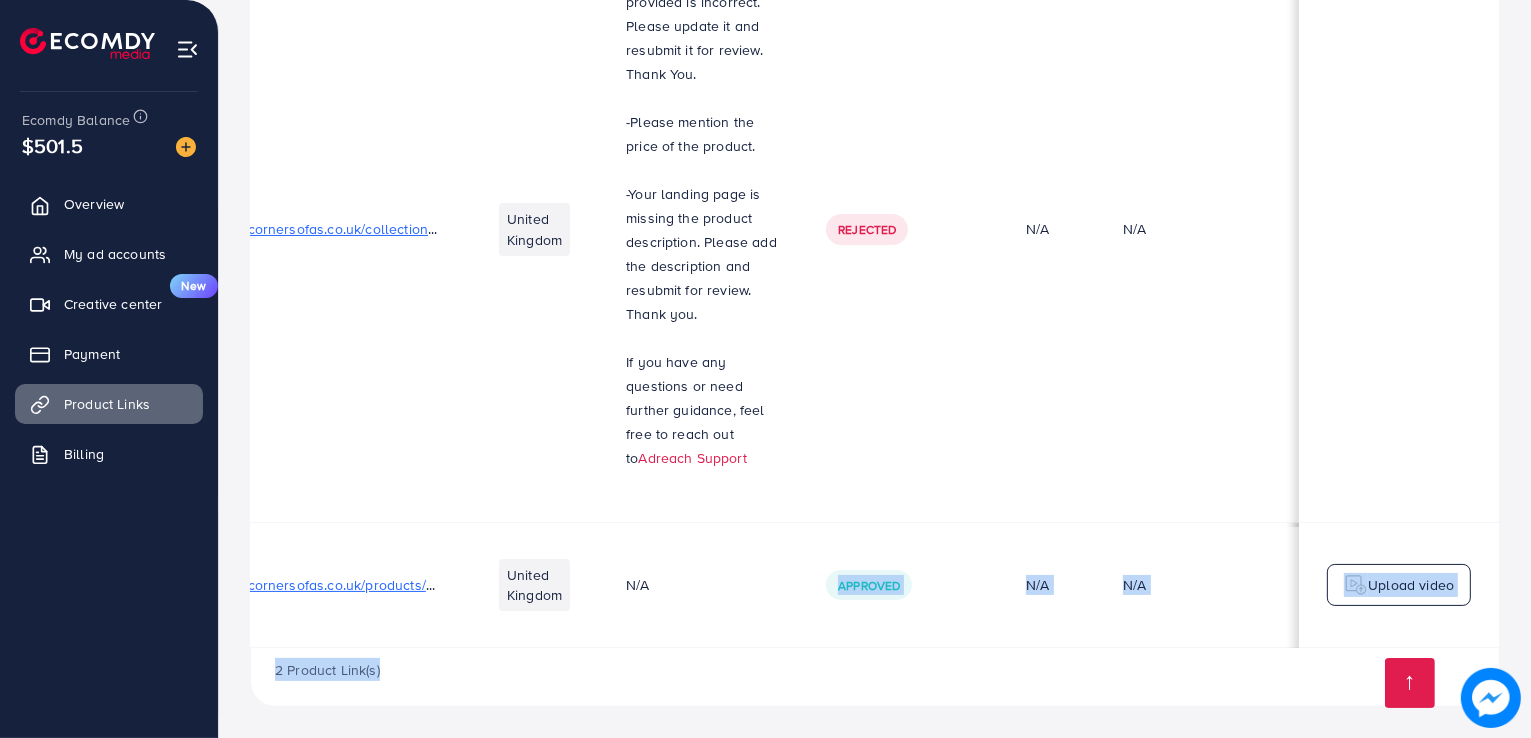 drag, startPoint x: 836, startPoint y: 640, endPoint x: 560, endPoint y: 649, distance: 276.1467 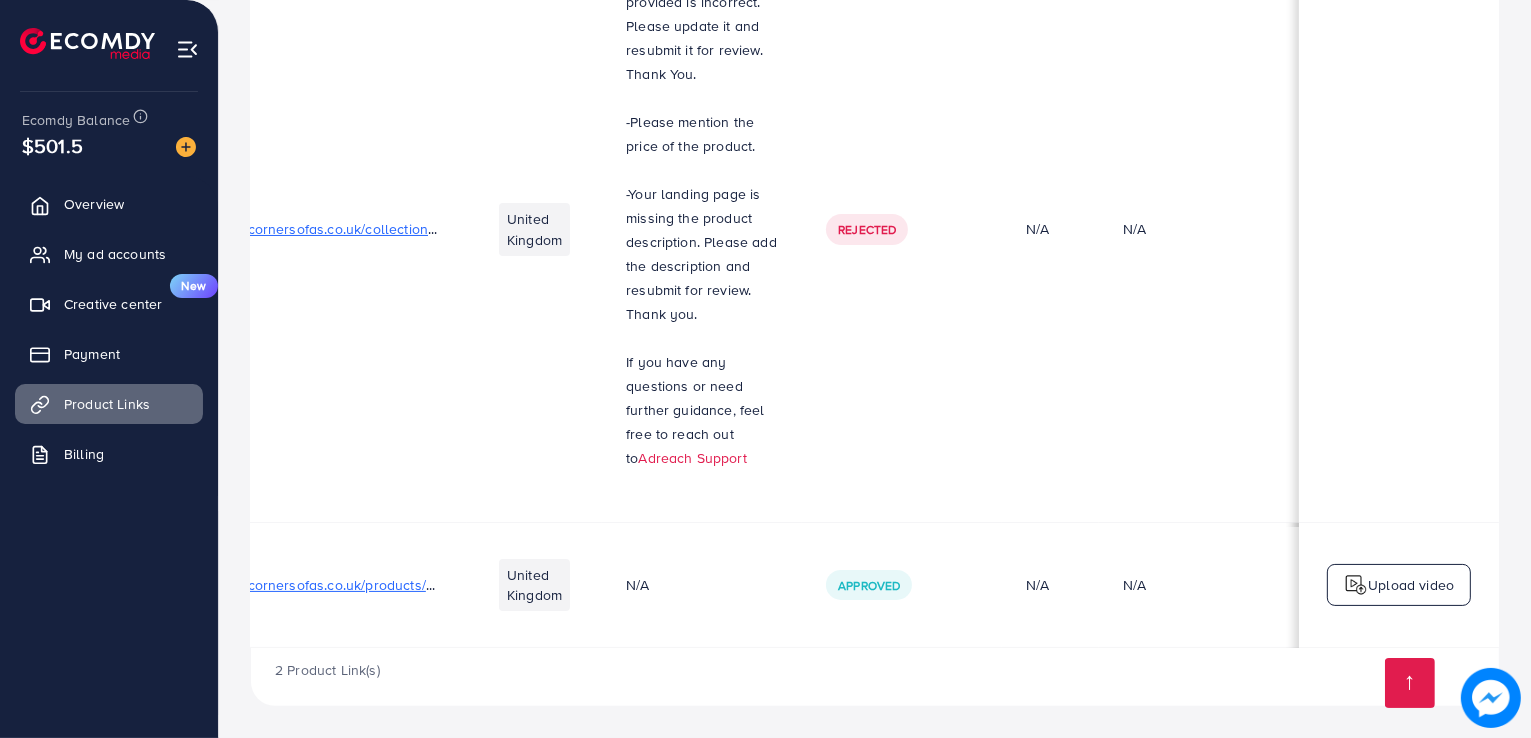 drag, startPoint x: 556, startPoint y: 641, endPoint x: 335, endPoint y: 636, distance: 221.05655 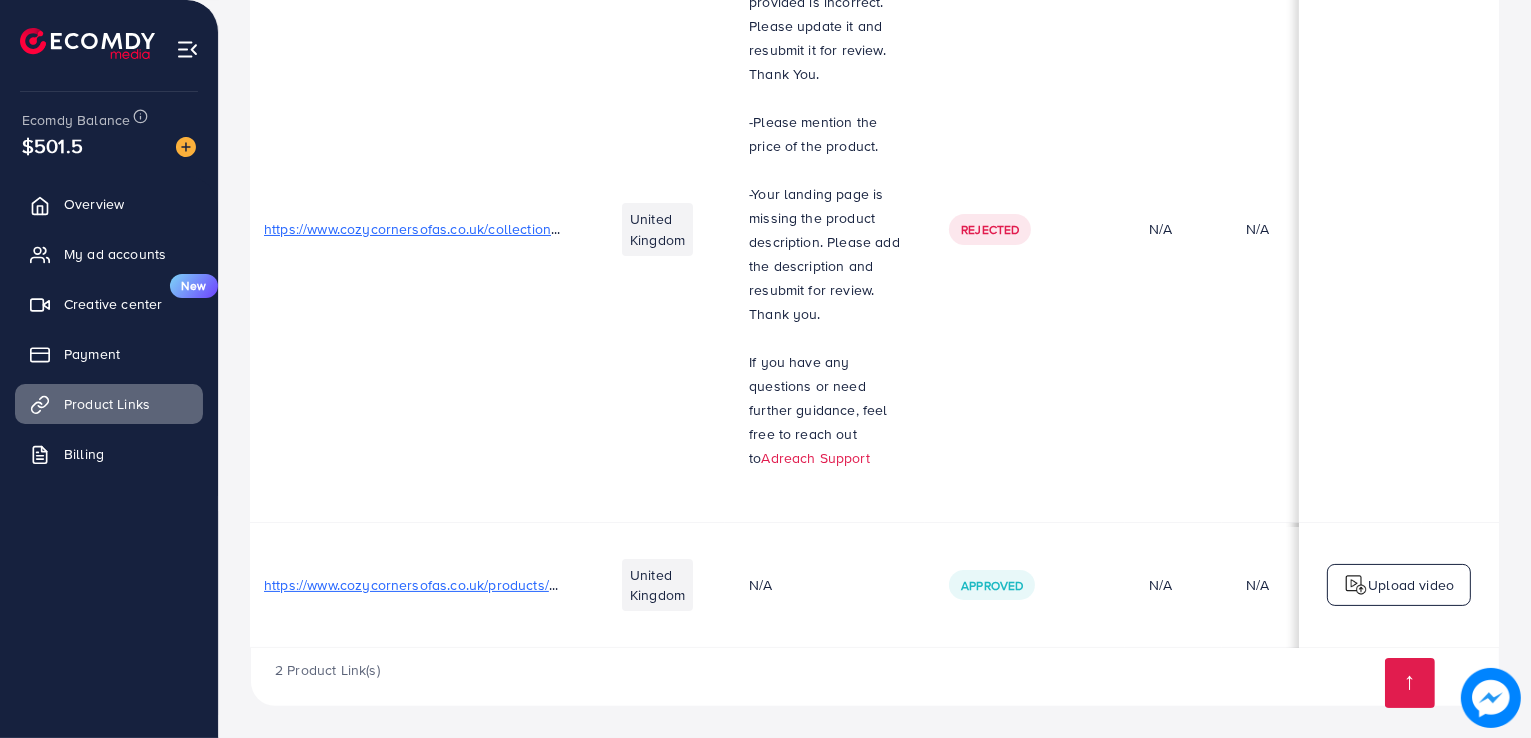 scroll, scrollTop: 0, scrollLeft: 0, axis: both 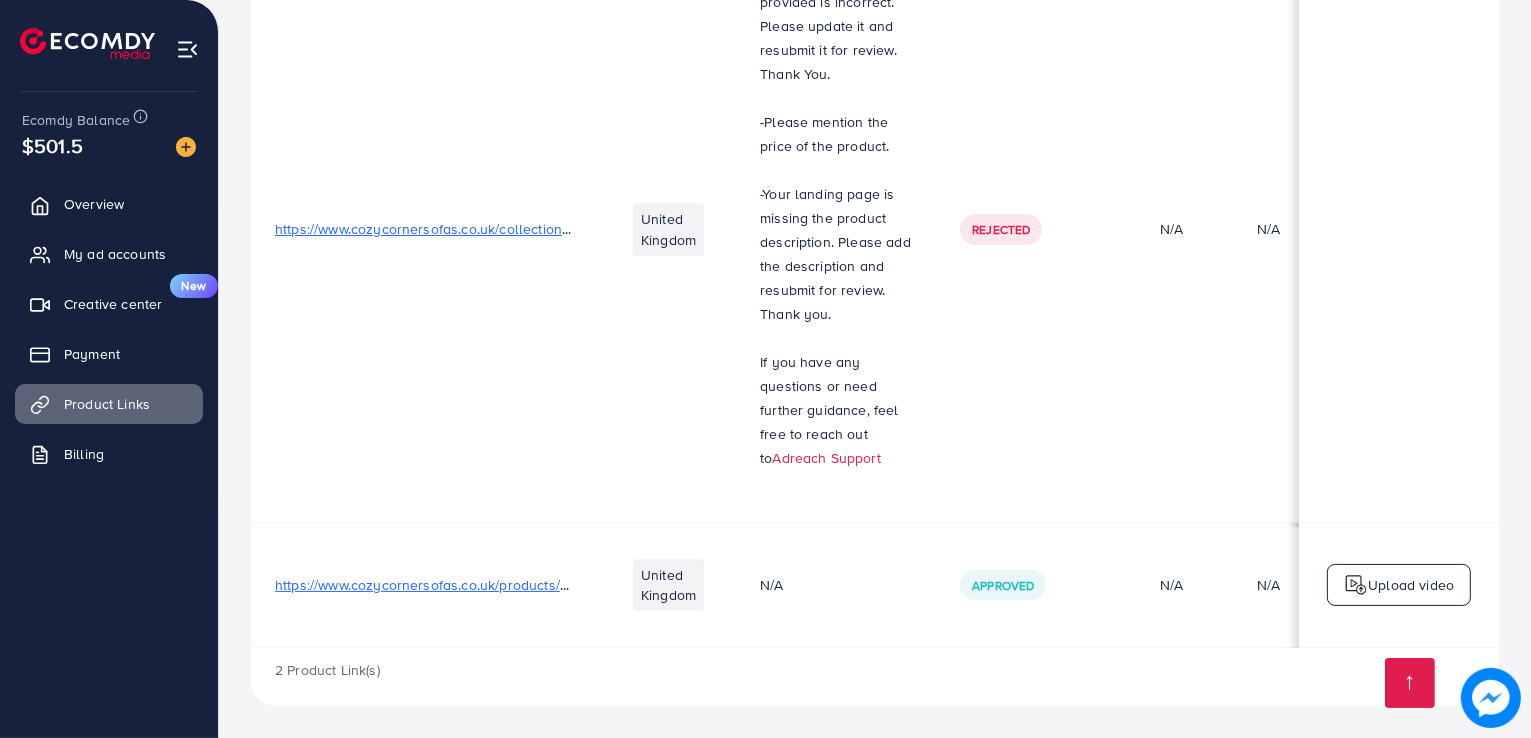 click on "https://www.cozycornersofas.co.uk/products/ashton-1c2-4-seater-corner-sofa-180cm-by-230cm" at bounding box center (576, 585) 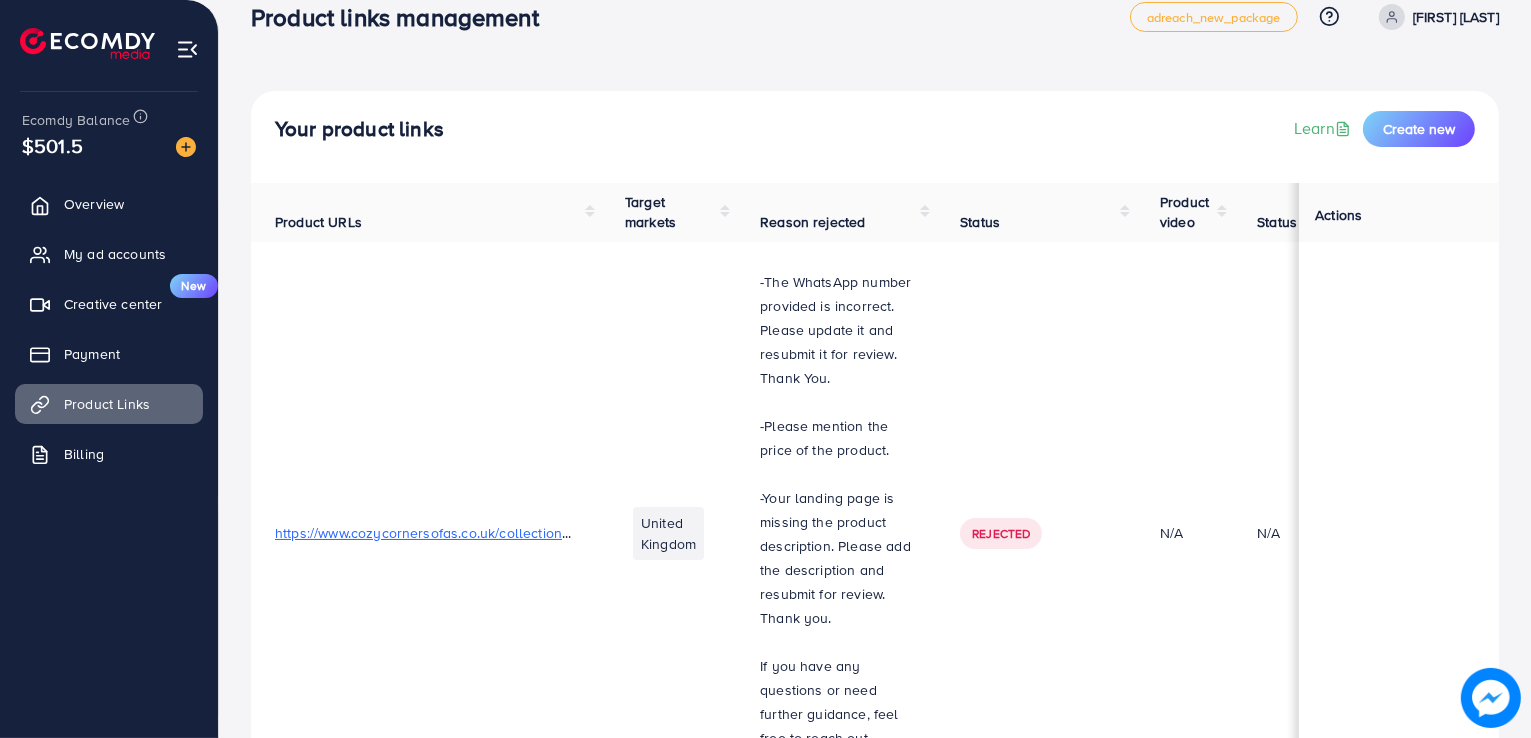 scroll, scrollTop: 0, scrollLeft: 0, axis: both 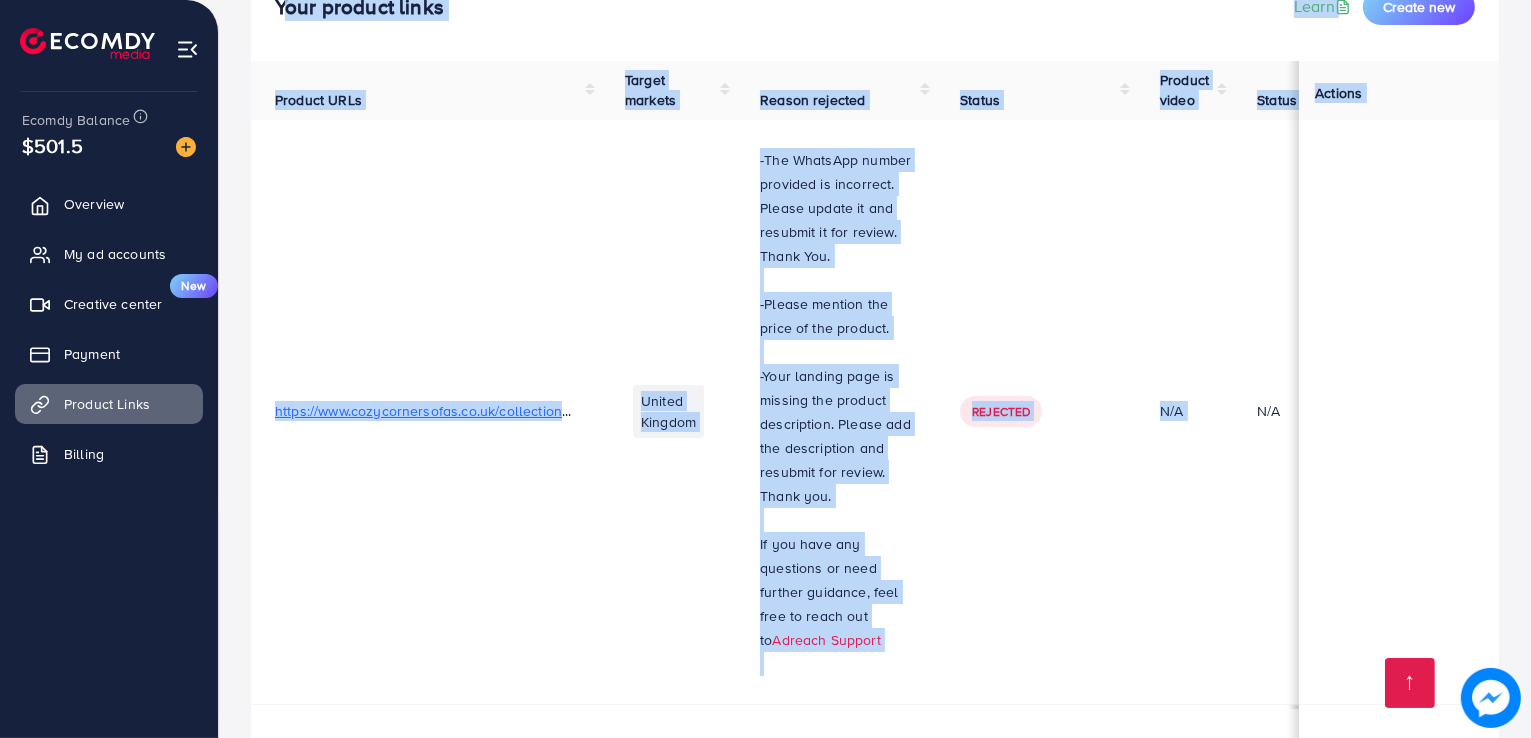 drag, startPoint x: 274, startPoint y: 160, endPoint x: 1239, endPoint y: -4, distance: 978.83655 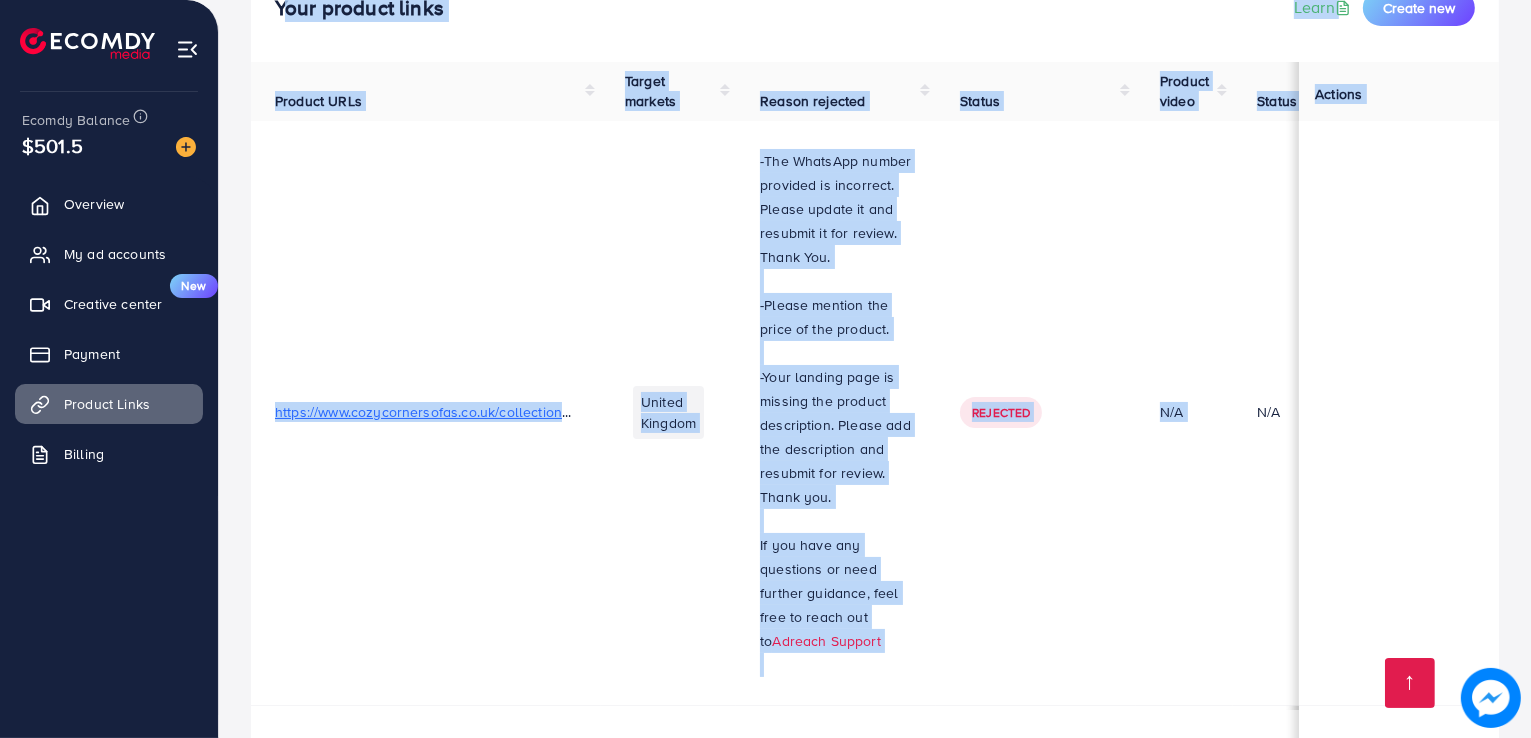 click on "Product links management   adreach_new_package  Help Center Contact Support Plans and Pricing Term and policy About Us  [FIRST] [LAST]  Profile Log out Ecomdy Balance  $501.5  Overview My ad accounts Creative center  New  Payment Product Links Billing  Your product links   Learn   Create new                Product URLs Target markets Reason rejected Status Product video Status video Actions           https://www.cozycornersofas.co.uk/collections/3-2-seater-custom-measurement/products/please-fill-the-form-on-the-right-side  United Kingdom  -The WhatsApp number provided is incorrect. Please update it and resubmit it for review. Thank You.  -Please mention the price of the product. -Your landing page is missing the product description. Please add the description and resubmit for review. Thank you. If you have any questions or need further guidance, feel free to reach out to  Adreach Support Rejected  N/A   N/A      https://www.cozycornersofas.co.uk/products/ashton-1c2-4-seater-corner-sofa-180cm-by-230cm  N/A" at bounding box center [765, 215] 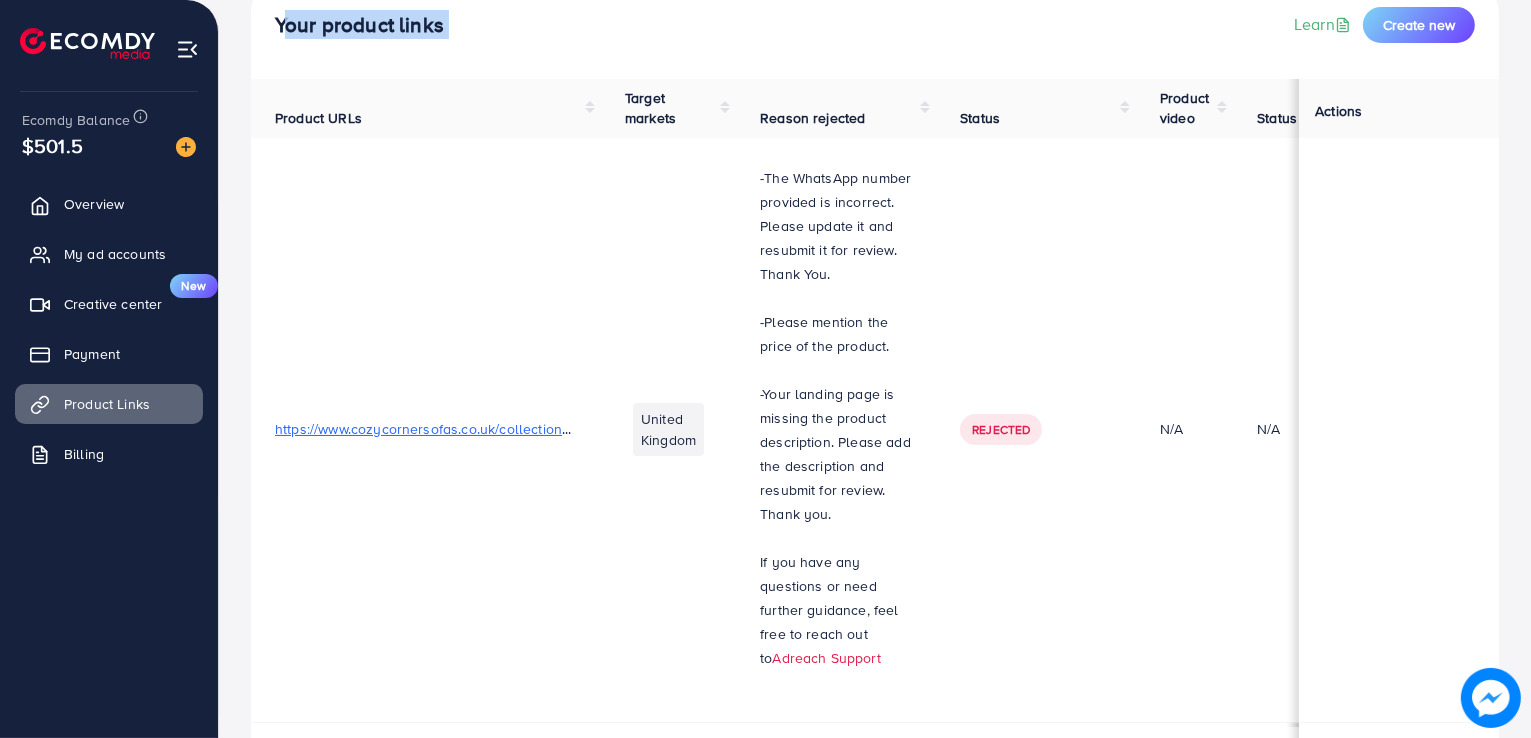 click on "Your product links   Learn   Create new" at bounding box center (875, 25) 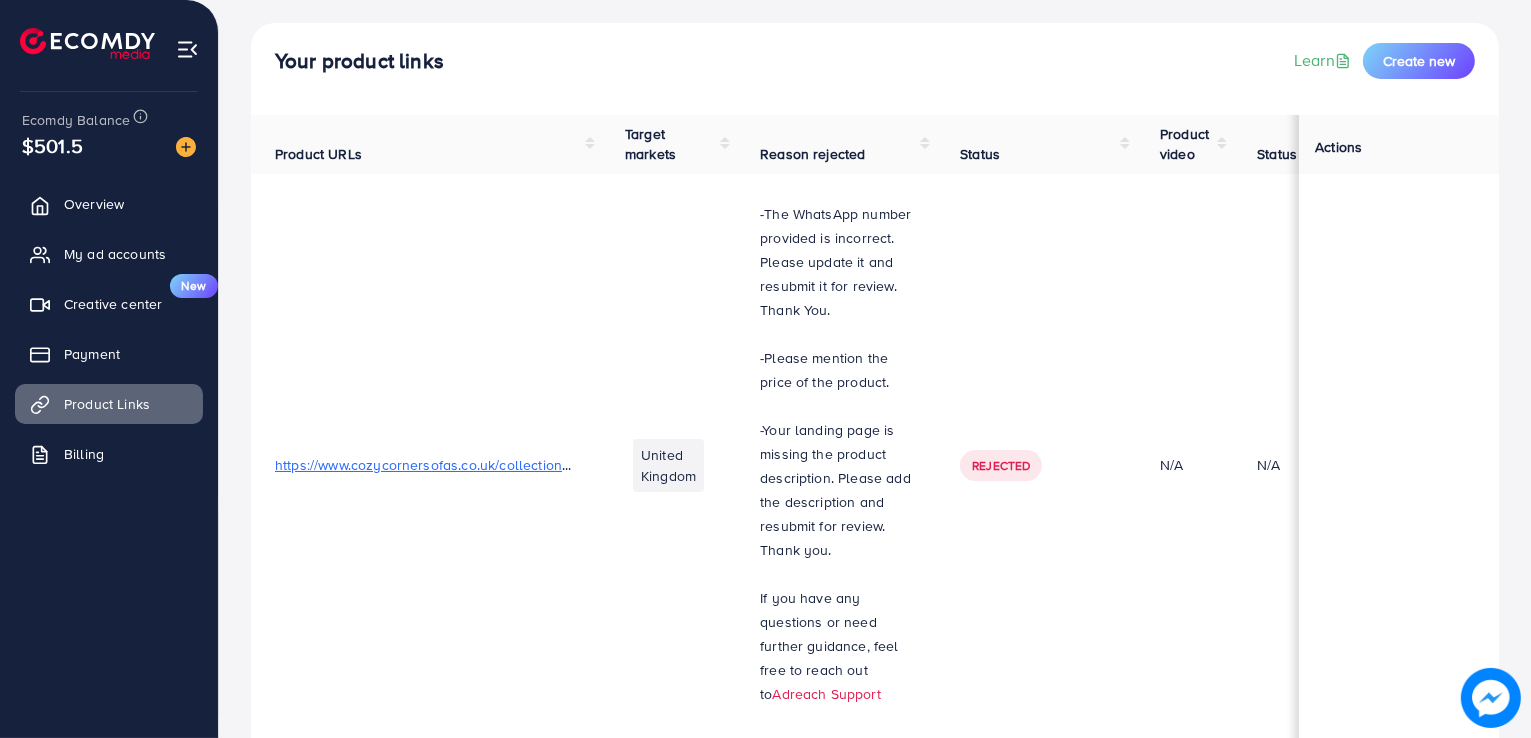 scroll, scrollTop: 0, scrollLeft: 0, axis: both 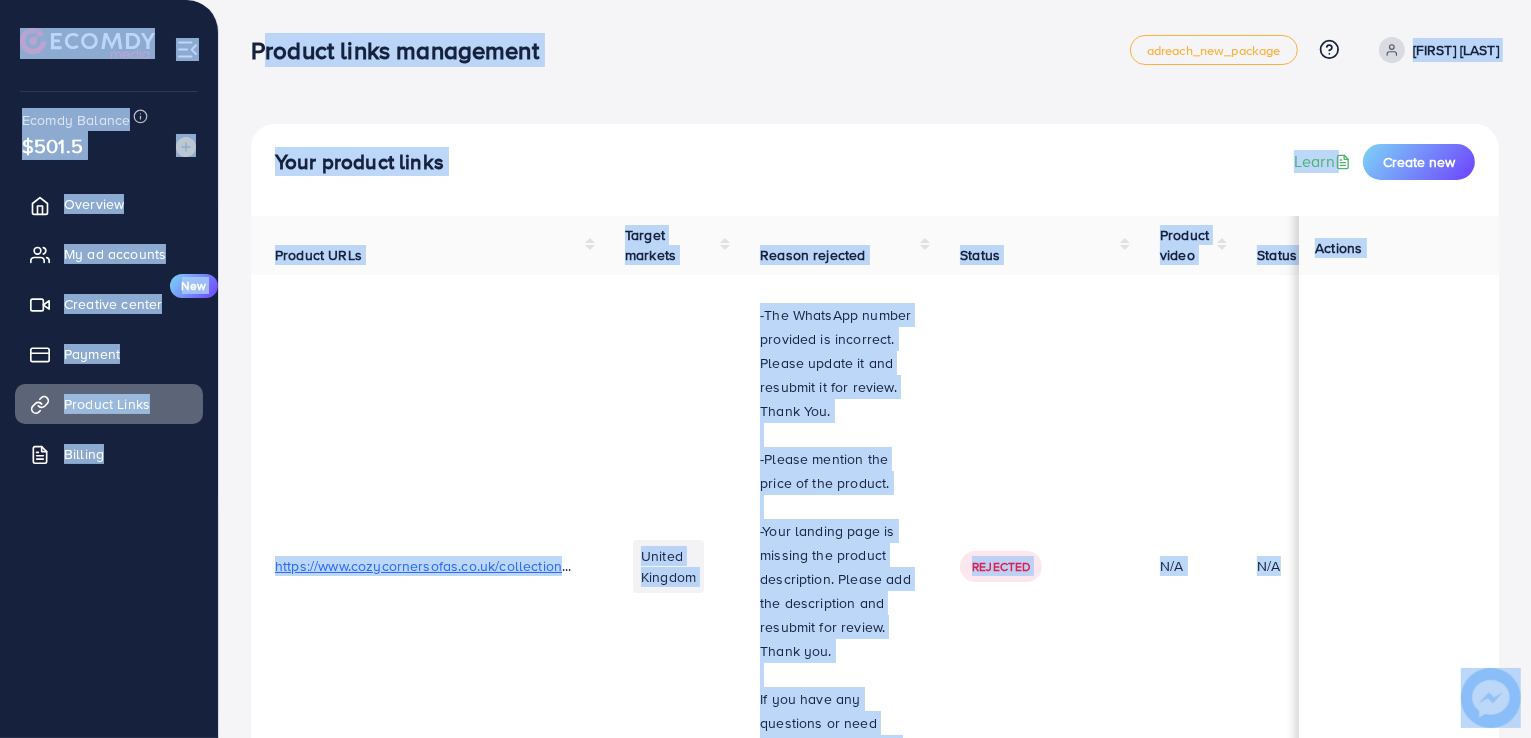 drag, startPoint x: 244, startPoint y: 43, endPoint x: 1285, endPoint y: 719, distance: 1241.232 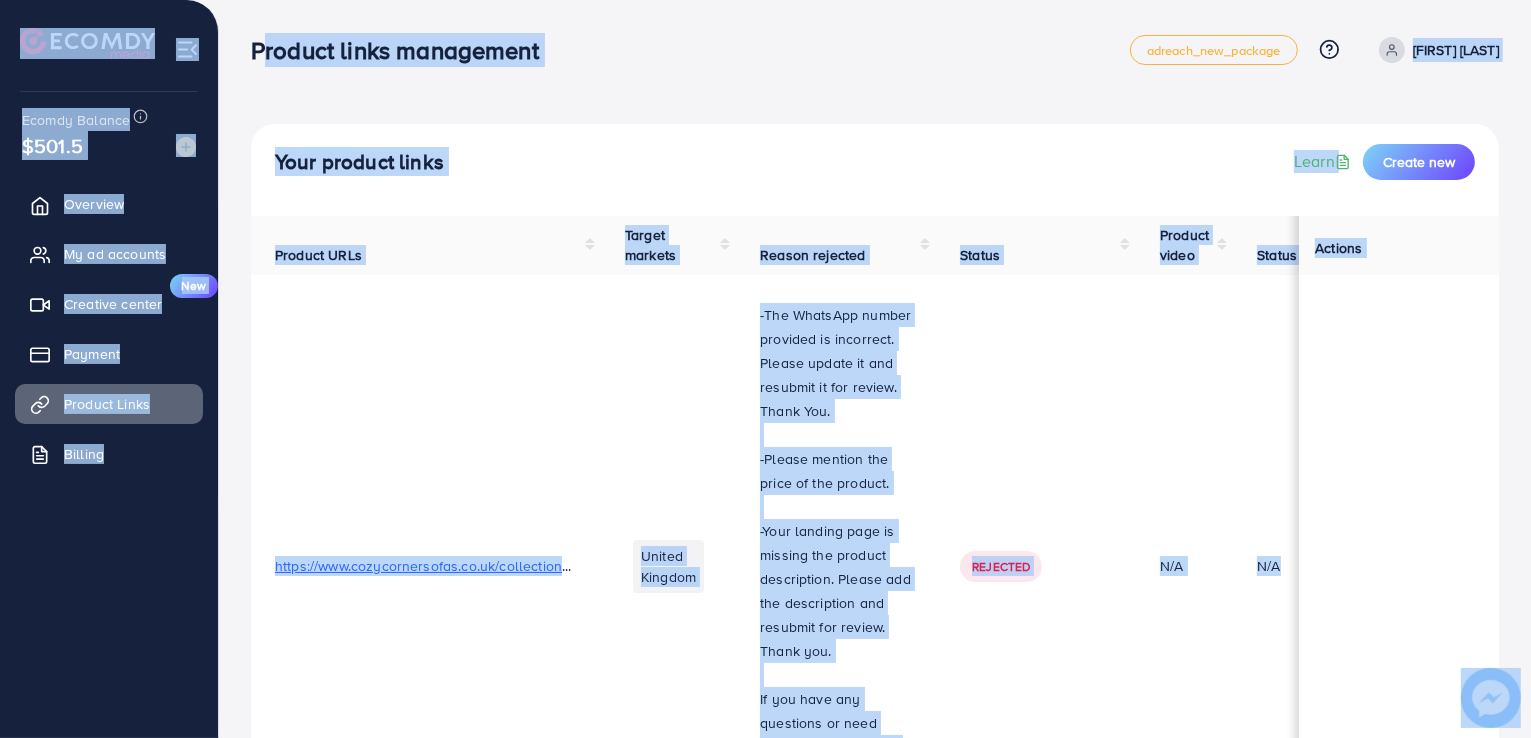 click on "Product links management   adreach_new_package  Help Center Contact Support Plans and Pricing Term and policy About Us  [FIRST] [LAST]  Profile Log out Ecomdy Balance  $501.5  Overview My ad accounts Creative center  New  Payment Product Links Billing  Your product links   Learn   Create new                Product URLs Target markets Reason rejected Status Product video Status video Actions           https://www.cozycornersofas.co.uk/collections/3-2-seater-custom-measurement/products/please-fill-the-form-on-the-right-side  United Kingdom  -The WhatsApp number provided is incorrect. Please update it and resubmit it for review. Thank You.  -Please mention the price of the product. -Your landing page is missing the product description. Please add the description and resubmit for review. Thank you. If you have any questions or need further guidance, feel free to reach out to  Adreach Support Rejected  N/A   N/A      https://www.cozycornersofas.co.uk/products/ashton-1c2-4-seater-corner-sofa-180cm-by-230cm  N/A" at bounding box center (765, 537) 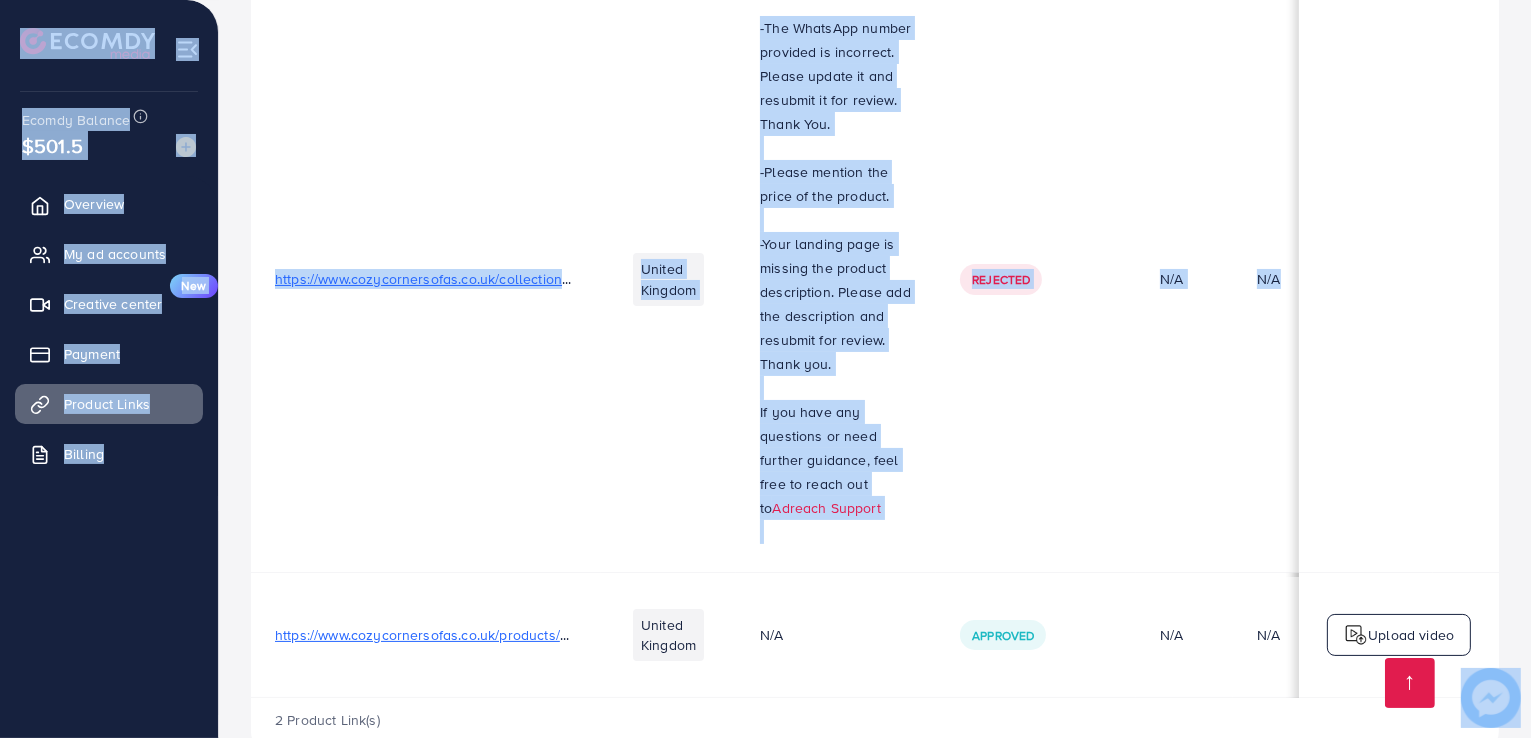 scroll, scrollTop: 342, scrollLeft: 0, axis: vertical 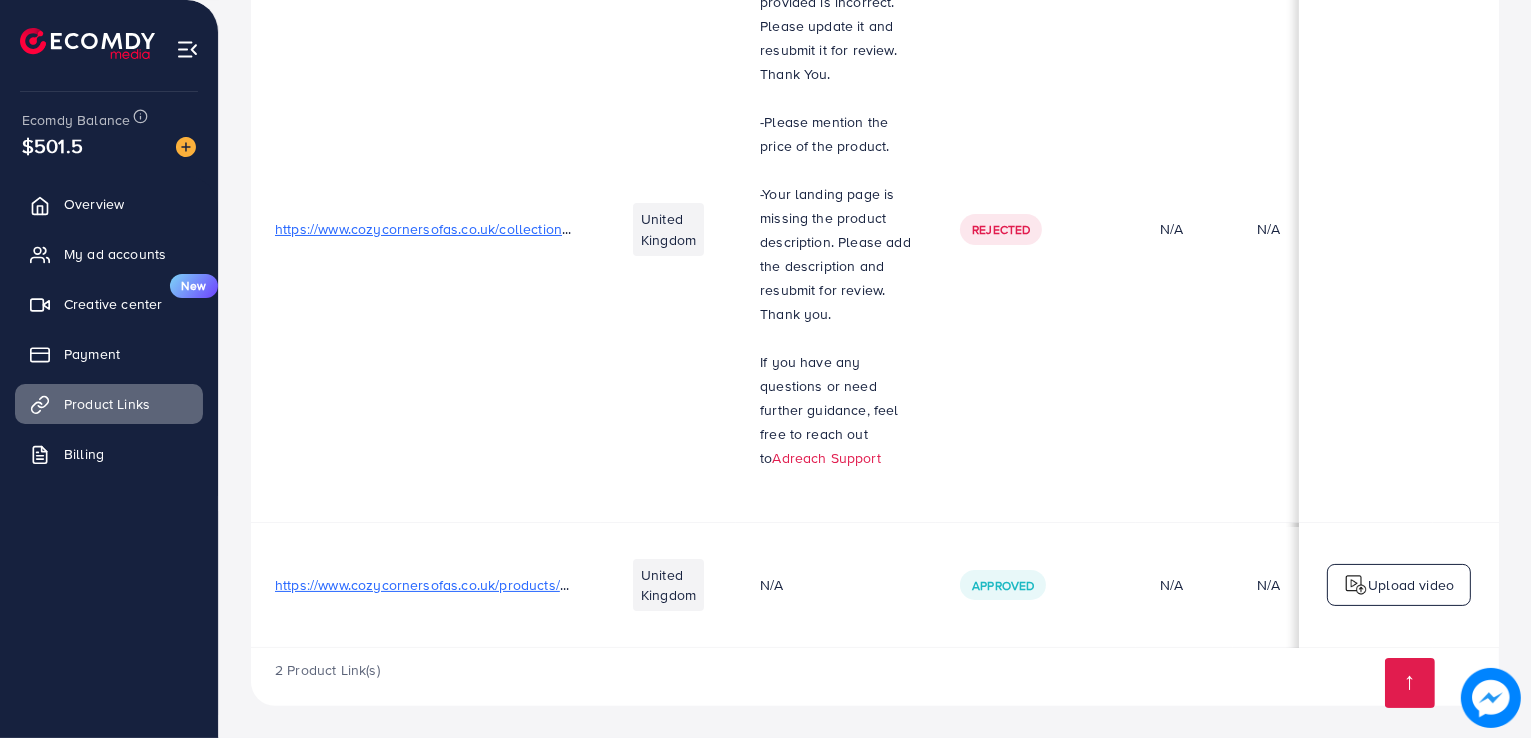 click on "Upload video" at bounding box center [1399, 585] 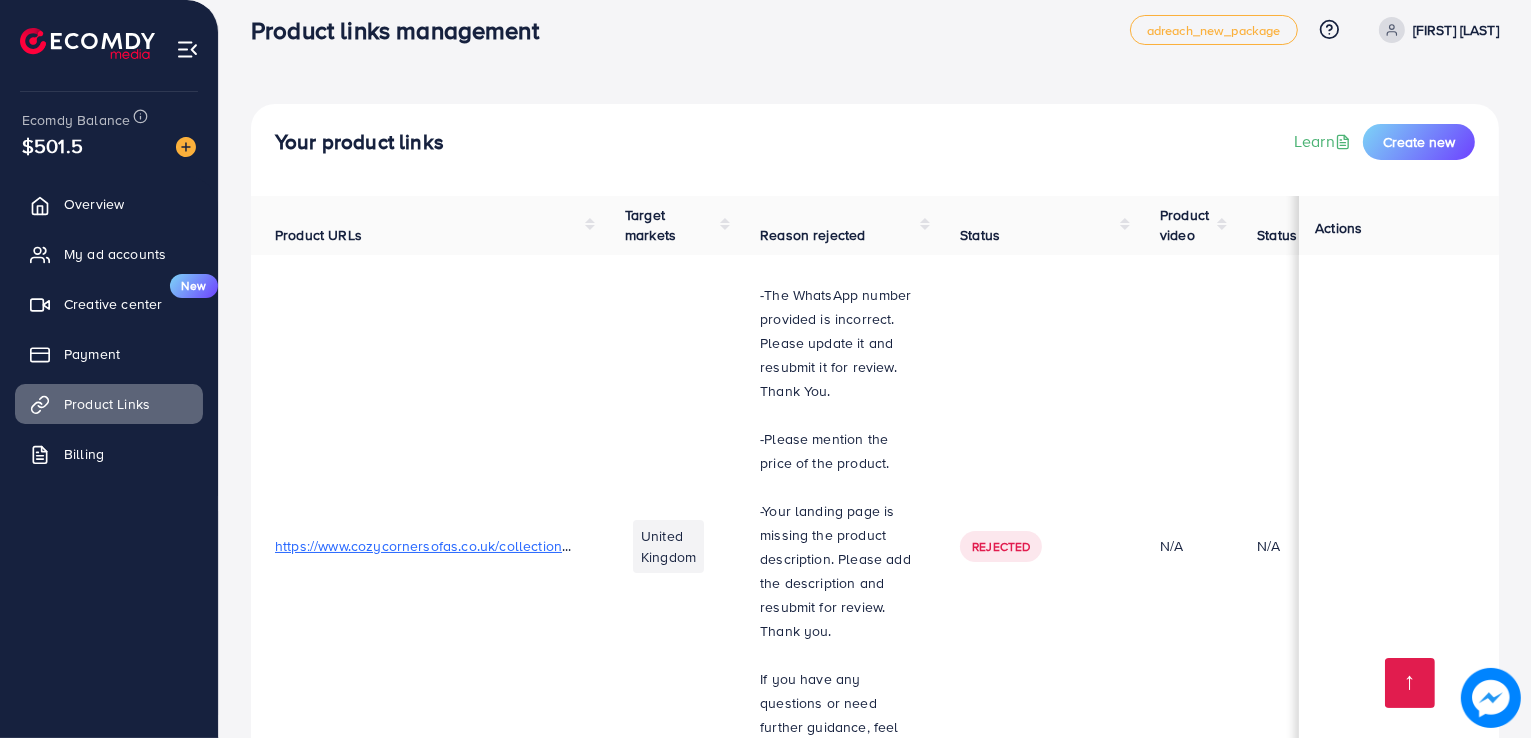 scroll, scrollTop: 0, scrollLeft: 0, axis: both 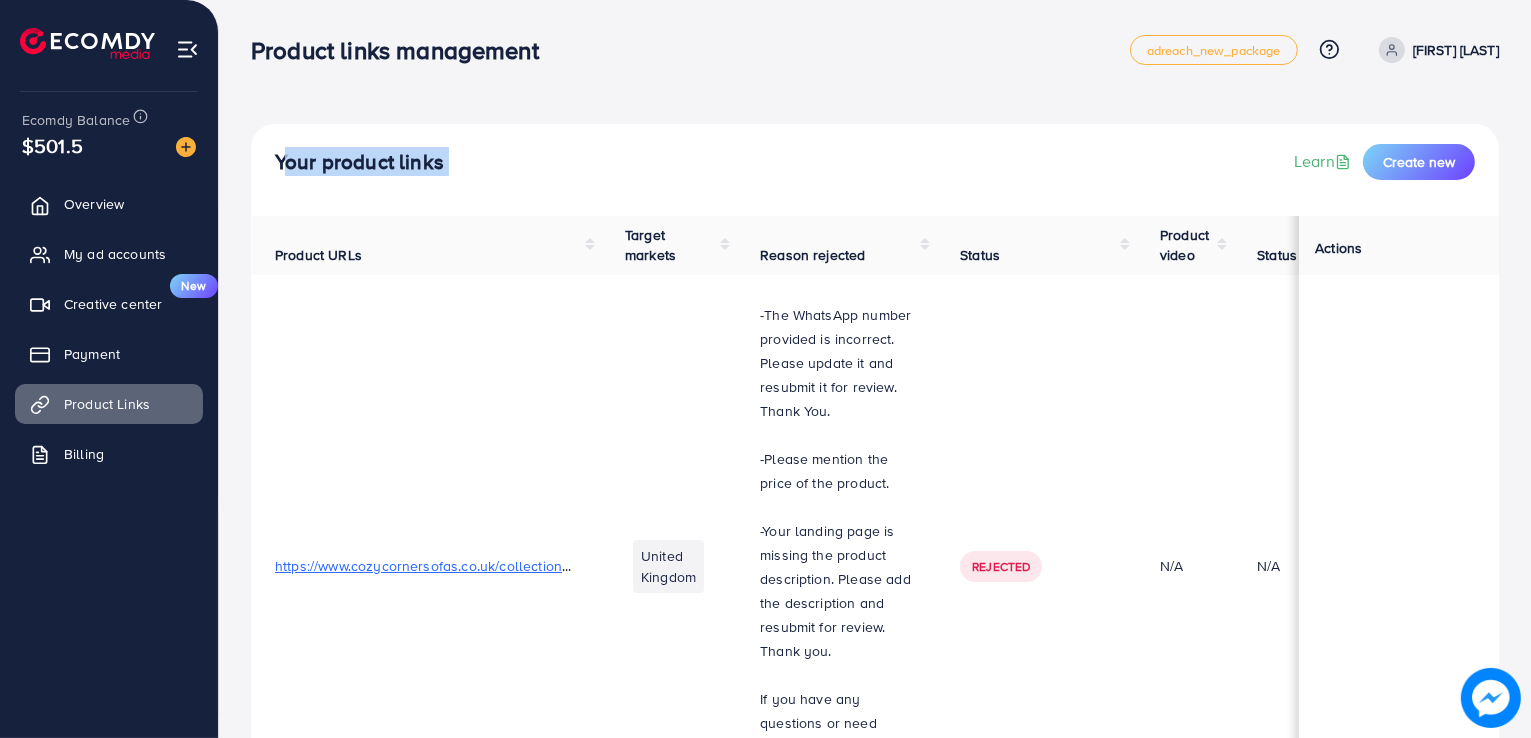 drag, startPoint x: 275, startPoint y: 156, endPoint x: 844, endPoint y: -87, distance: 618.71643 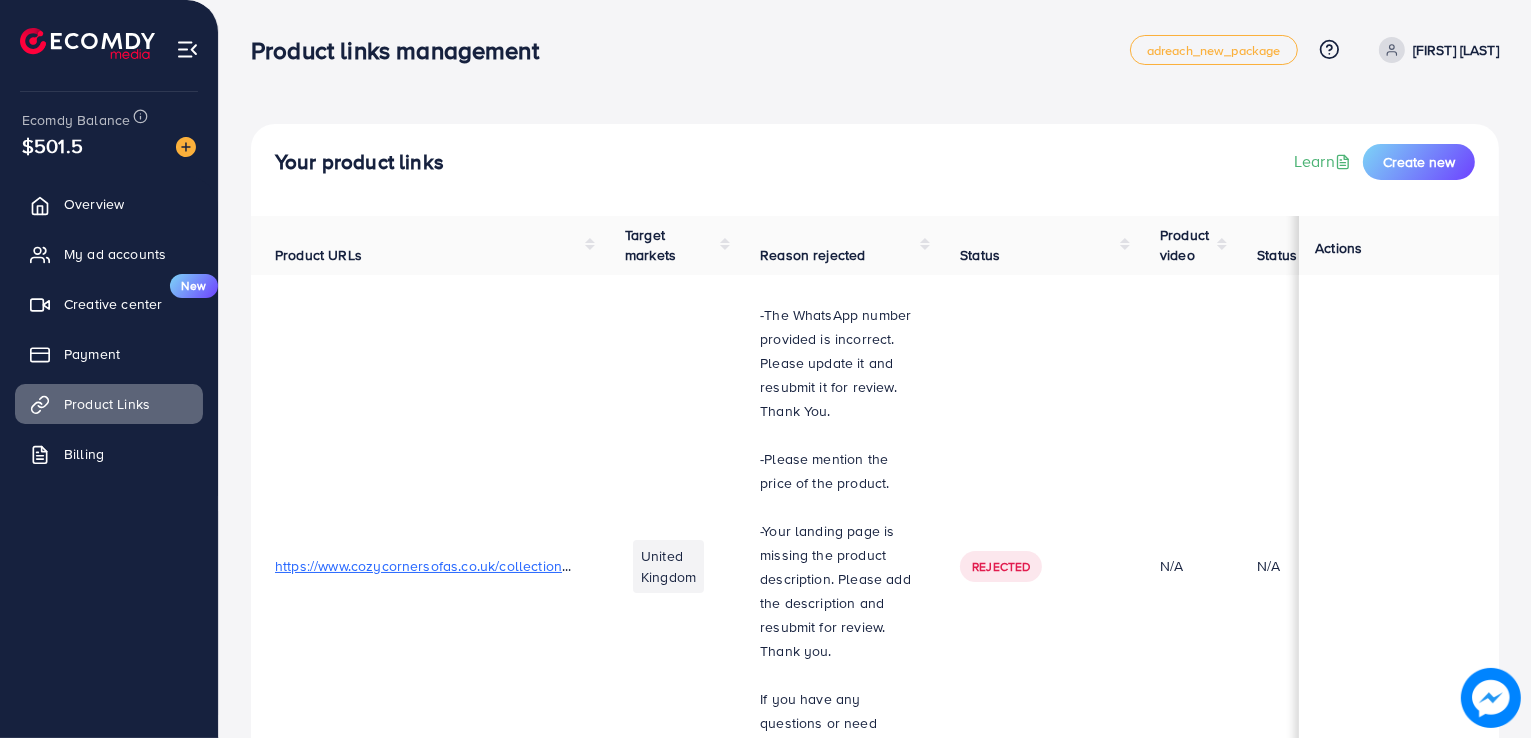 click on "Target markets" at bounding box center [650, 245] 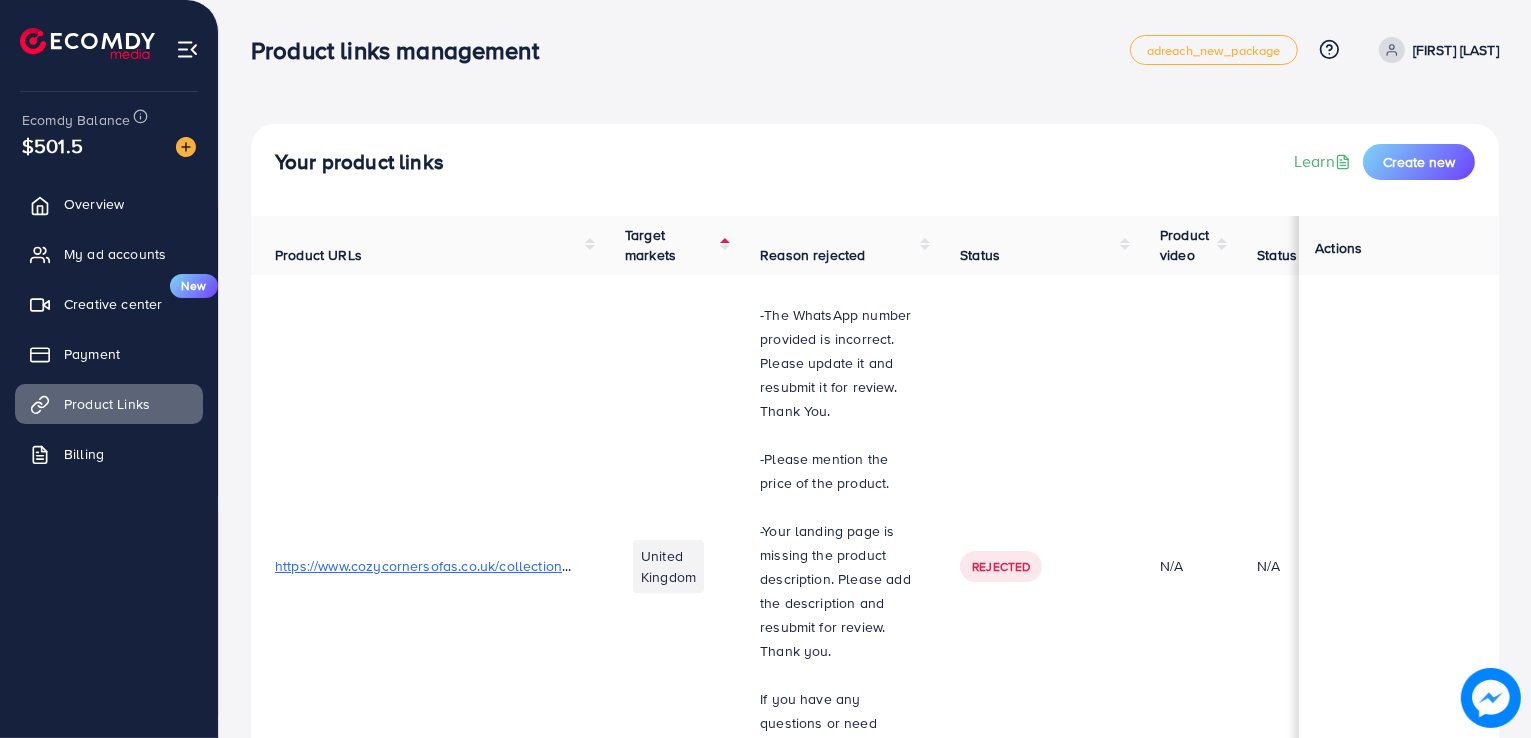 click on "Reason rejected" at bounding box center [836, 245] 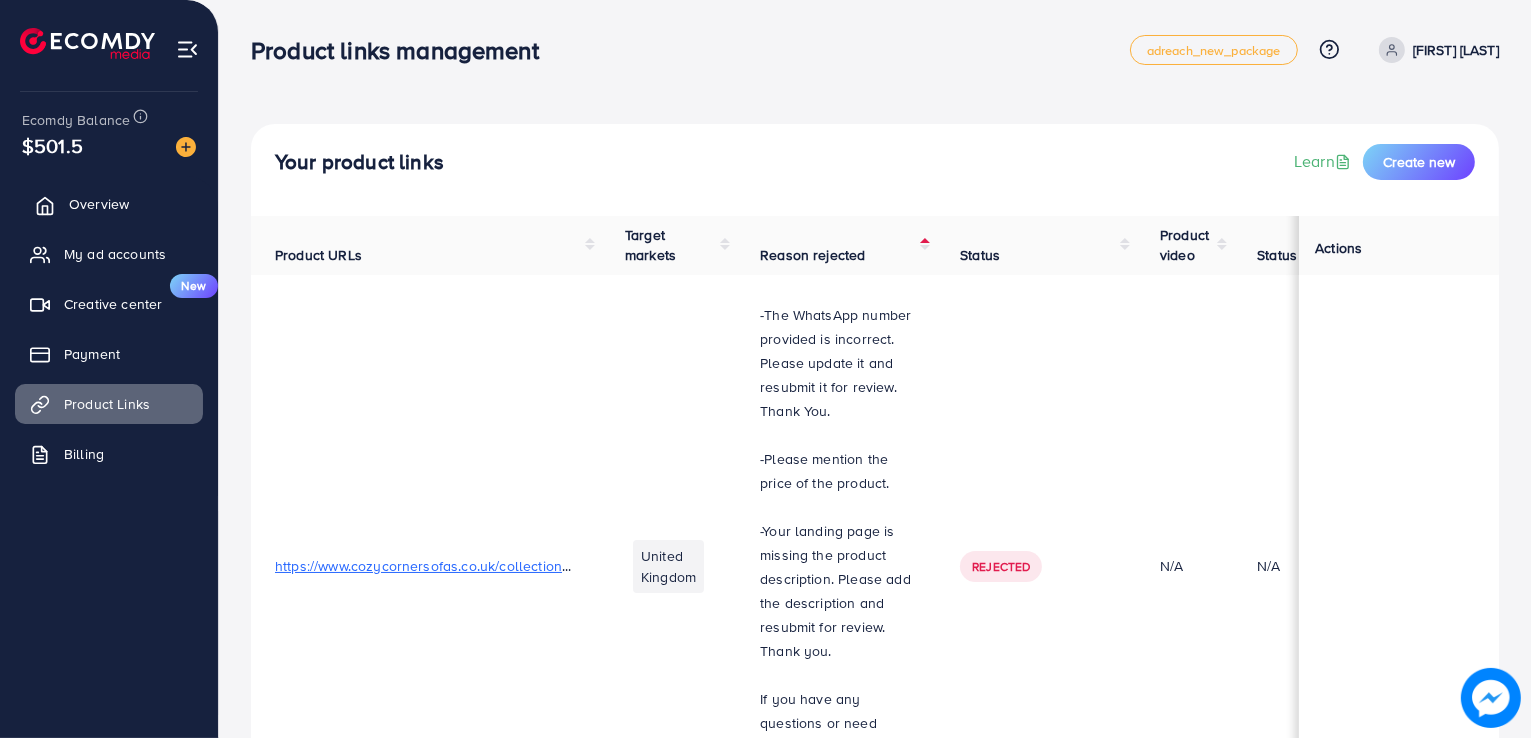 click on "Overview" at bounding box center (109, 204) 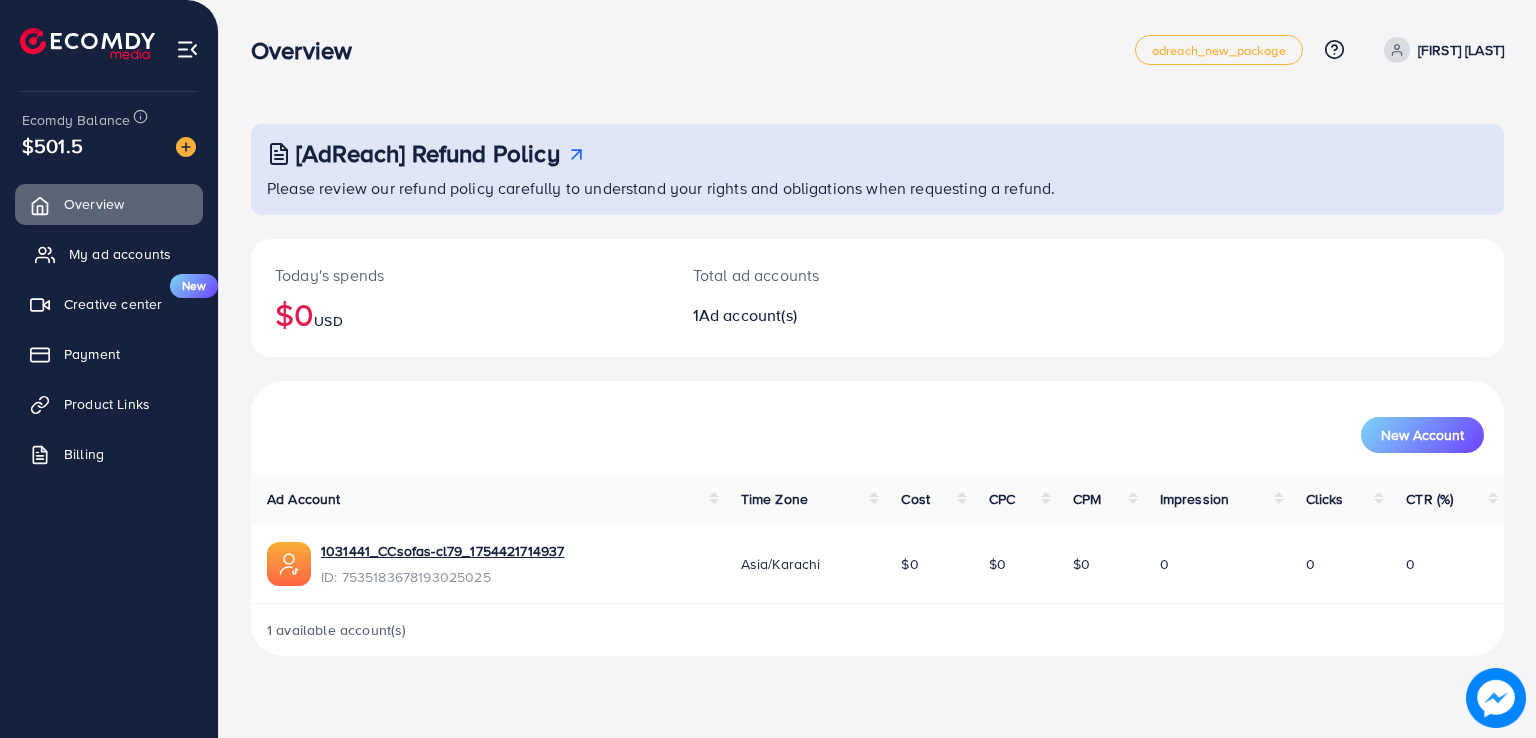 click on "My ad accounts" at bounding box center (109, 254) 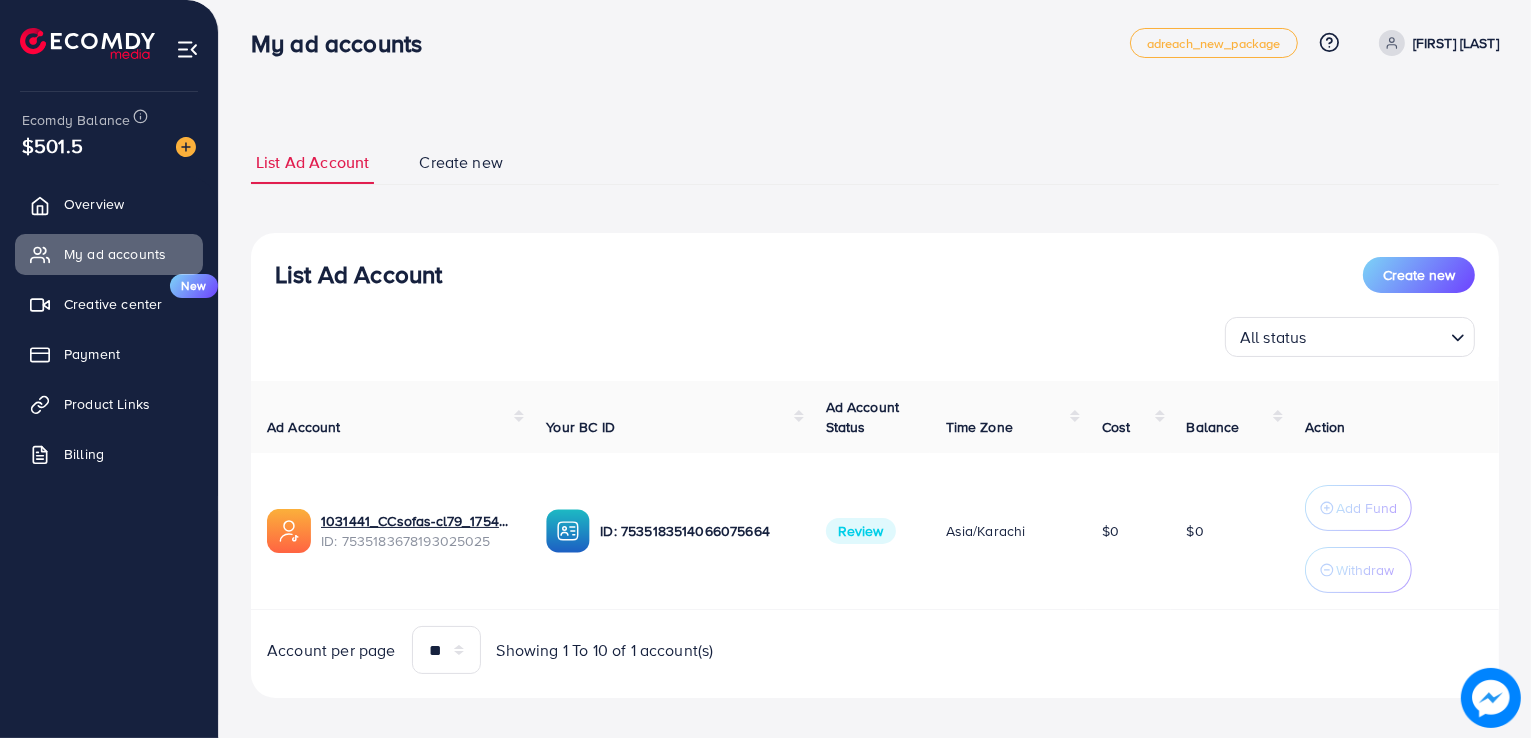 scroll, scrollTop: 0, scrollLeft: 0, axis: both 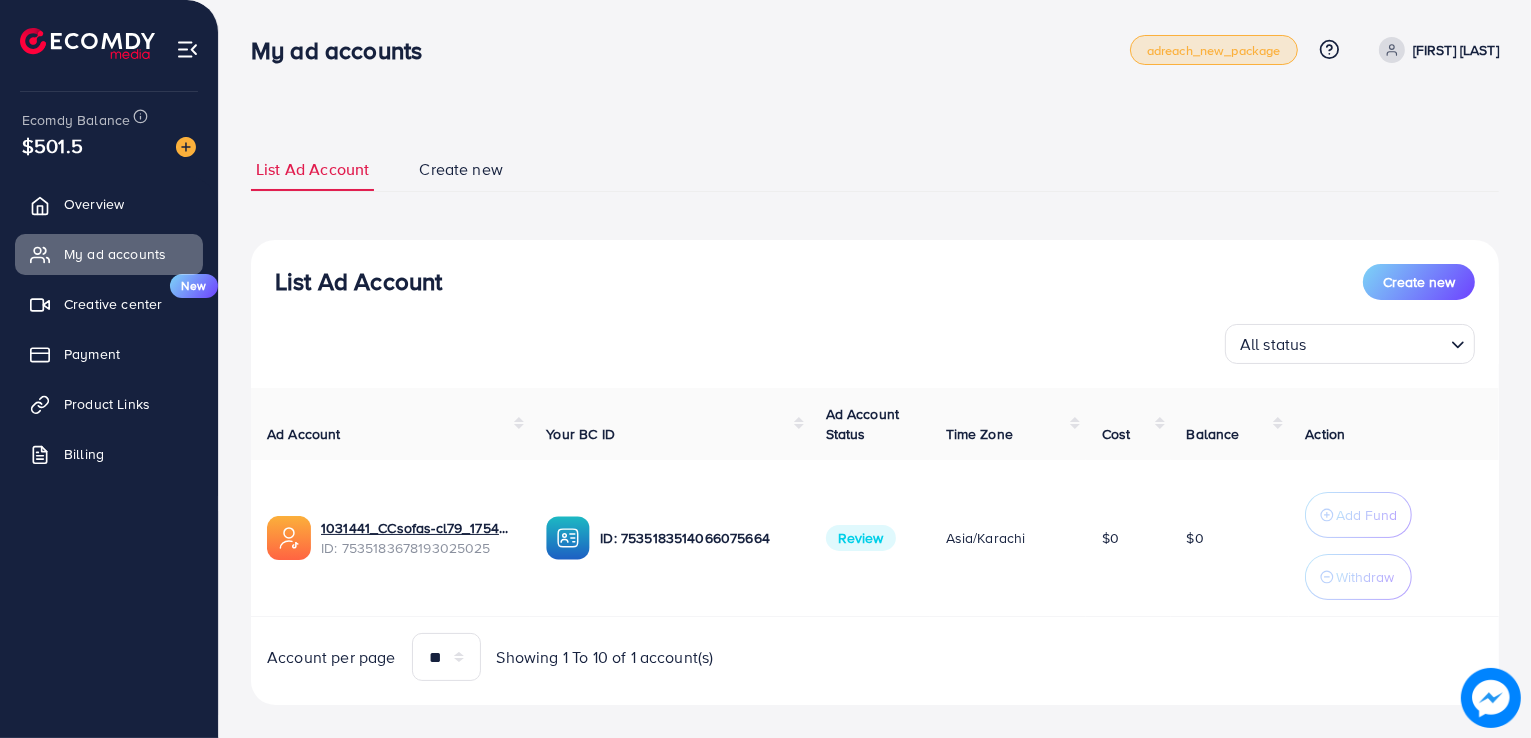 click on "adreach_new_package" at bounding box center [1214, 50] 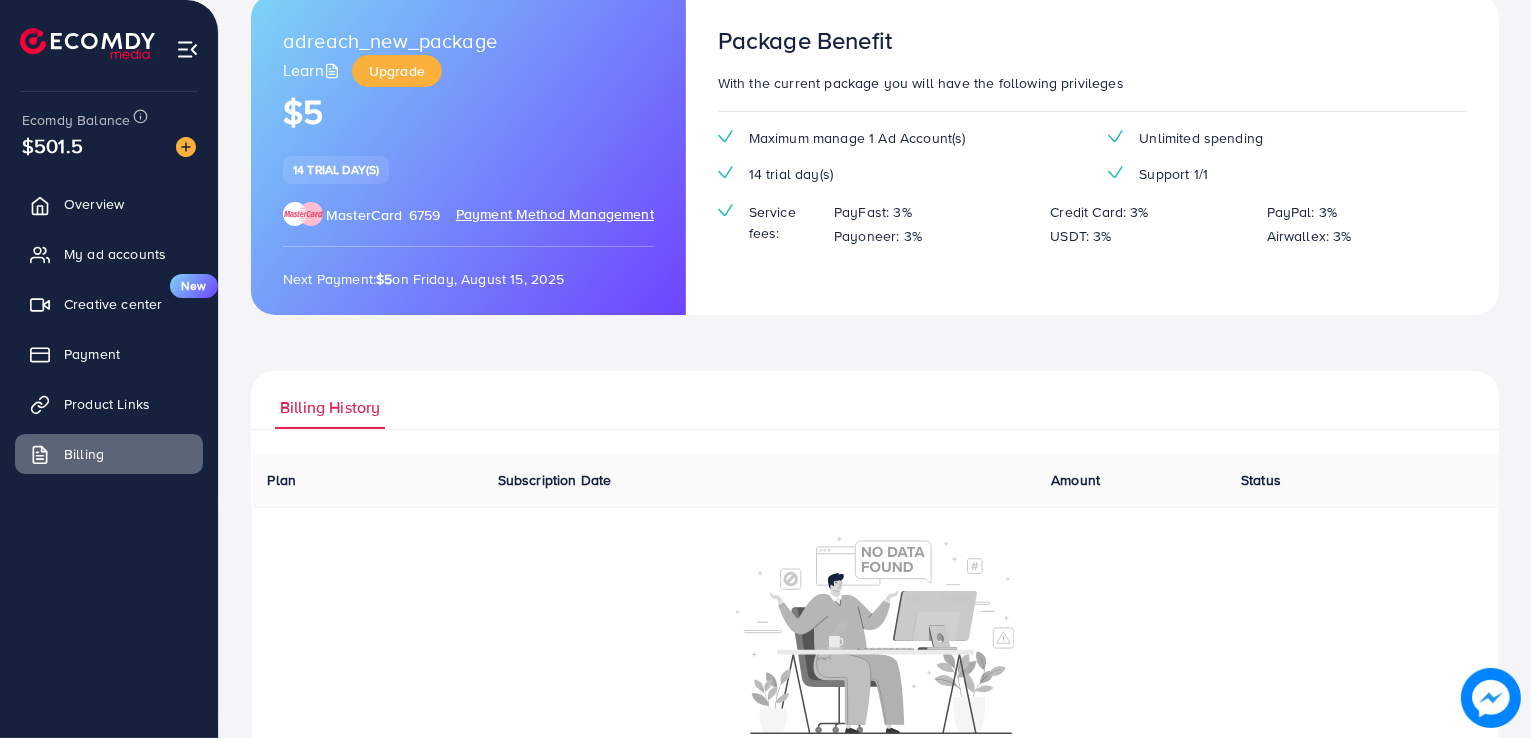 scroll, scrollTop: 0, scrollLeft: 0, axis: both 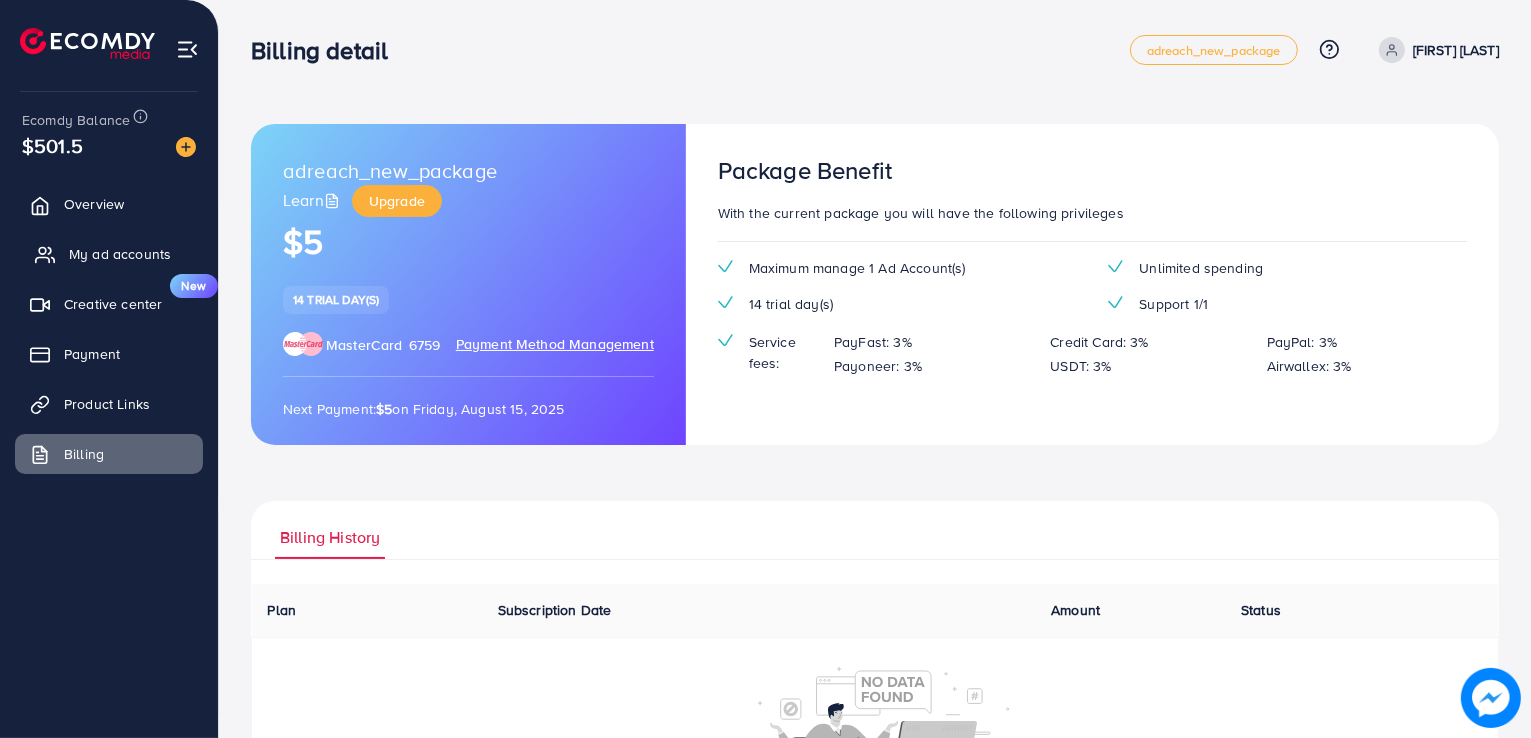 click on "My ad accounts" at bounding box center [109, 254] 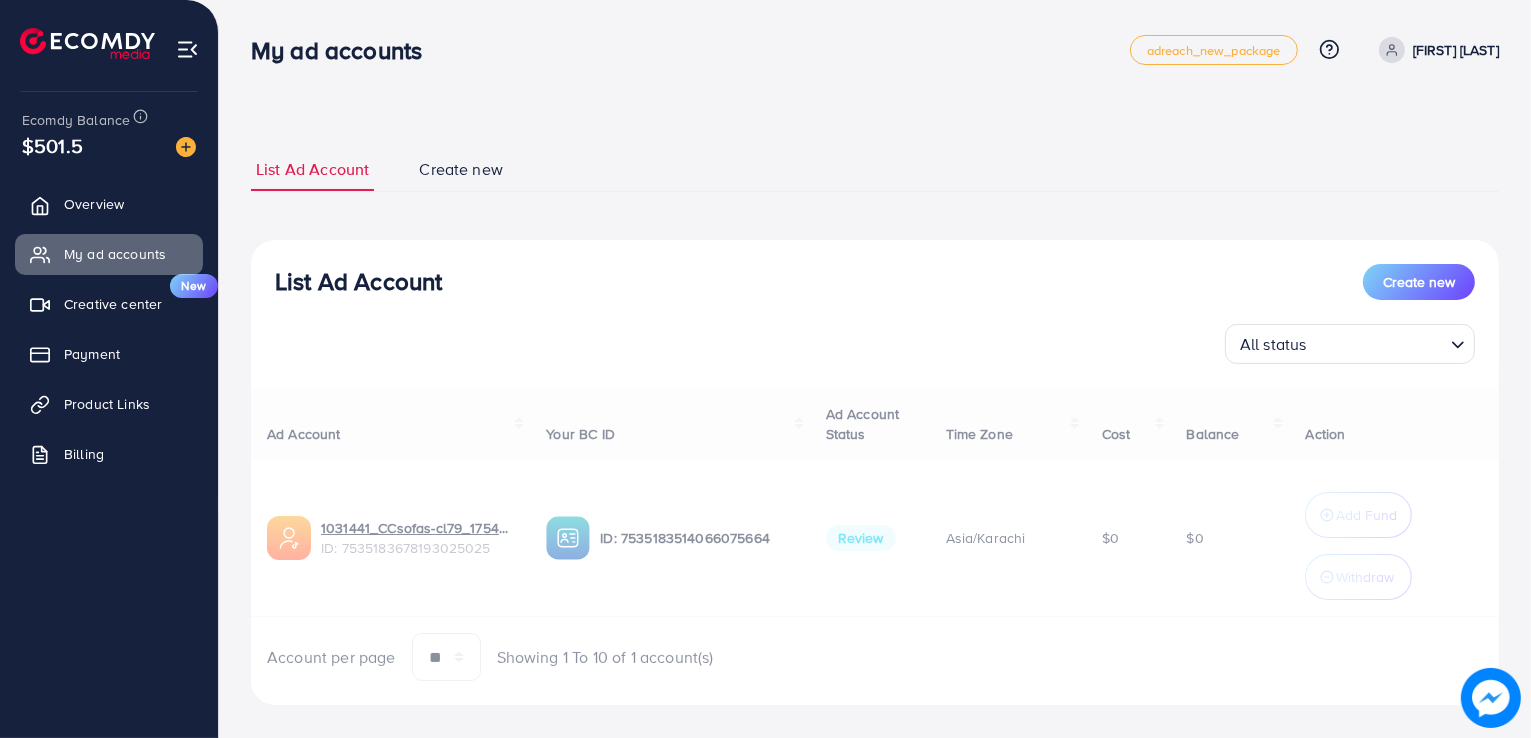 click on "[FIRST] [LAST]" at bounding box center (1456, 50) 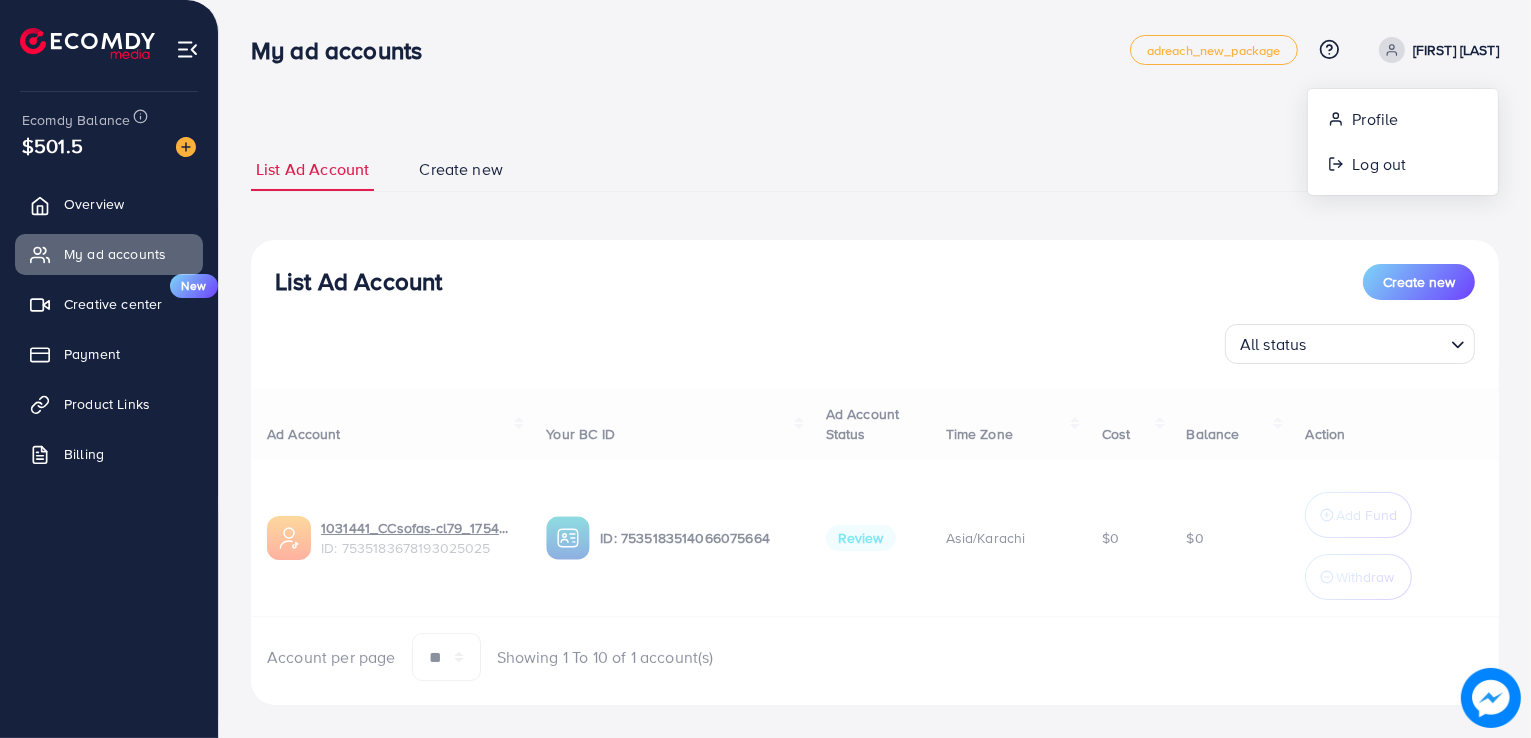 click on "List Ad Account Create new  List Ad Account   Create new
All status
Loading...                   Ad Account Your BC ID Ad Account Status Time Zone Cost Balance Action            1031441_CCsofas-cl79_1754421714937  ID: 7535183678193025025 ID: 7535183514066075664  Review   Asia/Karachi   $0   $0   Add Fund   Withdraw           Account per page  ** ** ** ***  Showing 1 To 10 of 1 account(s)   Step 1: TikTok For Business Account   Connect to TikTok for Business to access all of your business account in one place   [USERNAME]   User ID: 7535178622250009618   By connecting your account, you agree to our   TikTok Business Product (Data) Terms   Step 2: TikTok For Business Center   Business Center is a powerful business management tool that lets organizations   cozycornersofas   User ID: 7535183514066075664  You can only generate up to 3 BC  + Create New   Step 3: TikTok Ad Account   Create a TikTok Ad account   Back to list ad account   Messenger   Help   Help   1.   2." at bounding box center (875, 426) 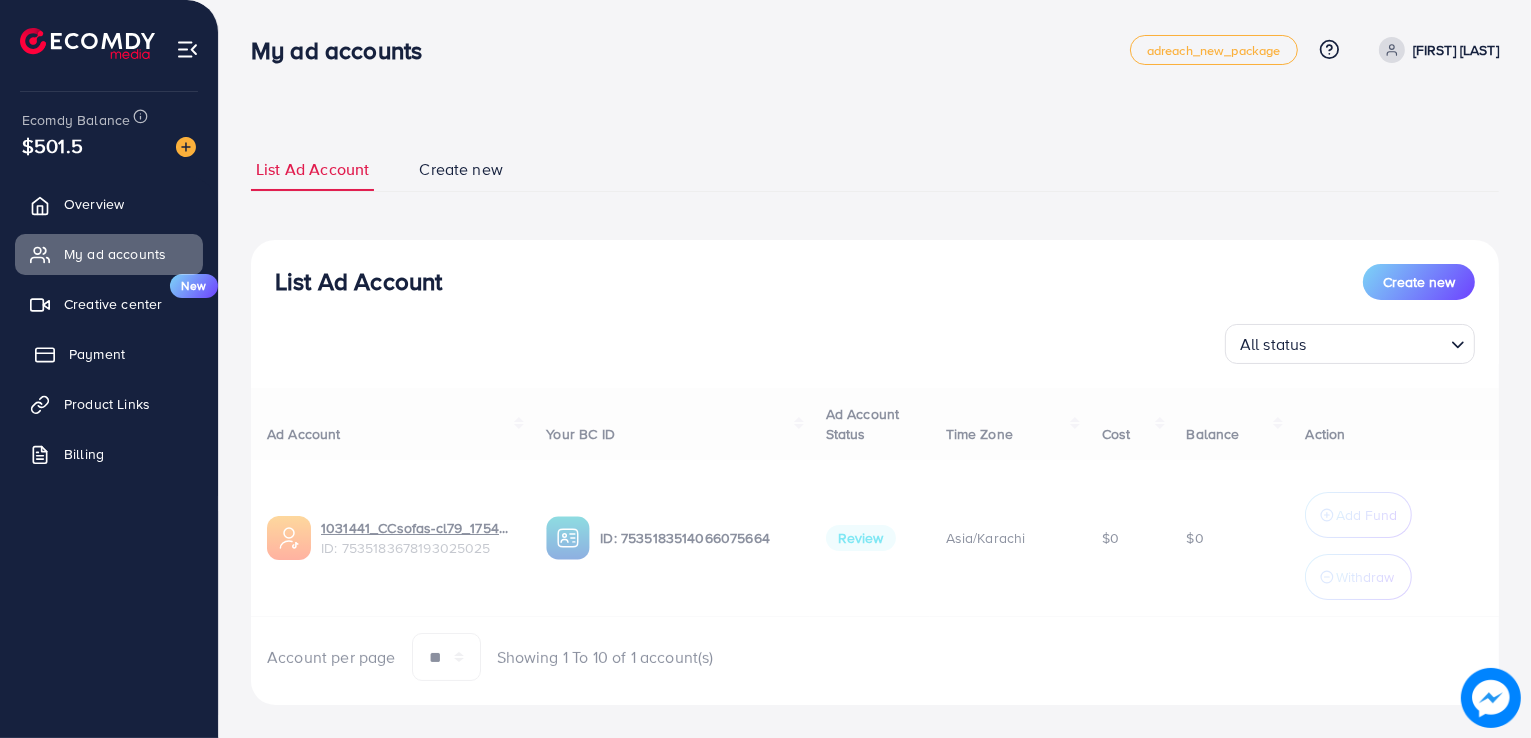 click on "Payment" at bounding box center (109, 354) 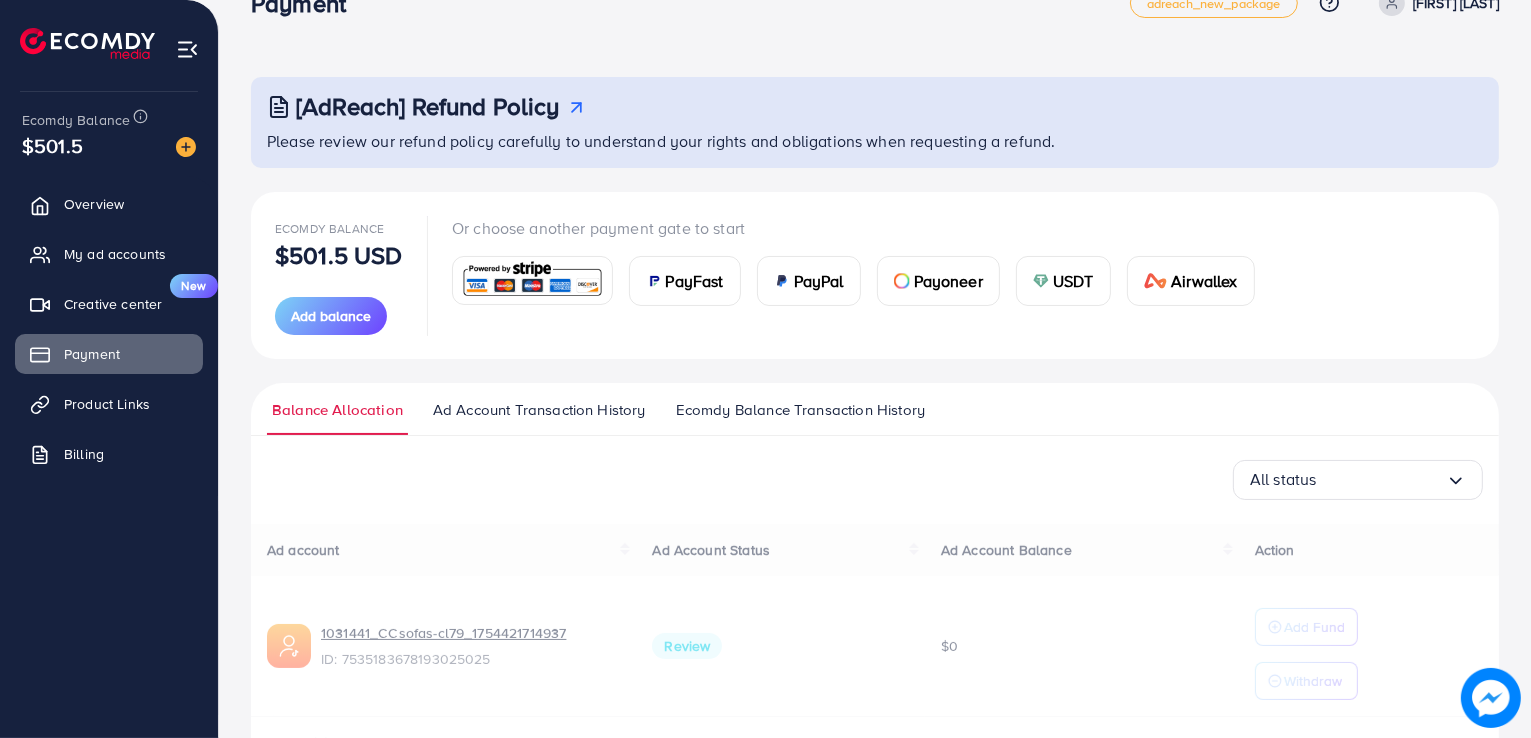 scroll, scrollTop: 109, scrollLeft: 0, axis: vertical 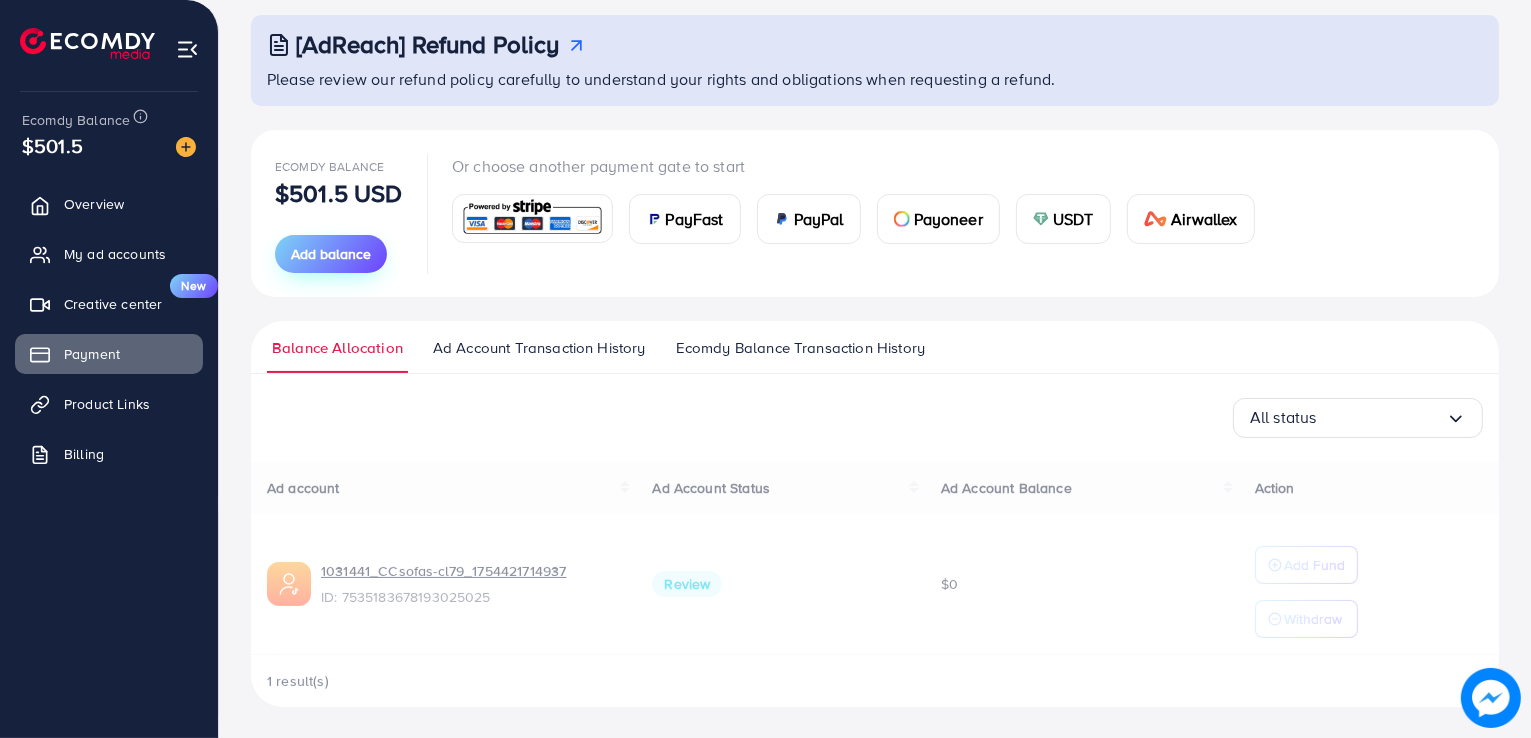 click on "Add balance" at bounding box center (331, 254) 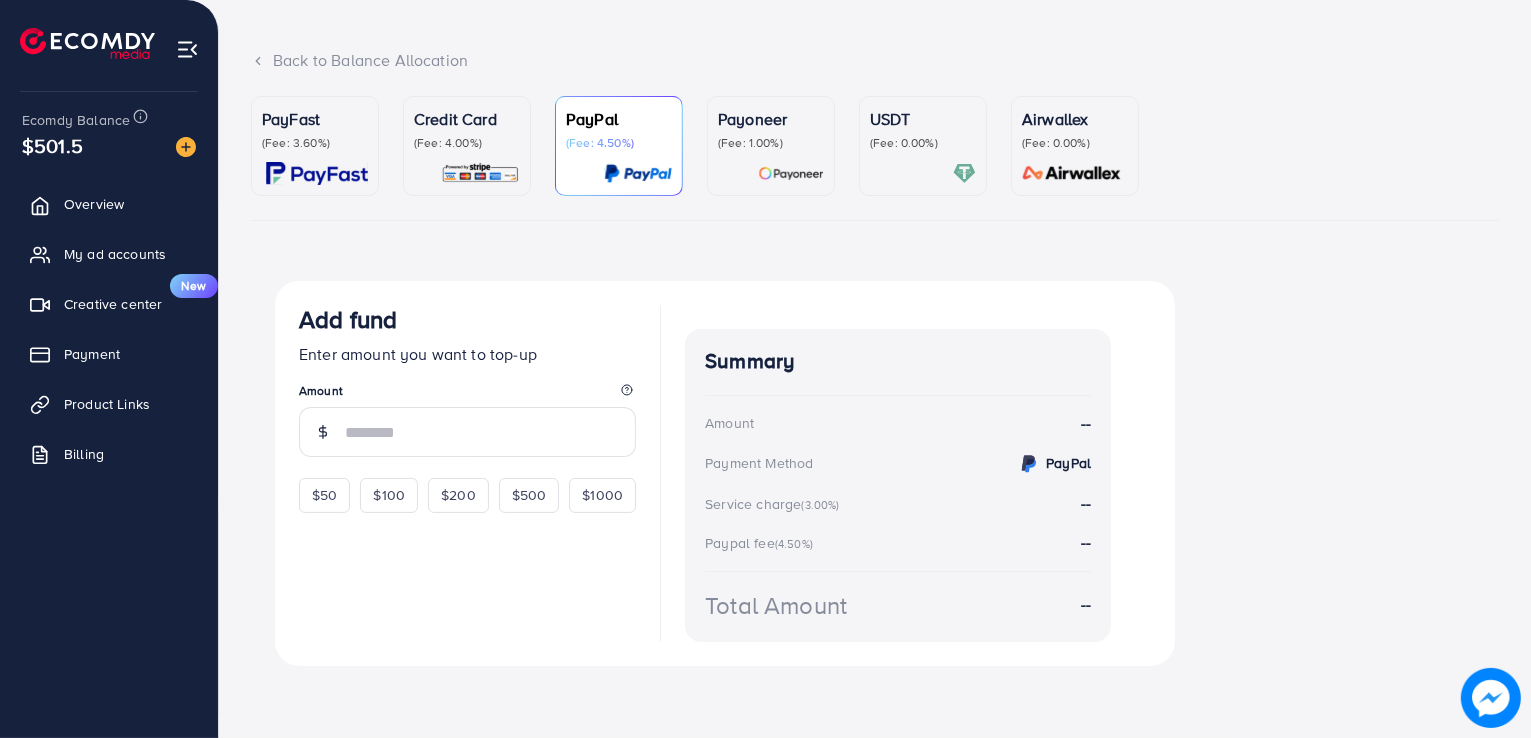 scroll, scrollTop: 0, scrollLeft: 0, axis: both 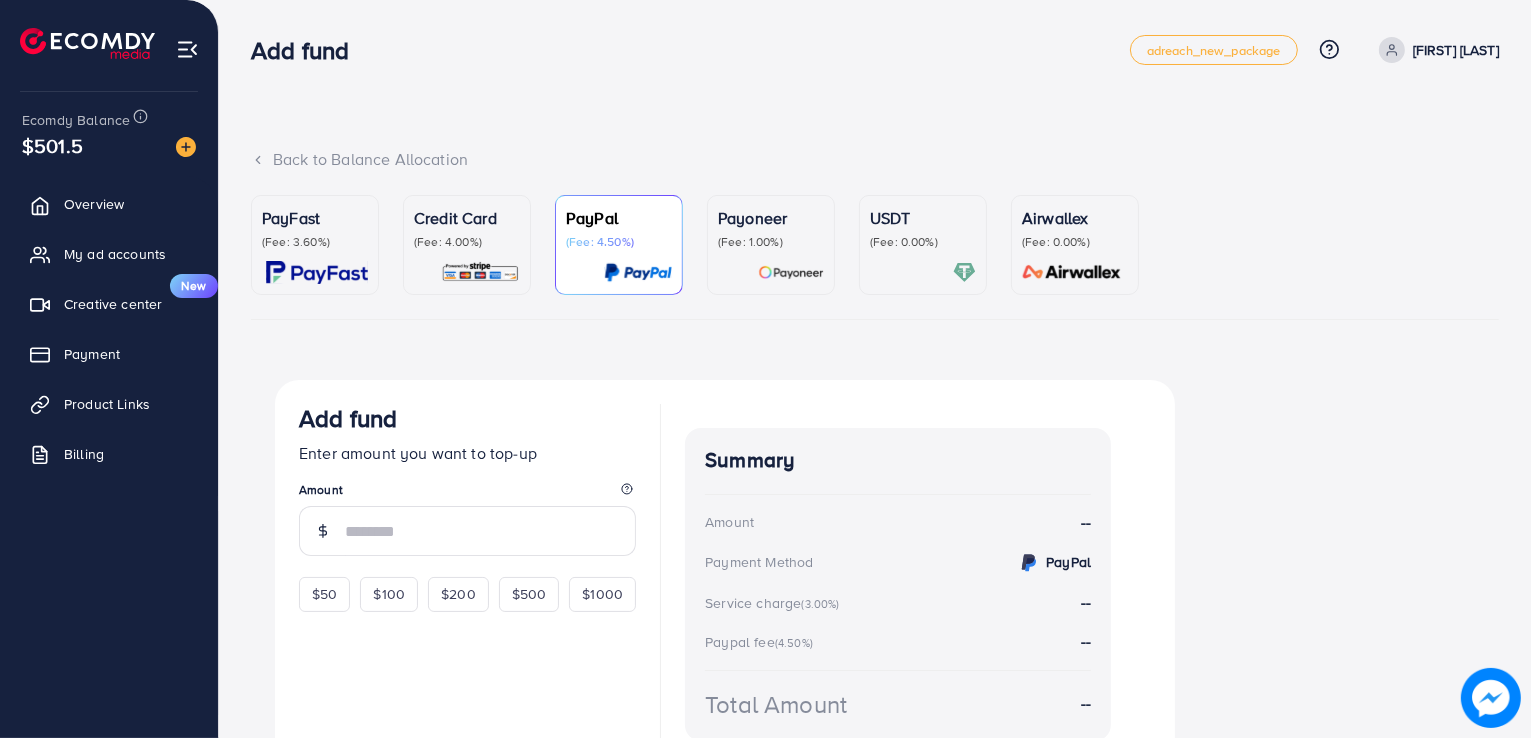 click on "(Fee: 4.00%)" at bounding box center [467, 242] 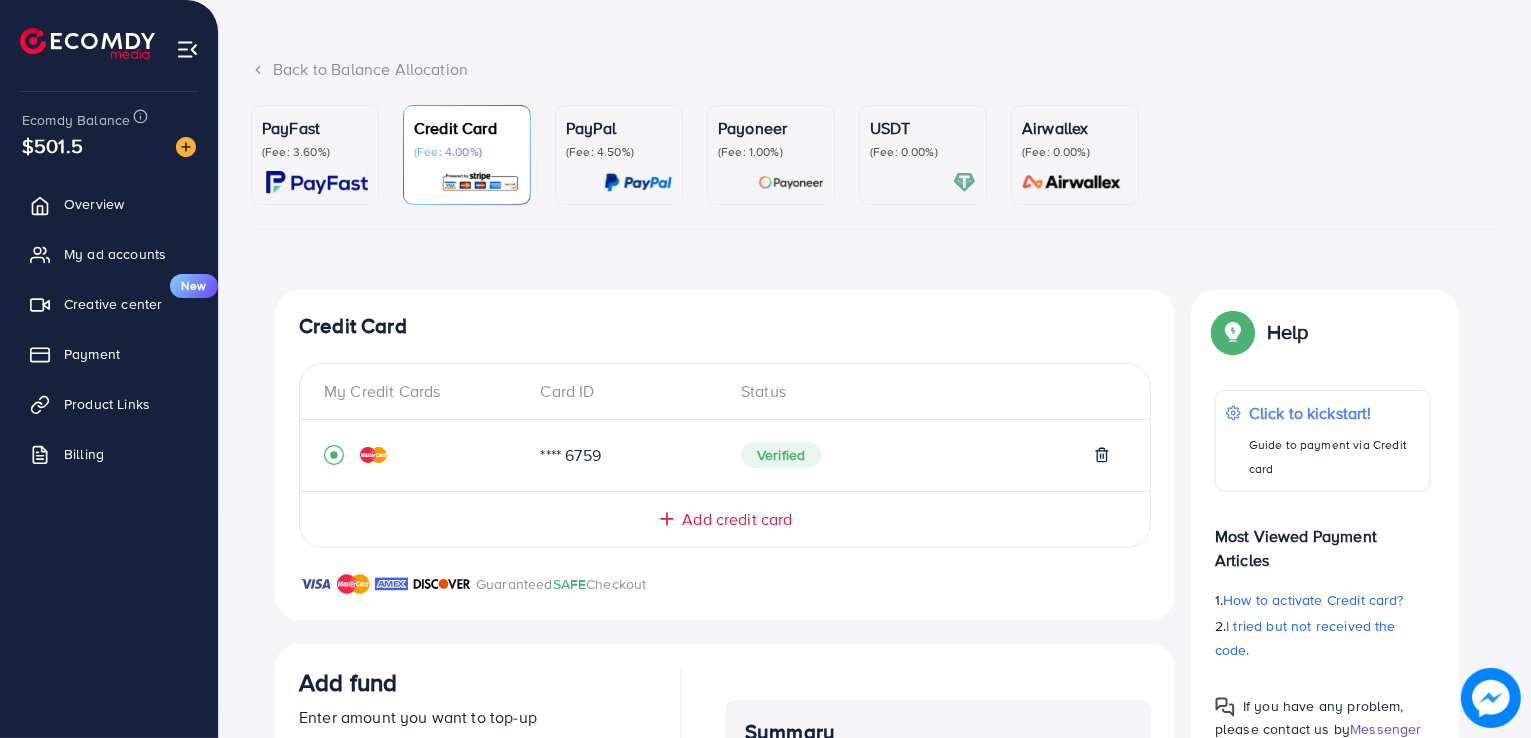 scroll, scrollTop: 0, scrollLeft: 0, axis: both 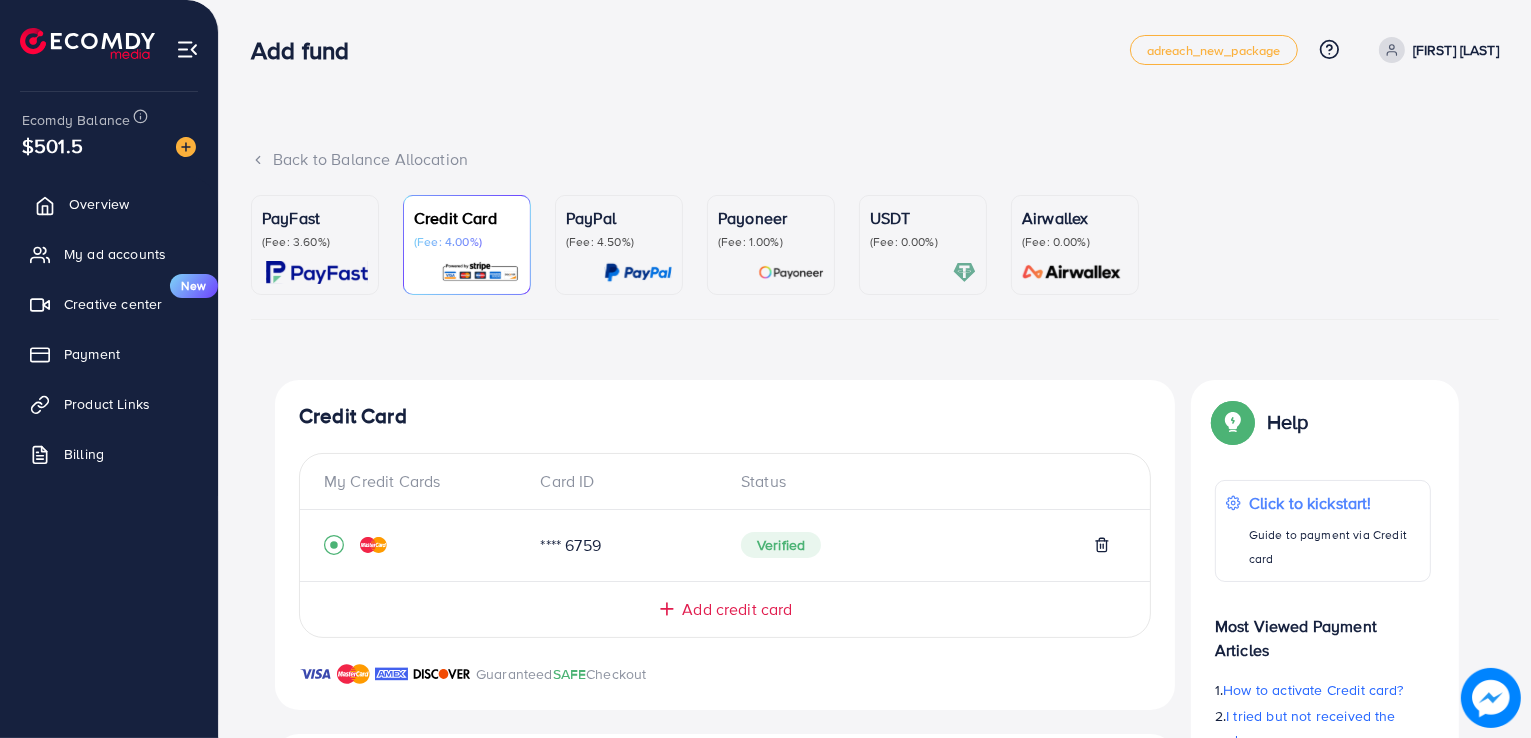 click on "Overview" at bounding box center [99, 204] 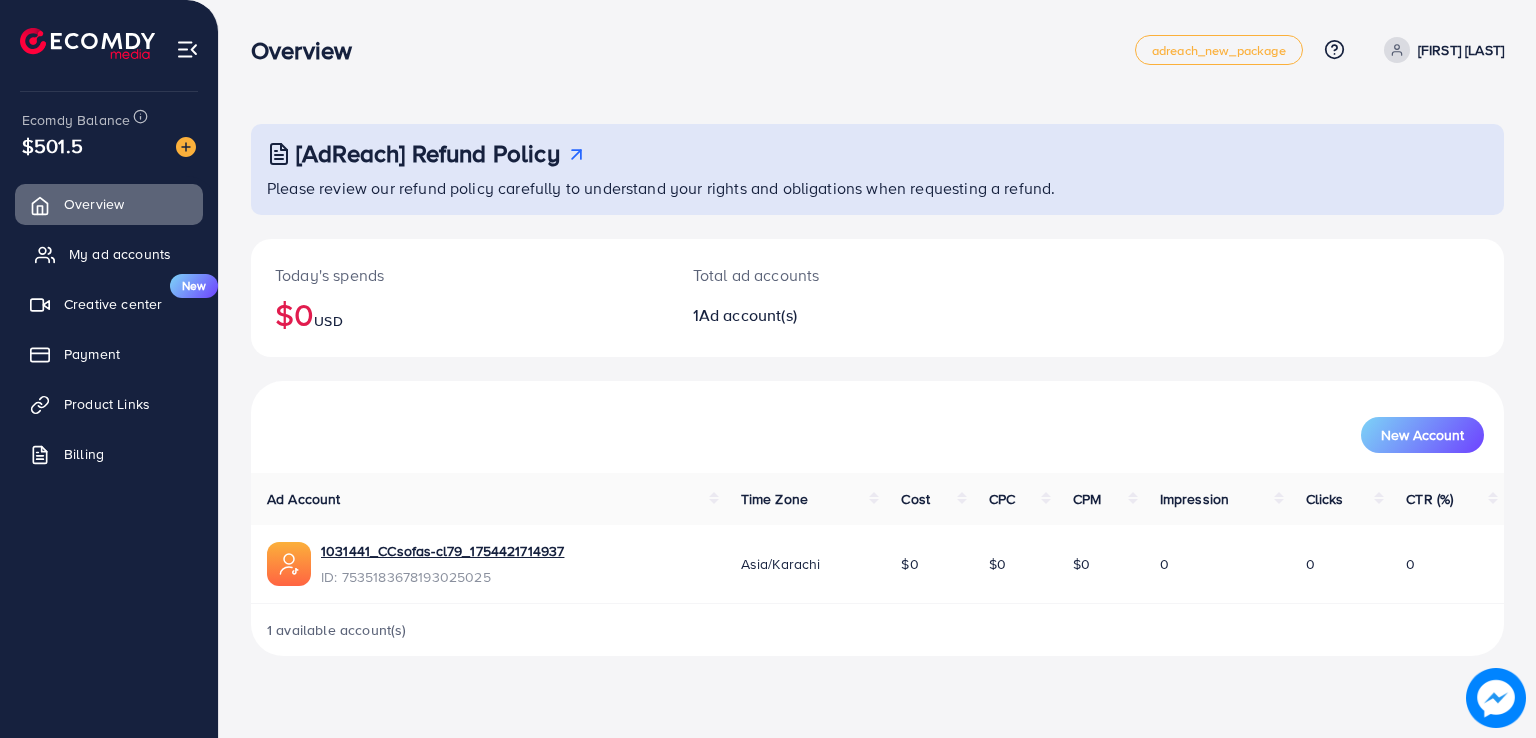 click on "My ad accounts" at bounding box center (120, 254) 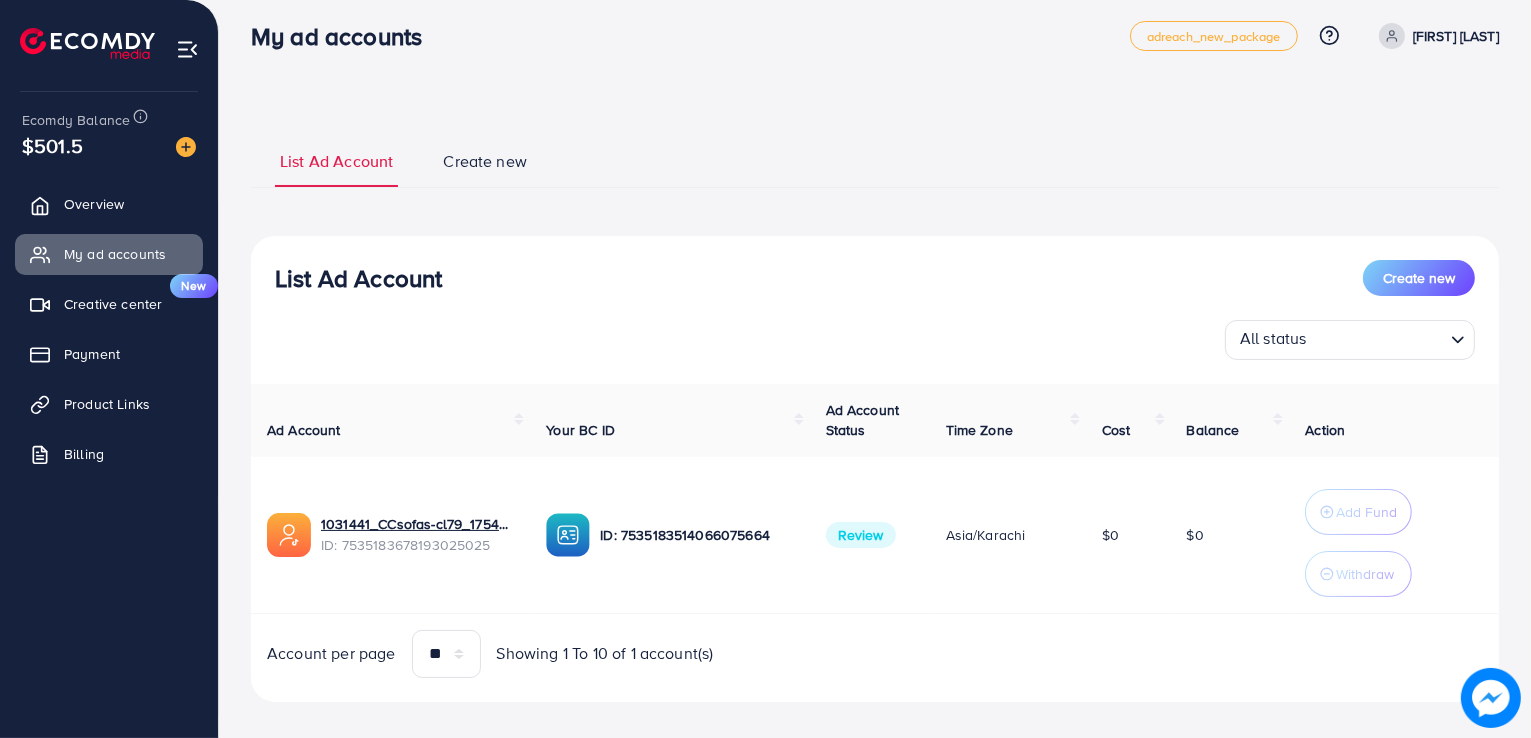 scroll, scrollTop: 0, scrollLeft: 0, axis: both 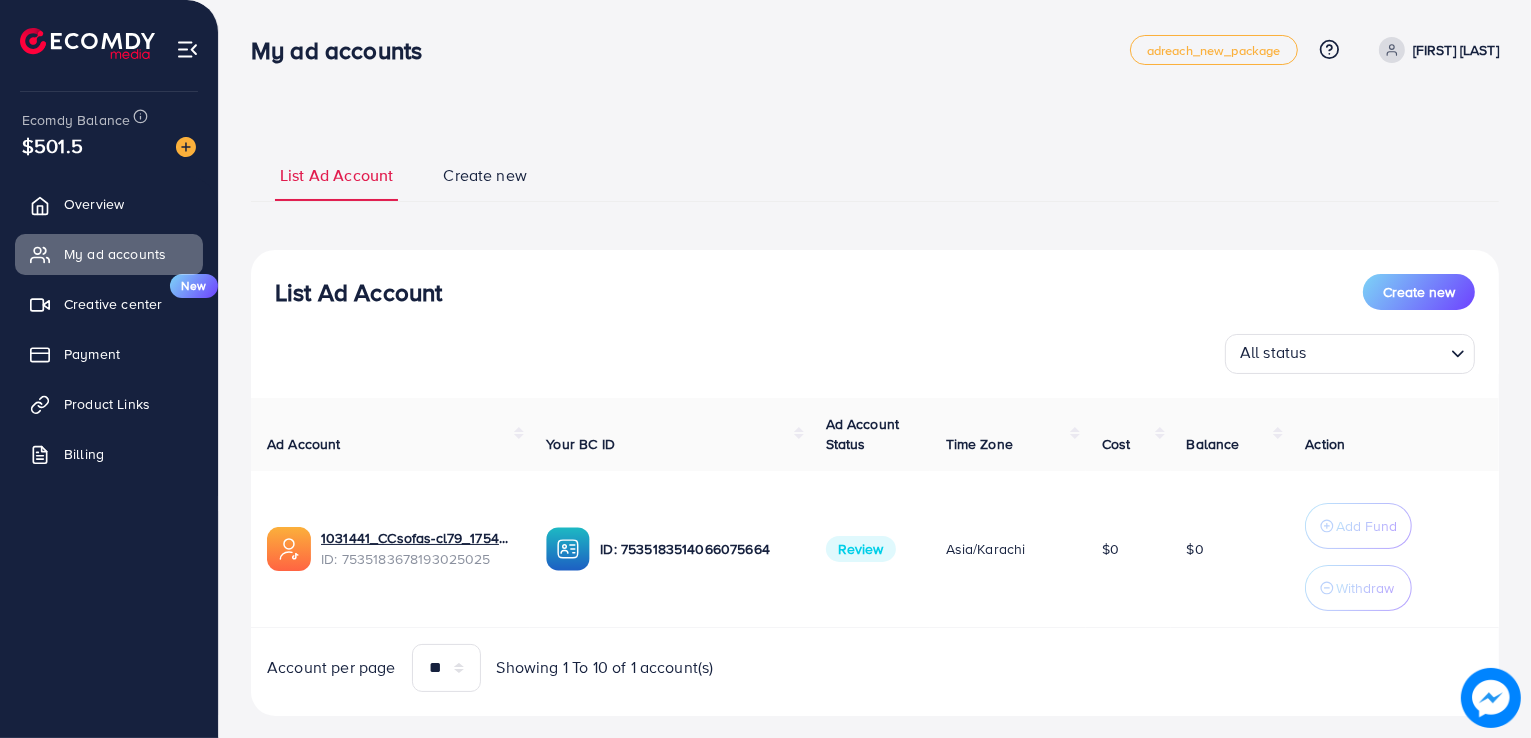 drag, startPoint x: 440, startPoint y: 293, endPoint x: 250, endPoint y: 281, distance: 190.37857 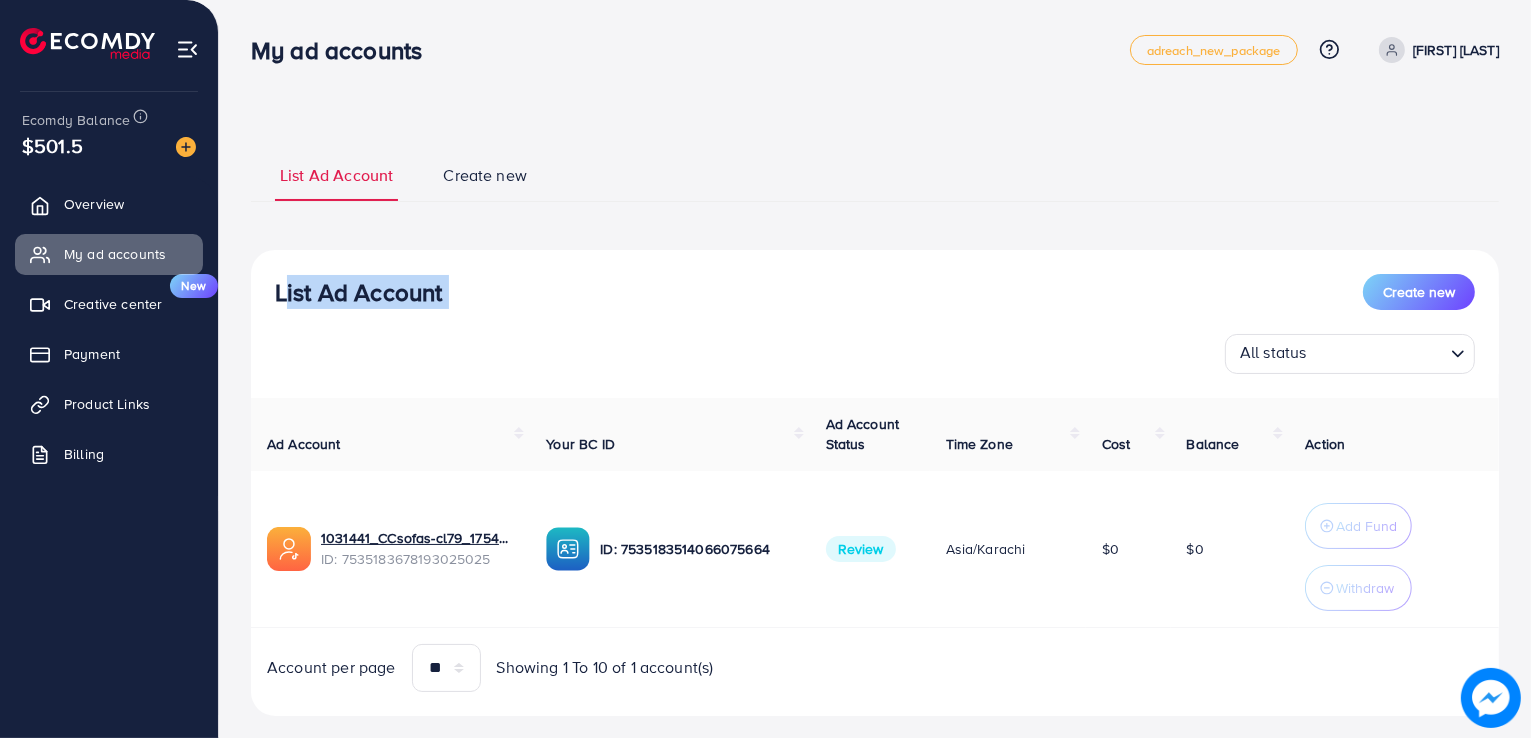 click on "List Ad Account" at bounding box center (358, 292) 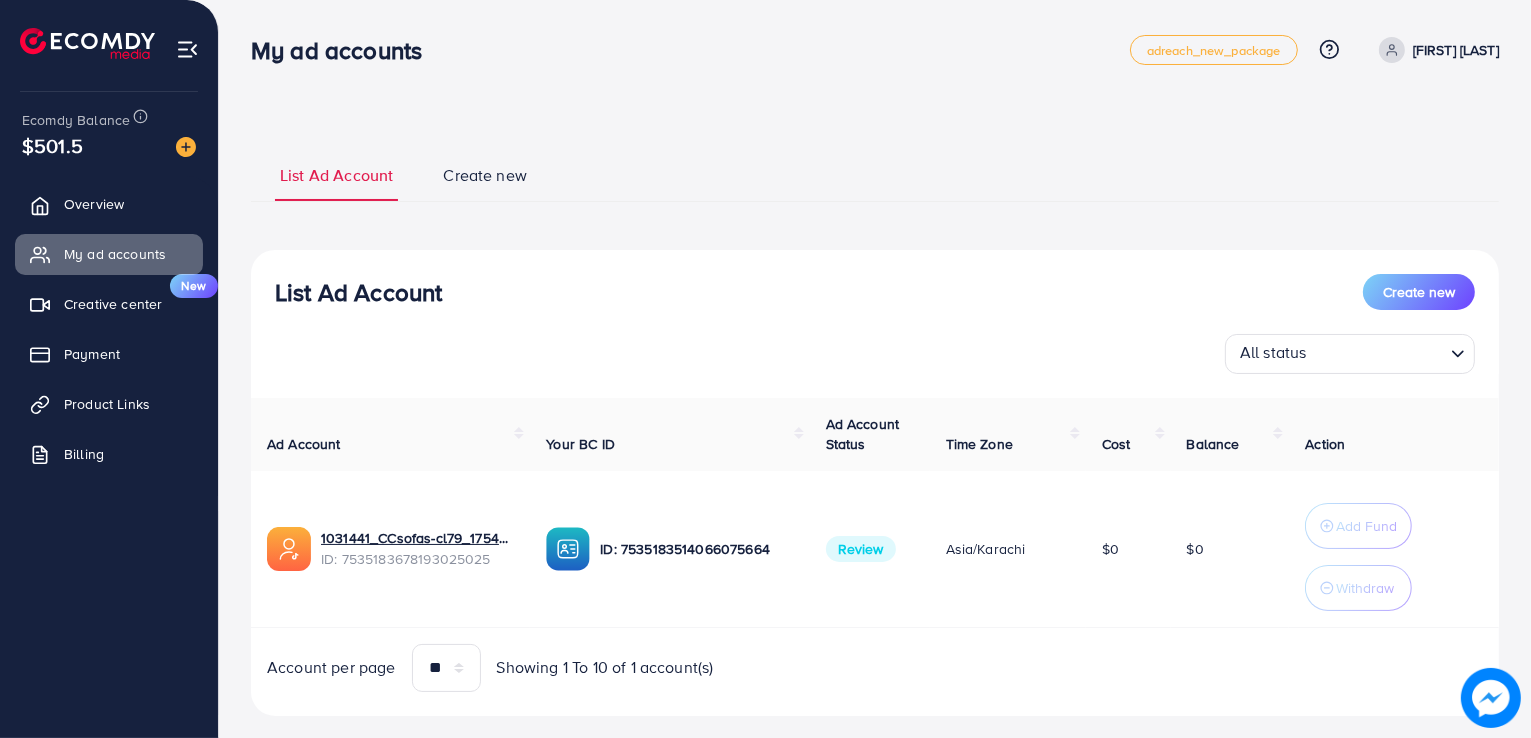 drag, startPoint x: 546, startPoint y: 247, endPoint x: 245, endPoint y: 256, distance: 301.13452 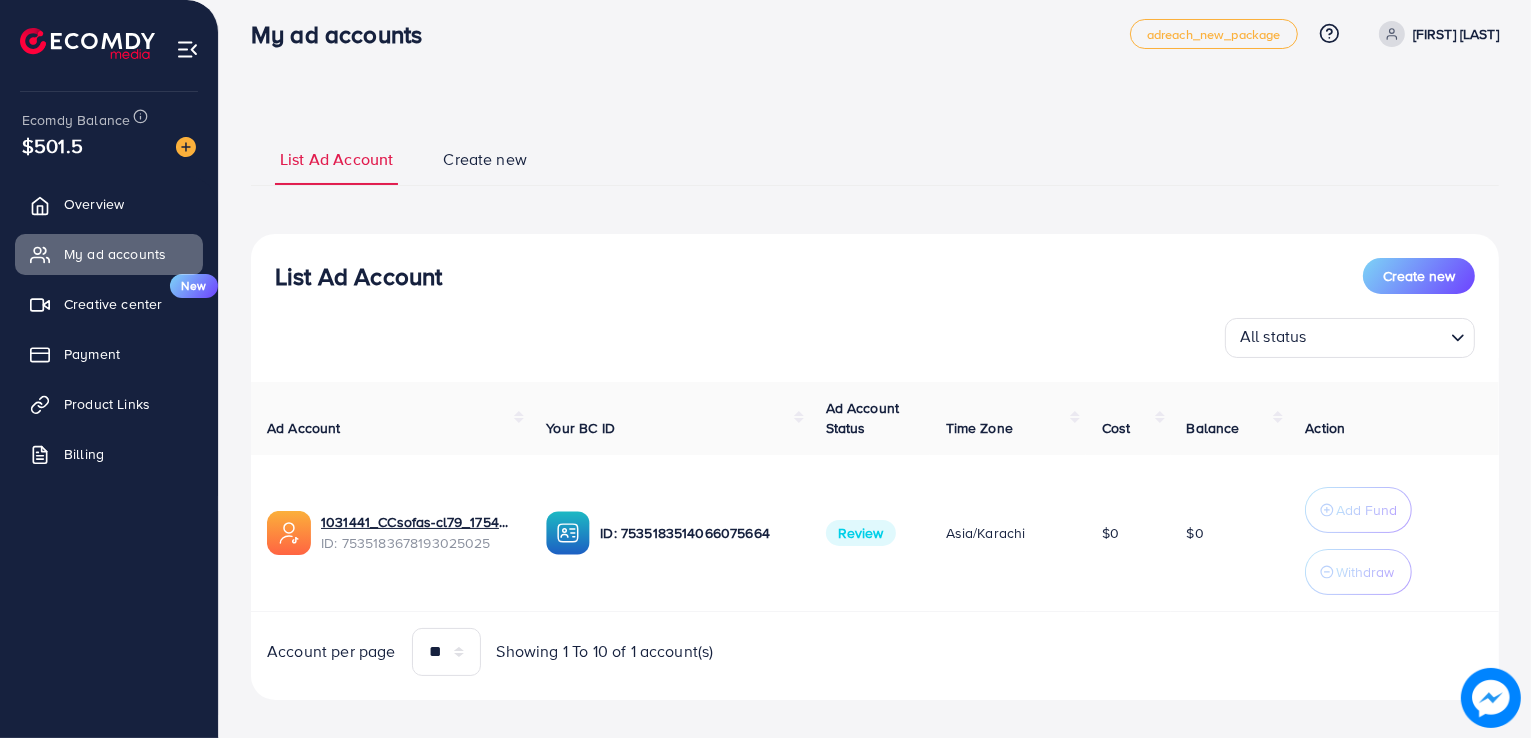 scroll, scrollTop: 32, scrollLeft: 0, axis: vertical 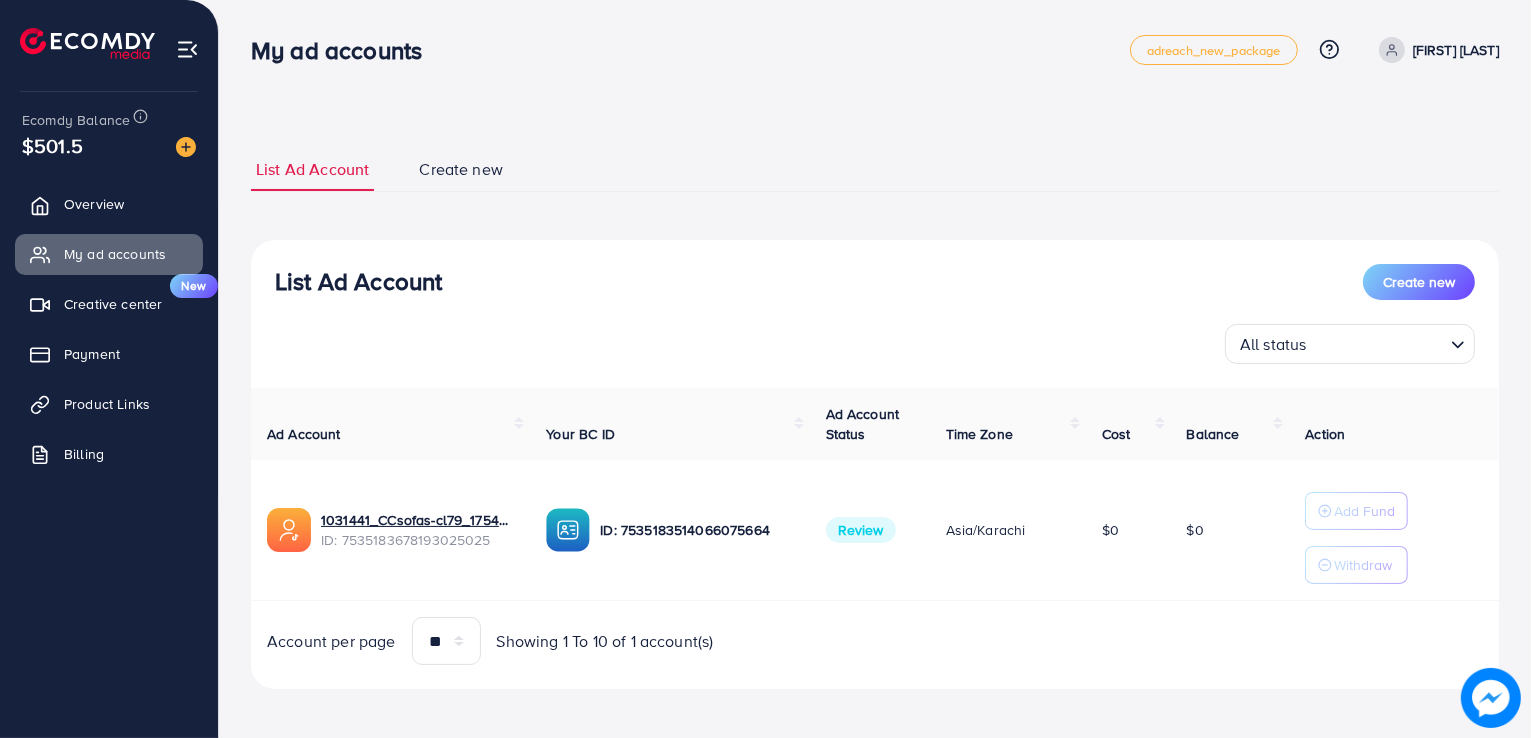 drag, startPoint x: 455, startPoint y: 278, endPoint x: 271, endPoint y: 257, distance: 185.19449 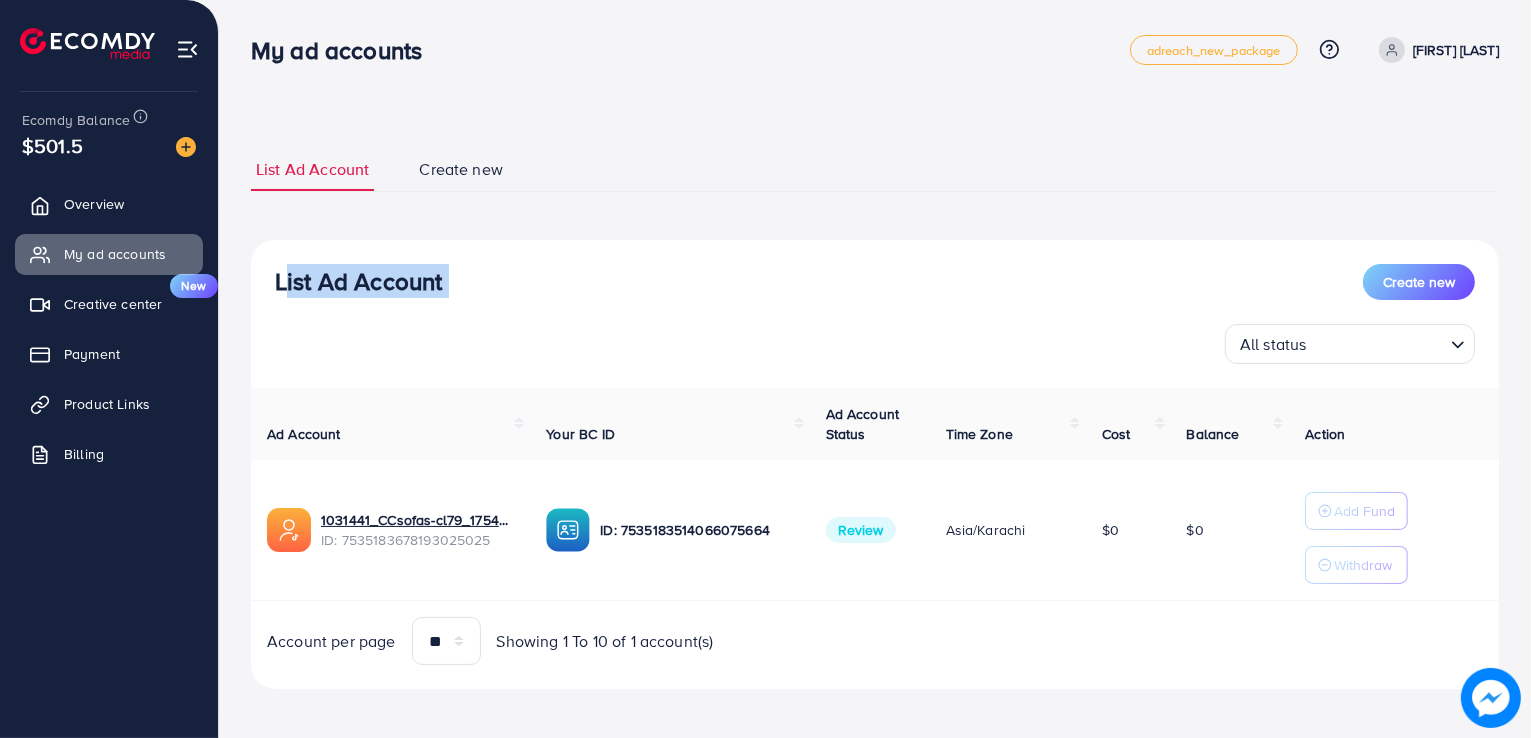 drag, startPoint x: 486, startPoint y: 288, endPoint x: 299, endPoint y: 282, distance: 187.09624 